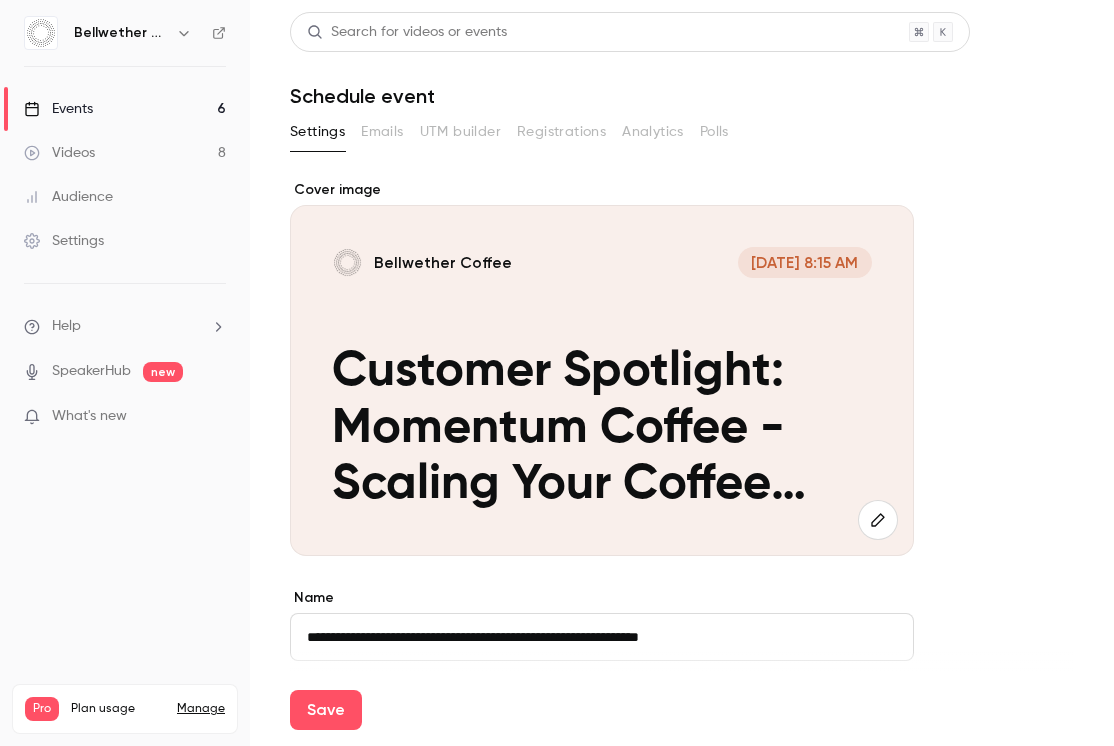 scroll, scrollTop: 0, scrollLeft: 0, axis: both 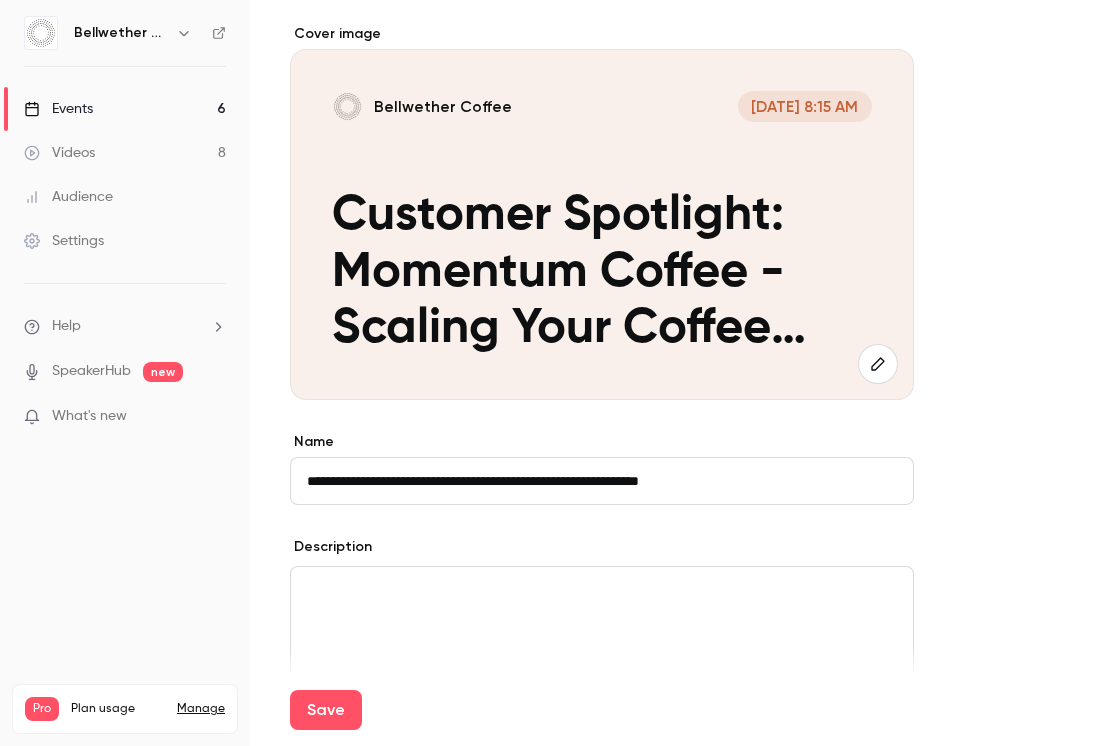 click on "**********" at bounding box center (602, 481) 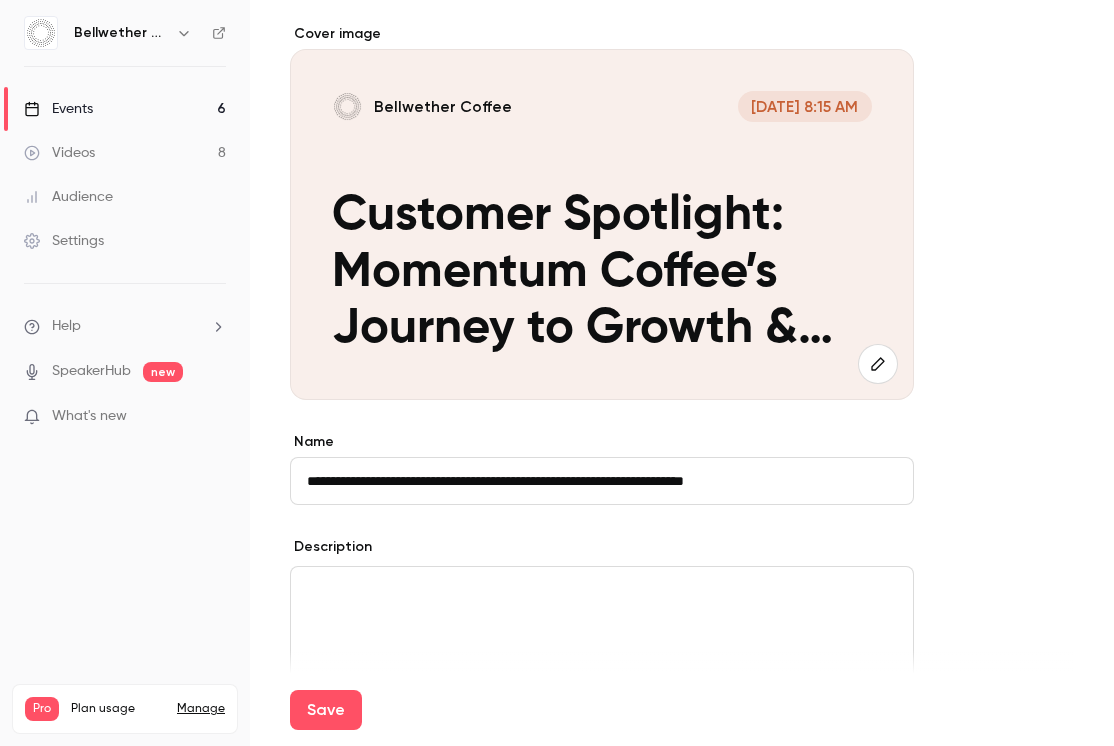 click on "**********" at bounding box center [602, 481] 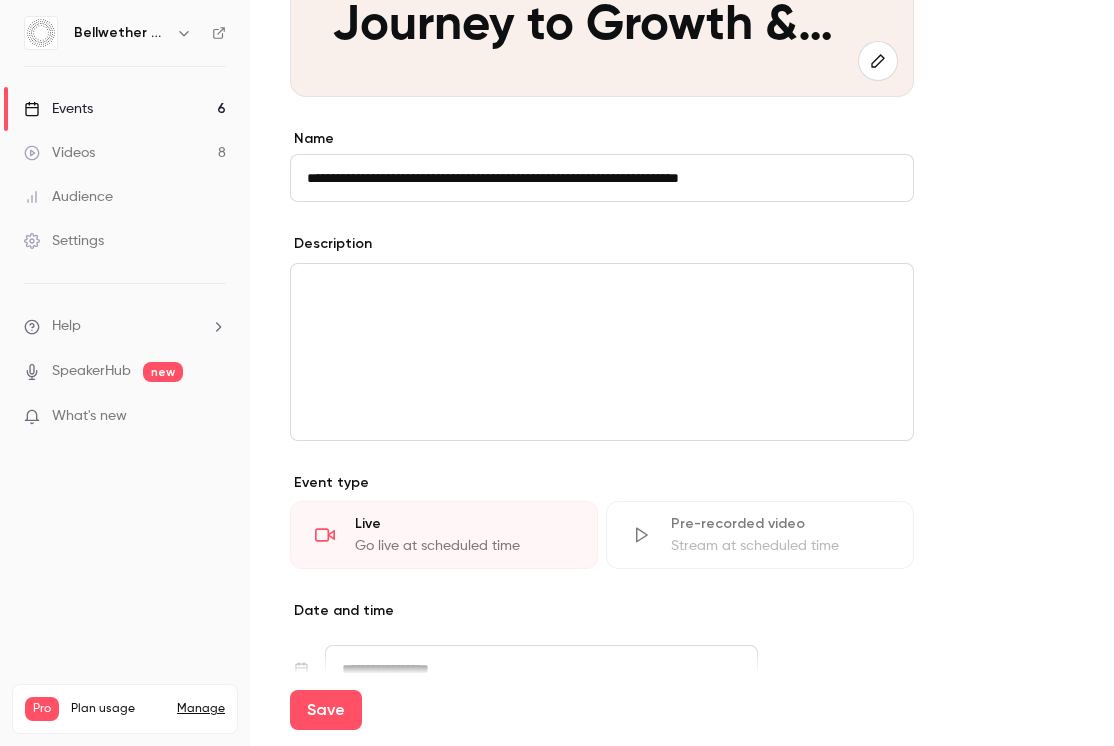 scroll, scrollTop: 465, scrollLeft: 0, axis: vertical 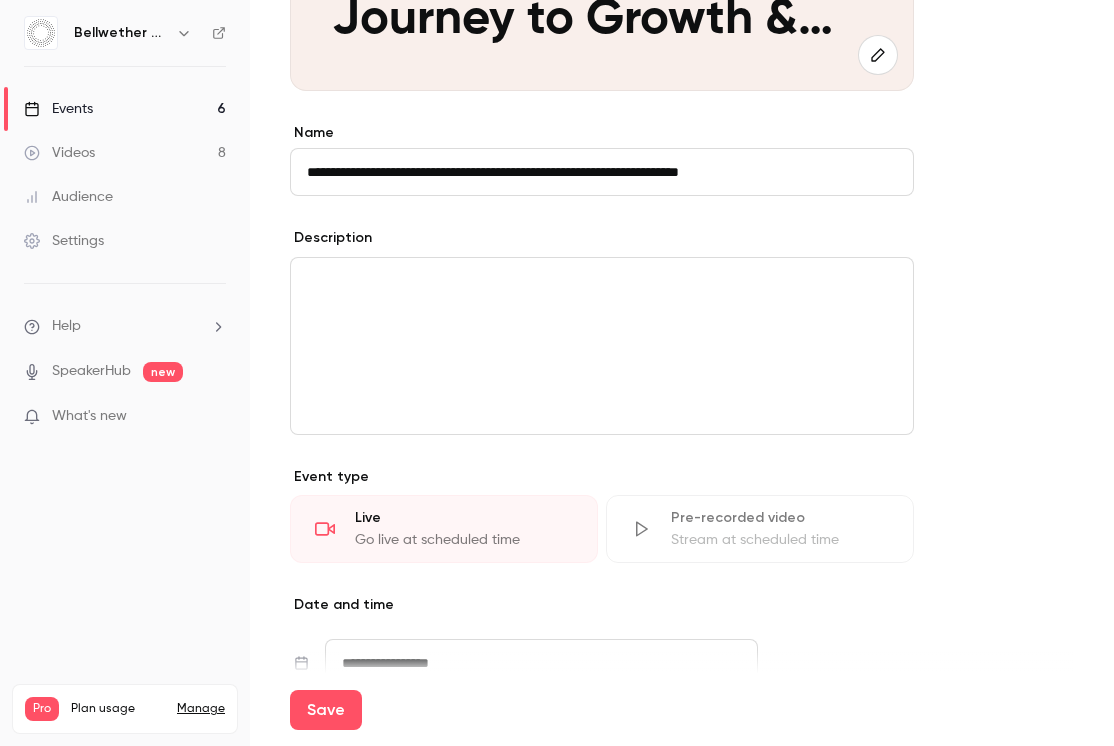 click at bounding box center (602, 346) 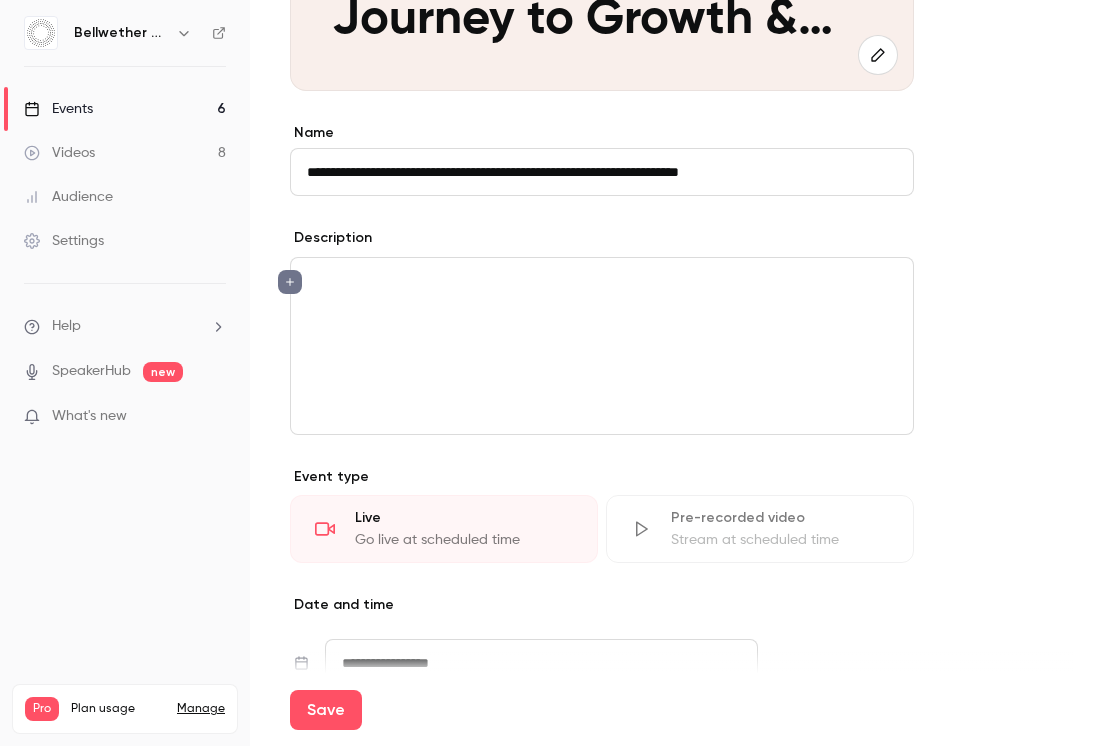 scroll, scrollTop: 0, scrollLeft: 0, axis: both 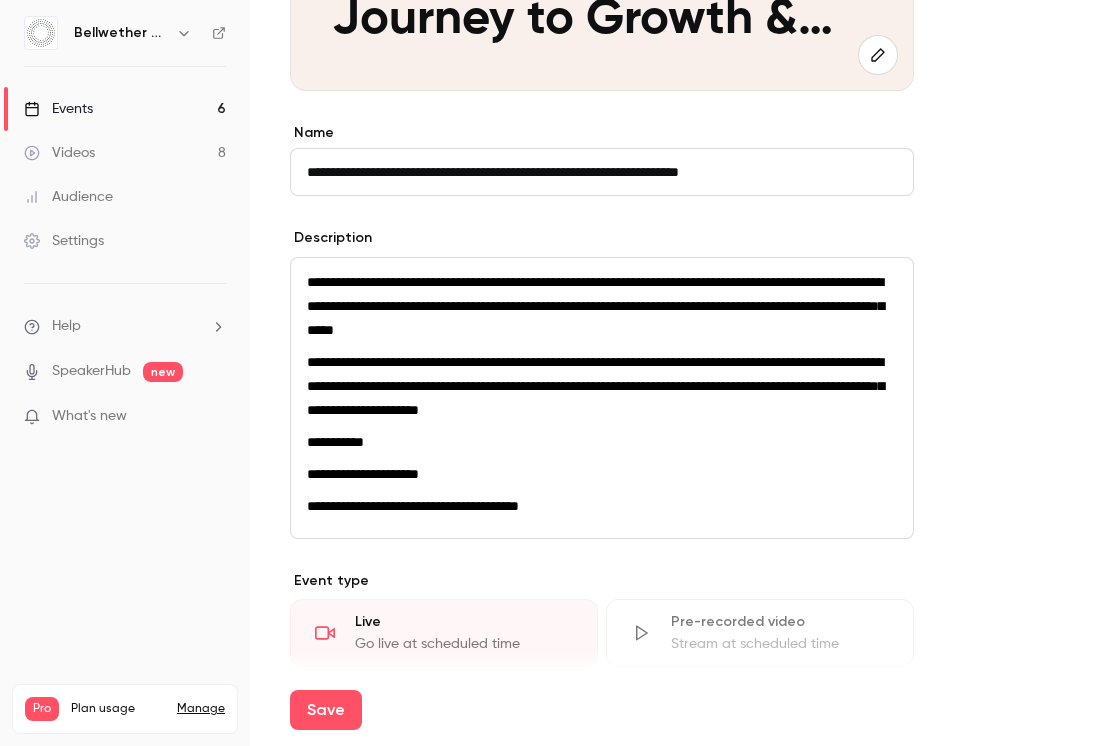 click on "**********" at bounding box center [602, 442] 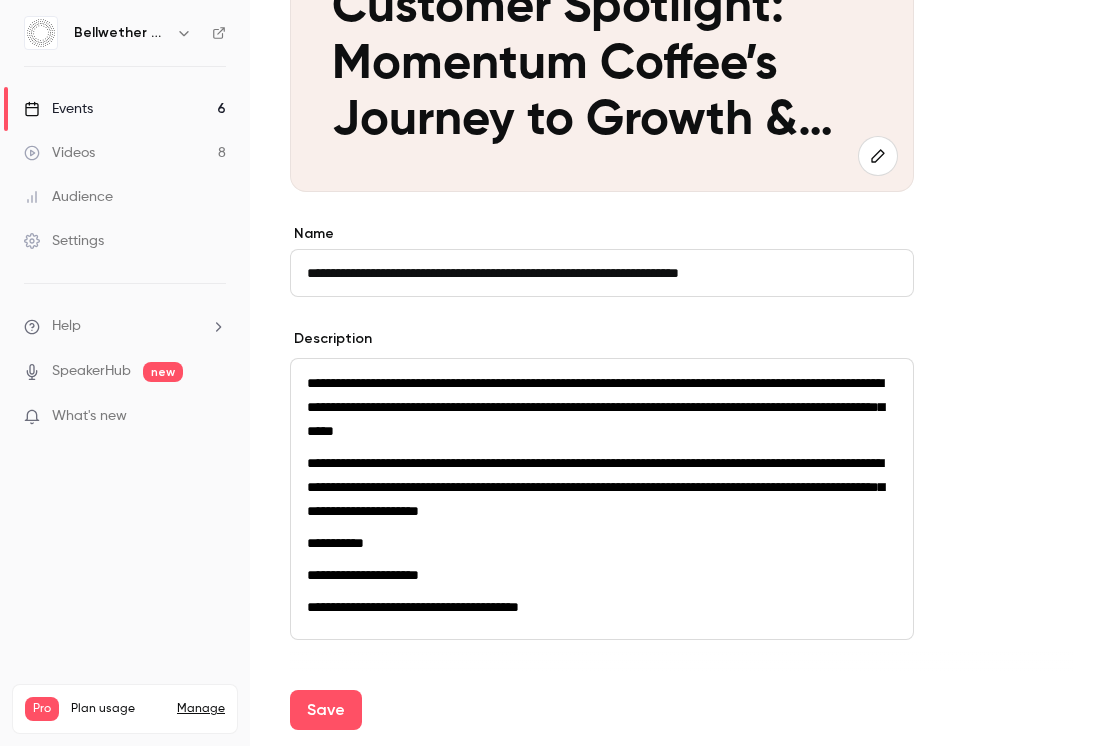 scroll, scrollTop: 339, scrollLeft: 0, axis: vertical 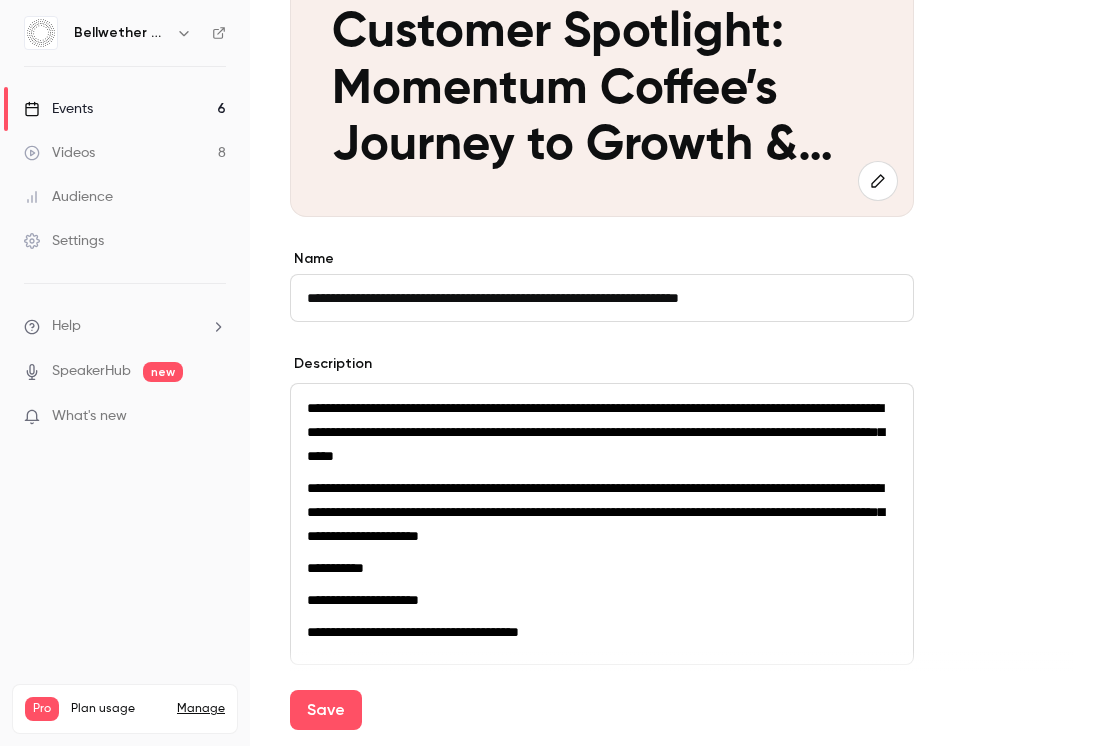 click on "**********" at bounding box center [602, 432] 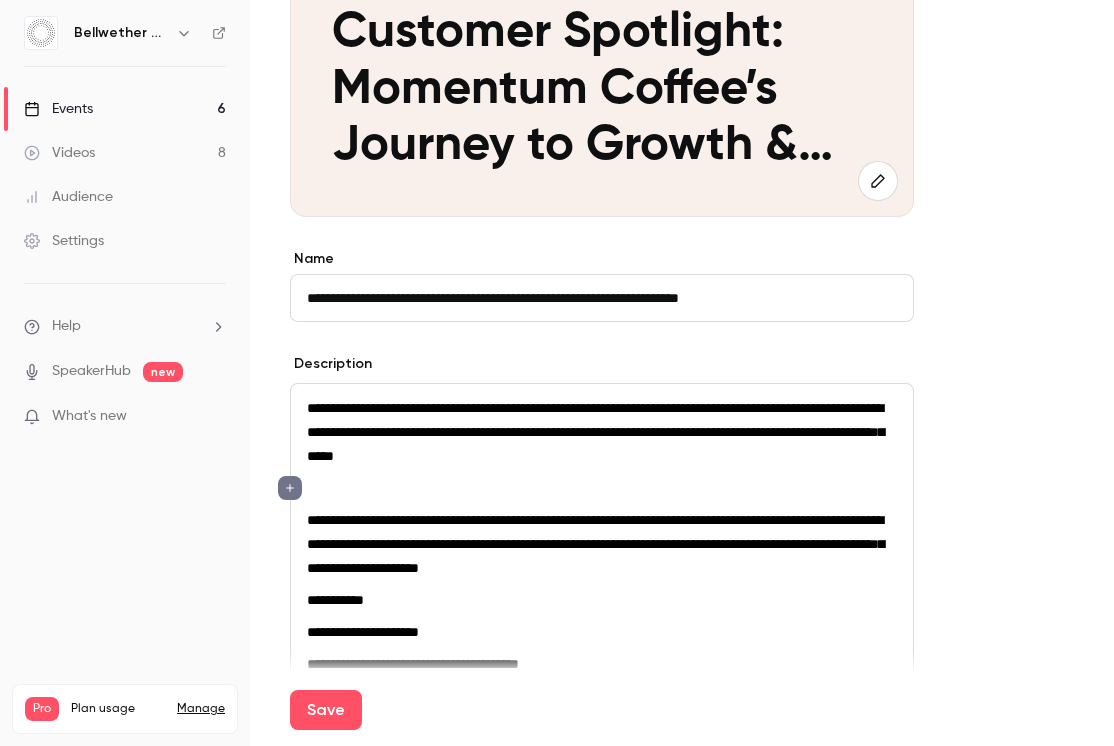 click 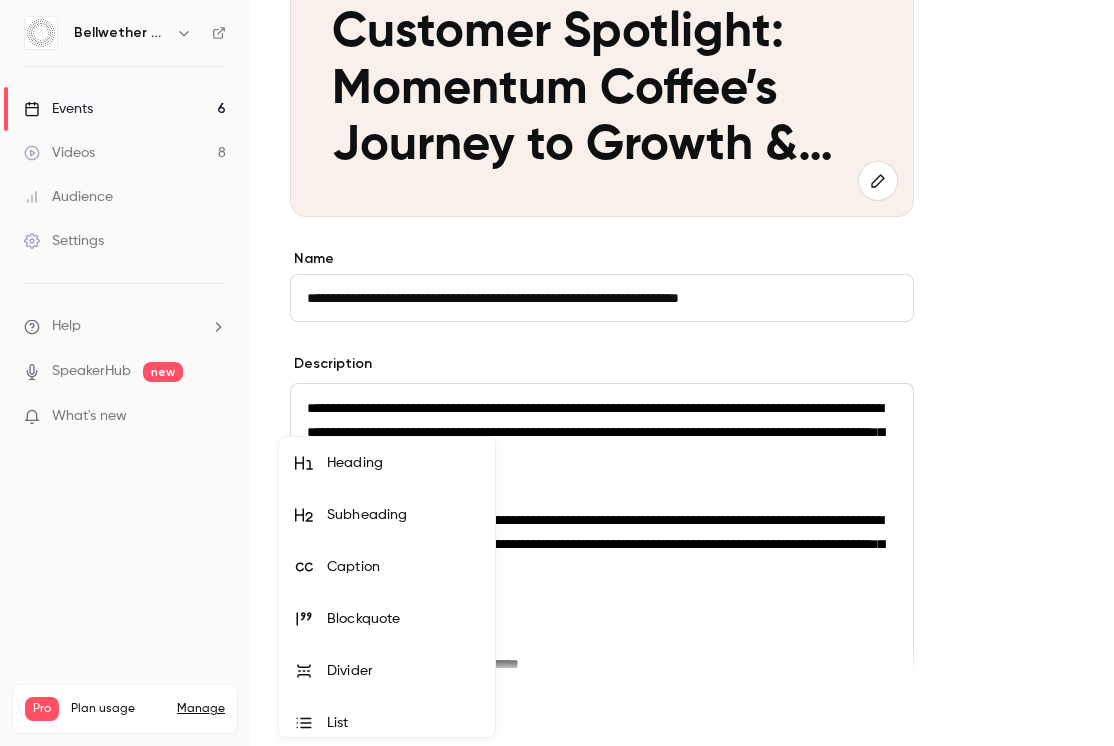 click at bounding box center (557, 373) 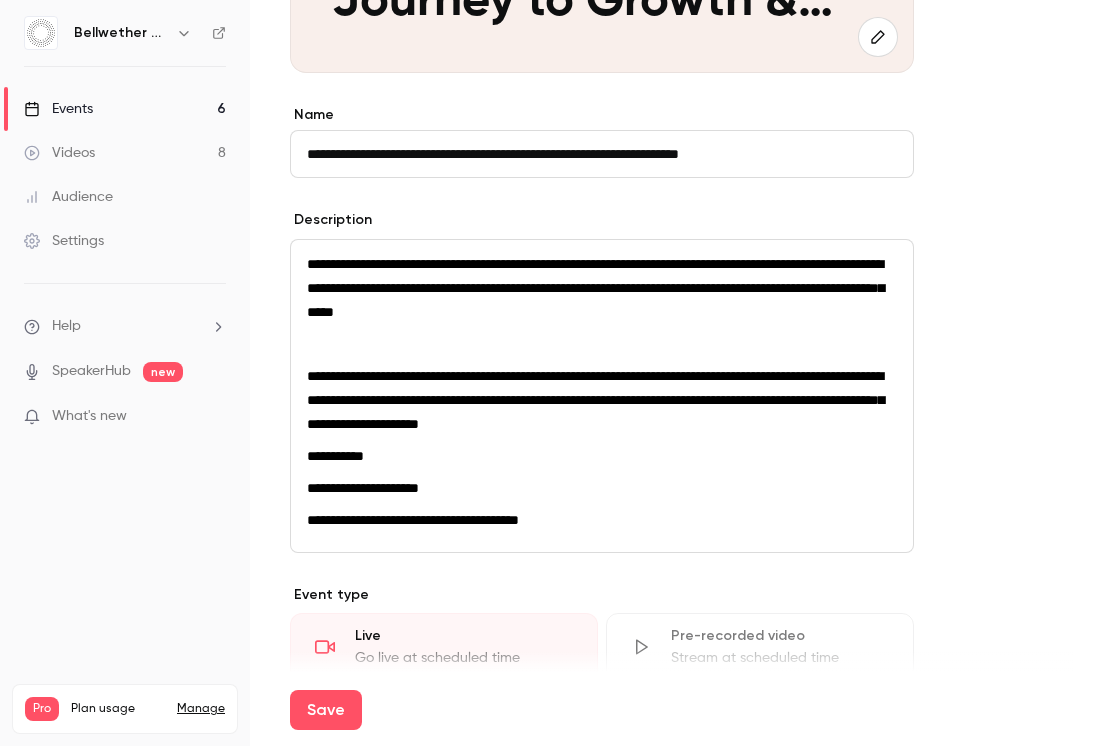 scroll, scrollTop: 487, scrollLeft: 0, axis: vertical 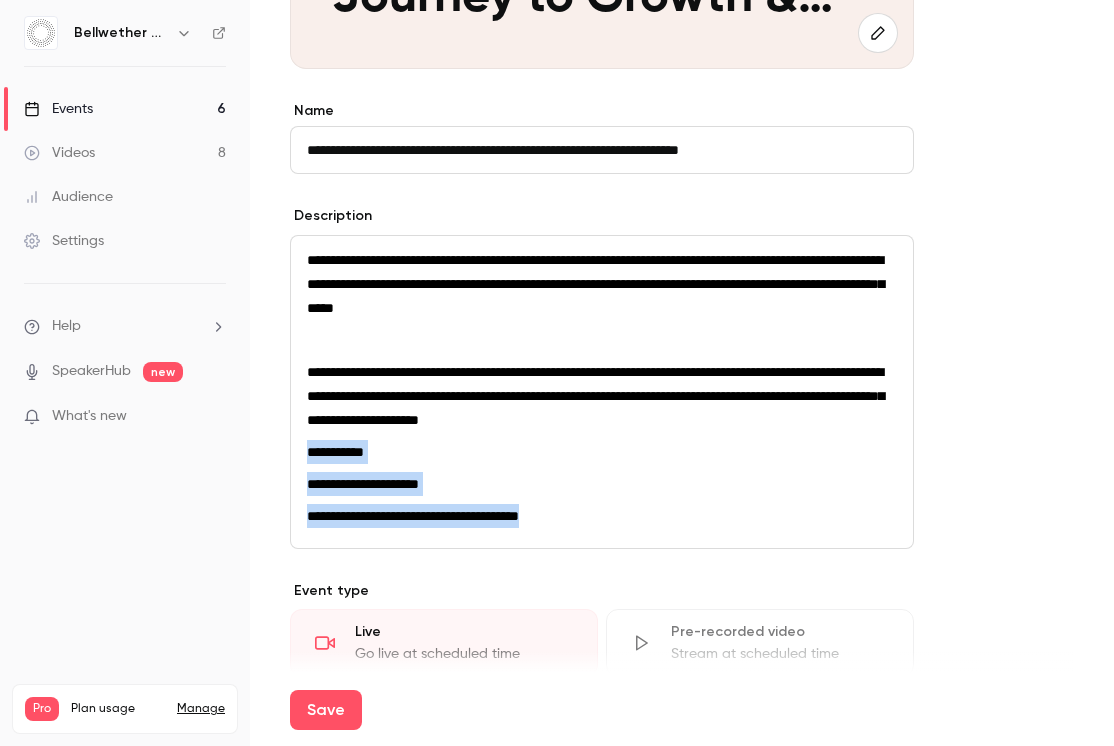 drag, startPoint x: 590, startPoint y: 512, endPoint x: 308, endPoint y: 453, distance: 288.1059 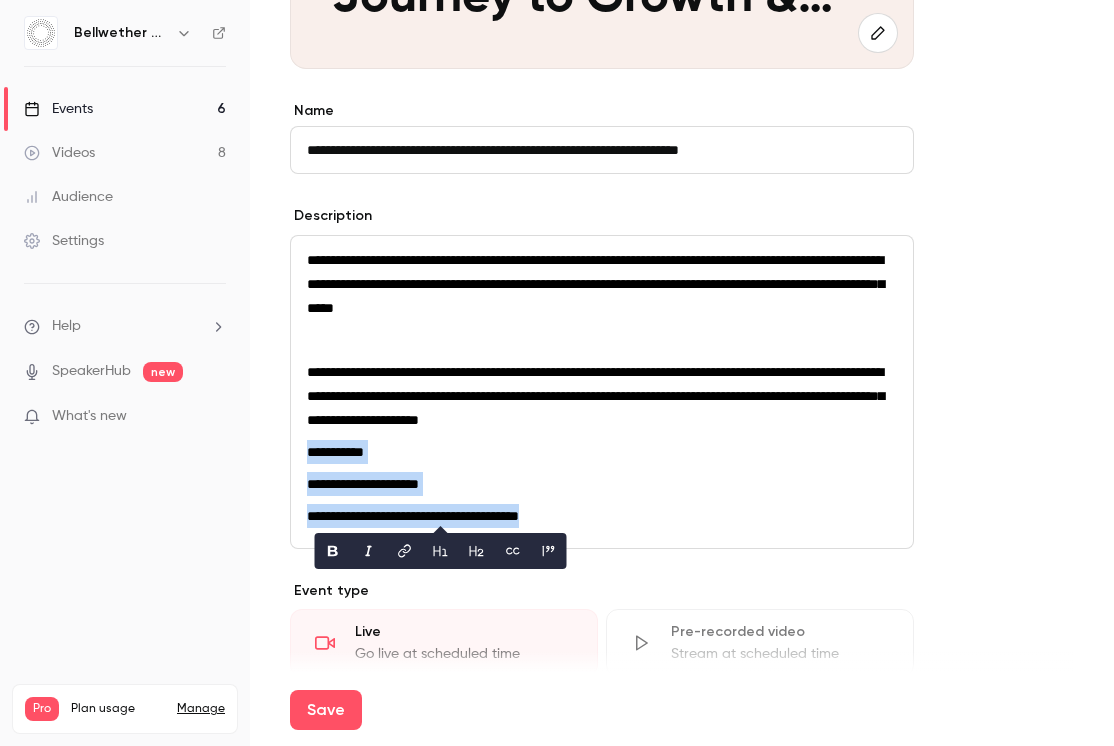 click 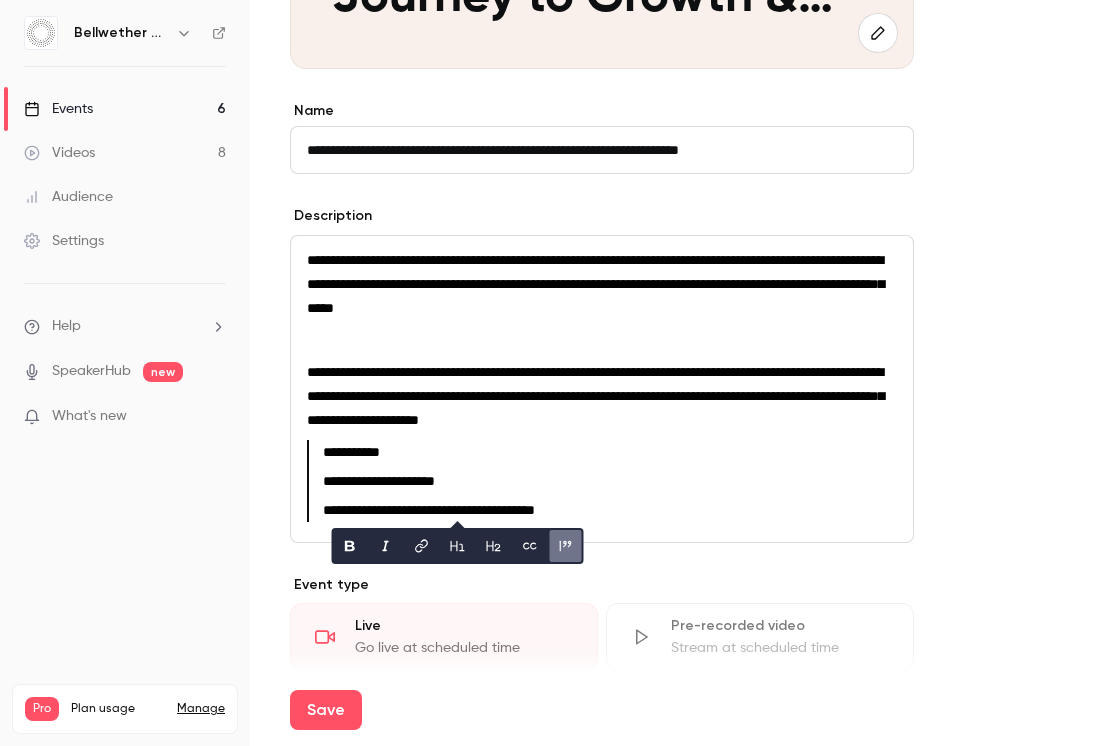 click at bounding box center [566, 546] 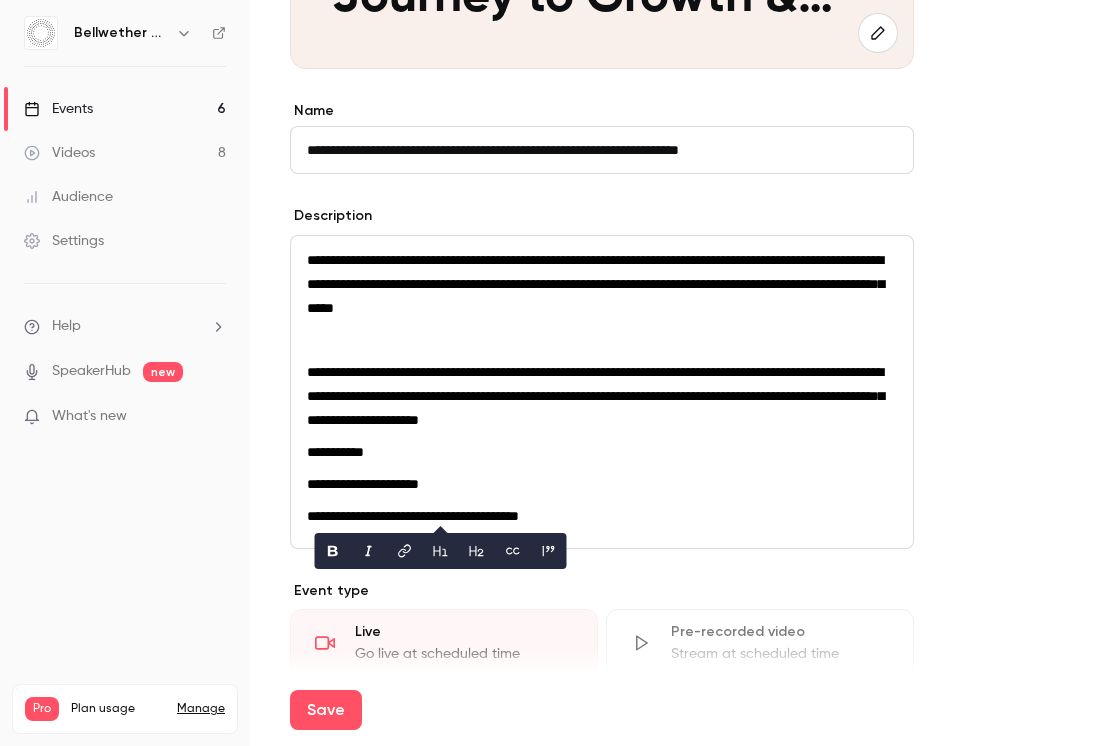 click on "**********" at bounding box center [602, 392] 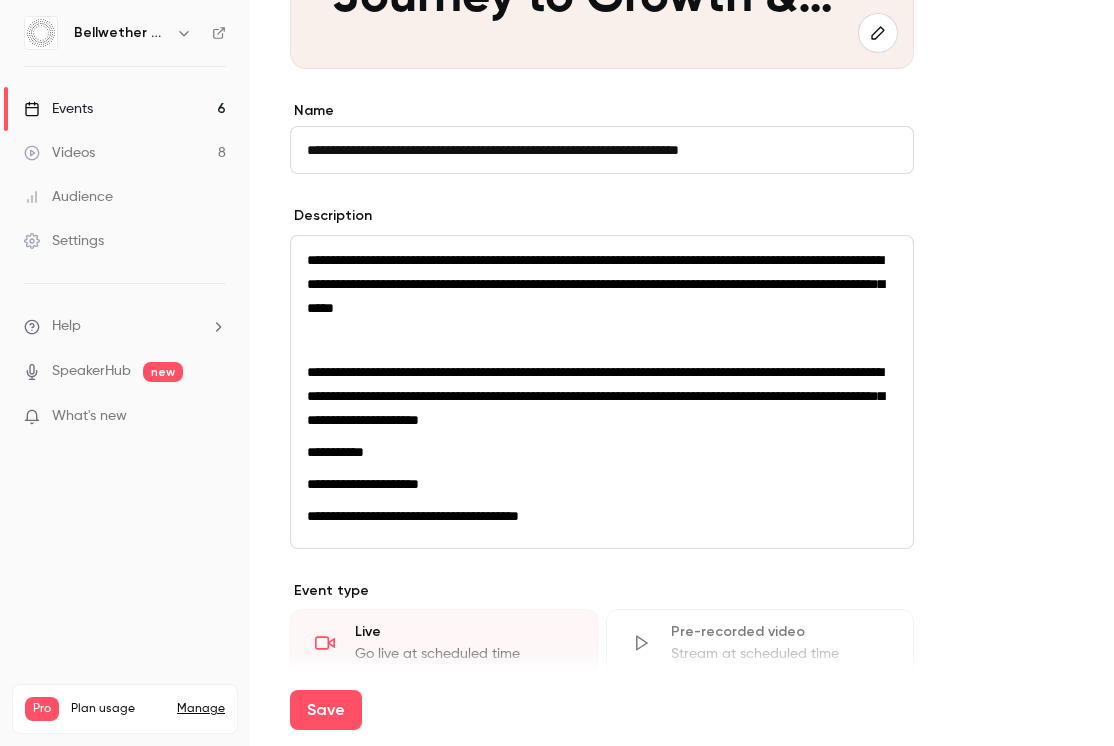 click at bounding box center (602, 340) 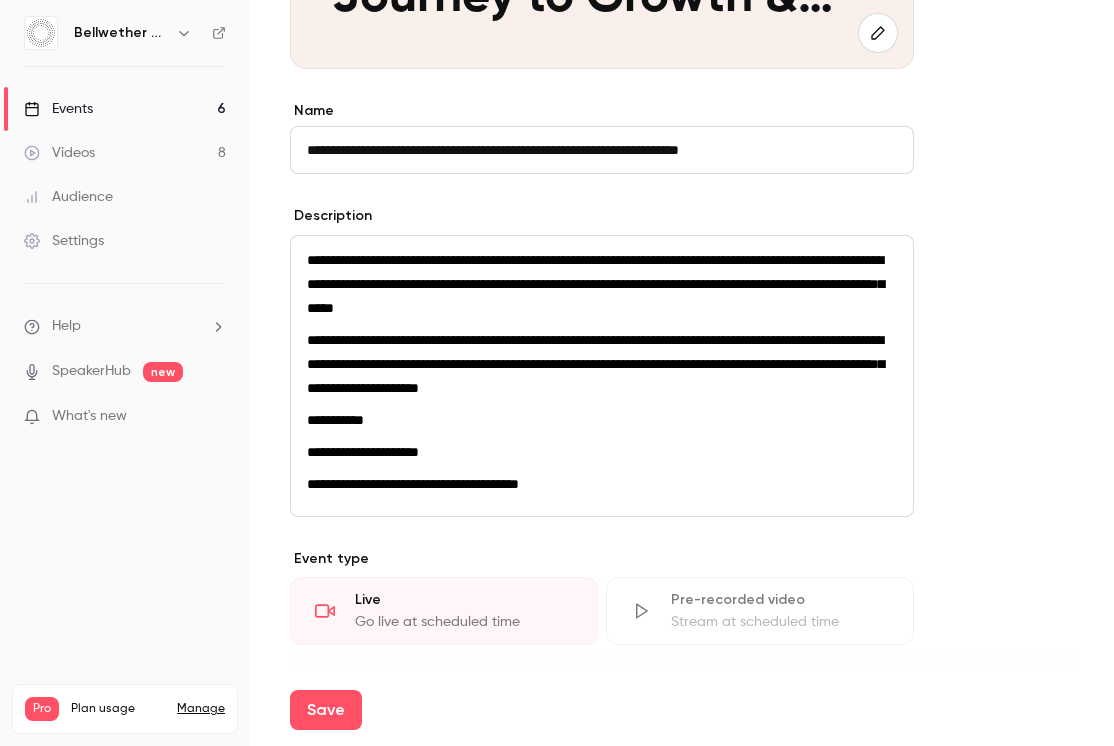 click on "**********" at bounding box center (595, 284) 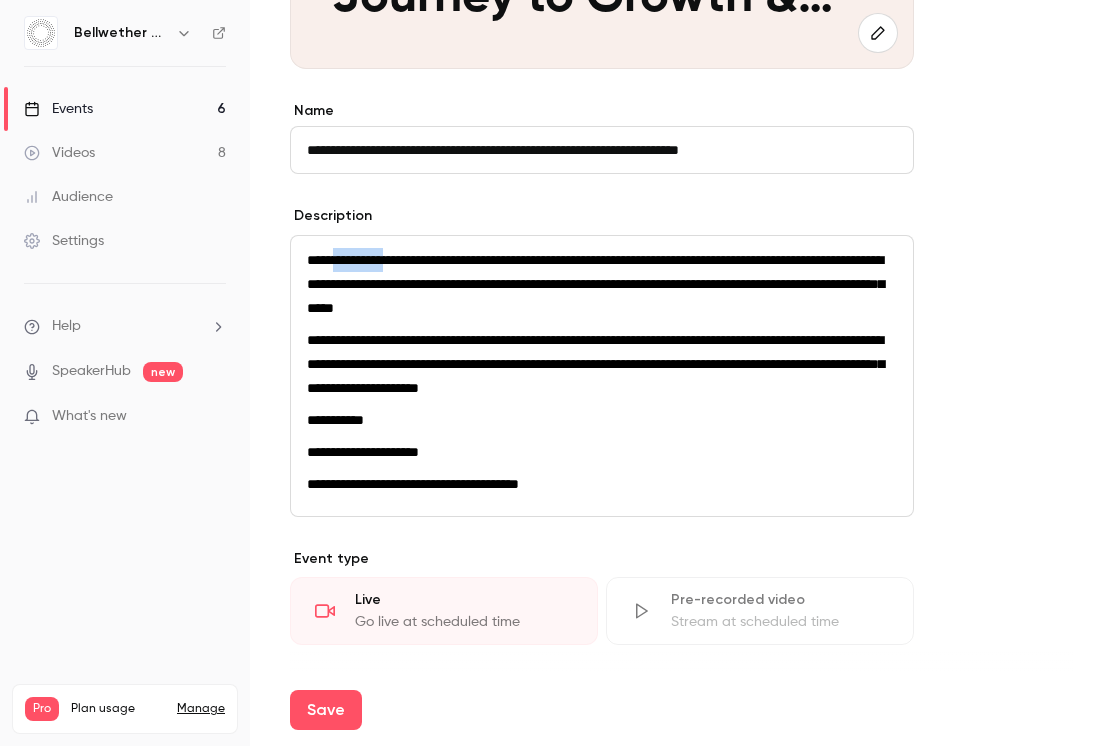 click on "**********" at bounding box center [595, 284] 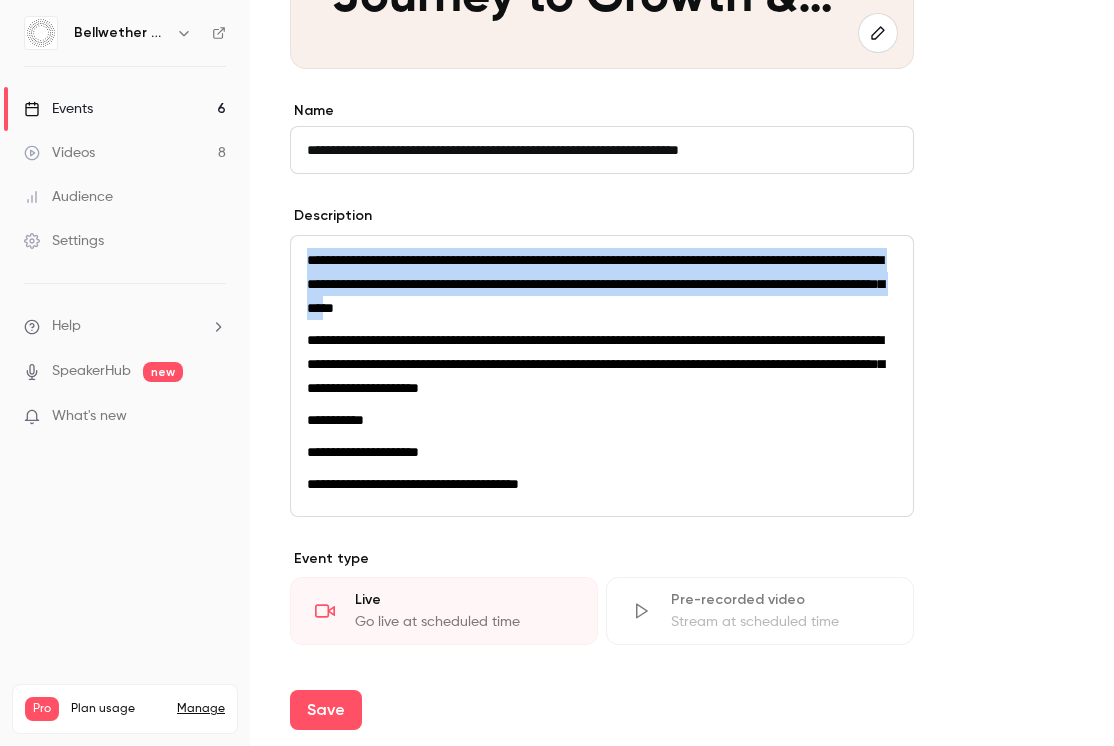 drag, startPoint x: 305, startPoint y: 256, endPoint x: 717, endPoint y: 316, distance: 416.346 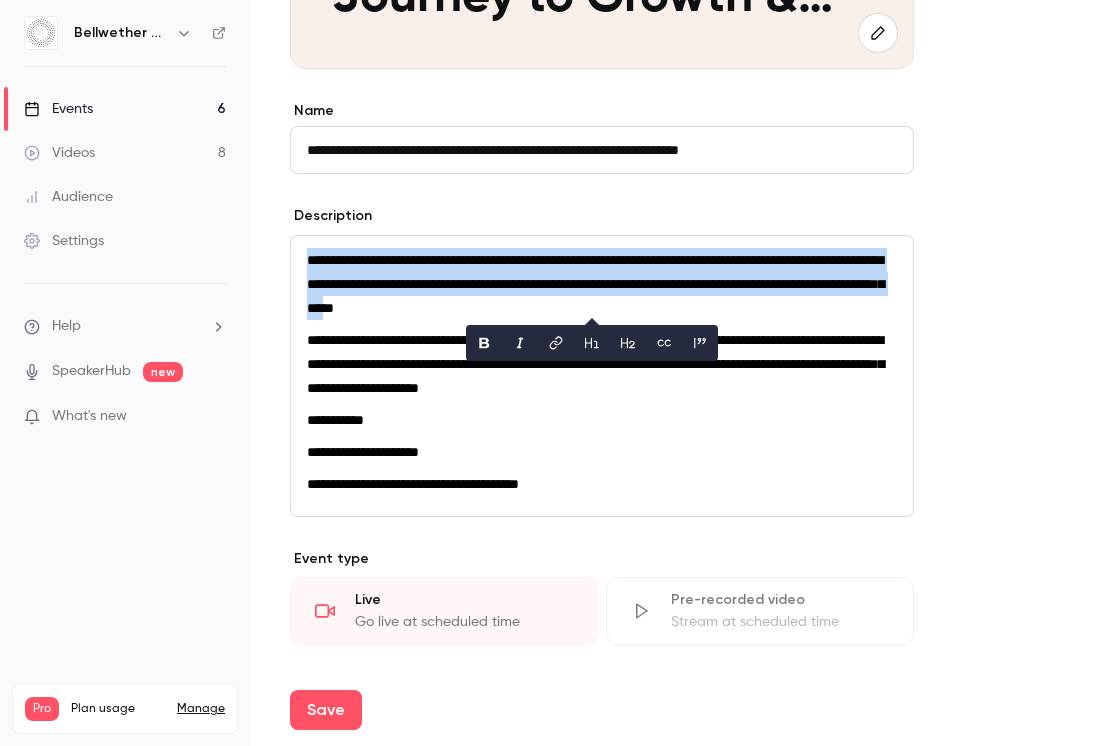 click on "**********" at bounding box center (602, 284) 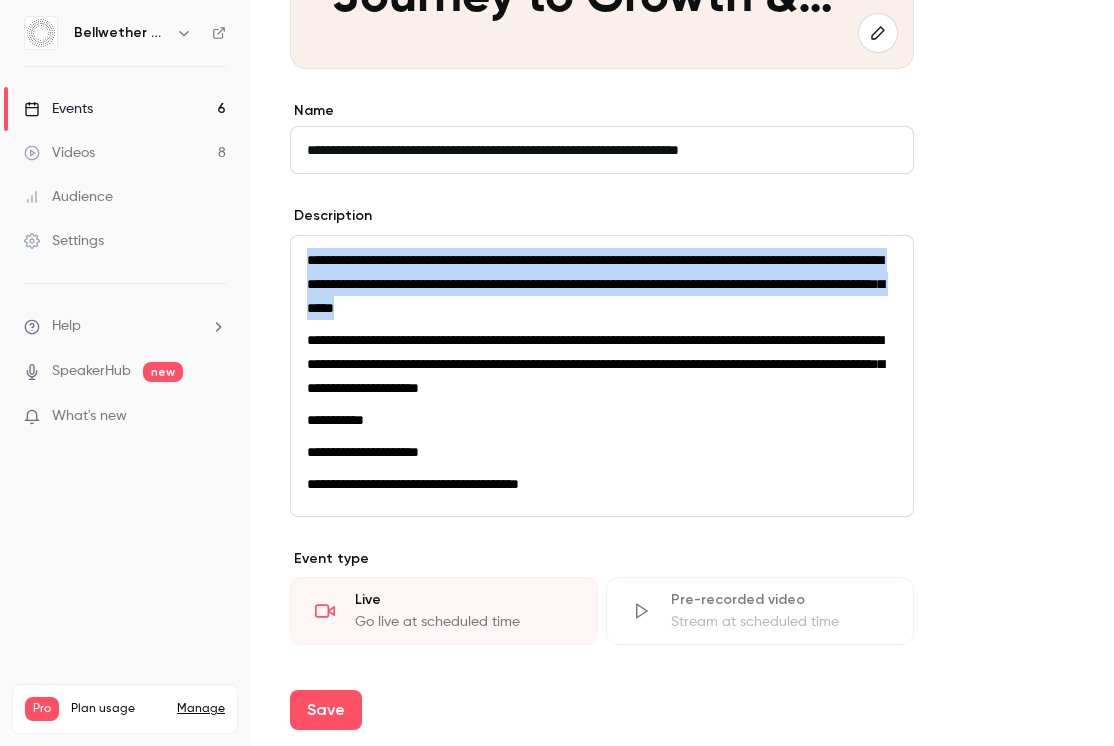 drag, startPoint x: 753, startPoint y: 309, endPoint x: 302, endPoint y: 258, distance: 453.87442 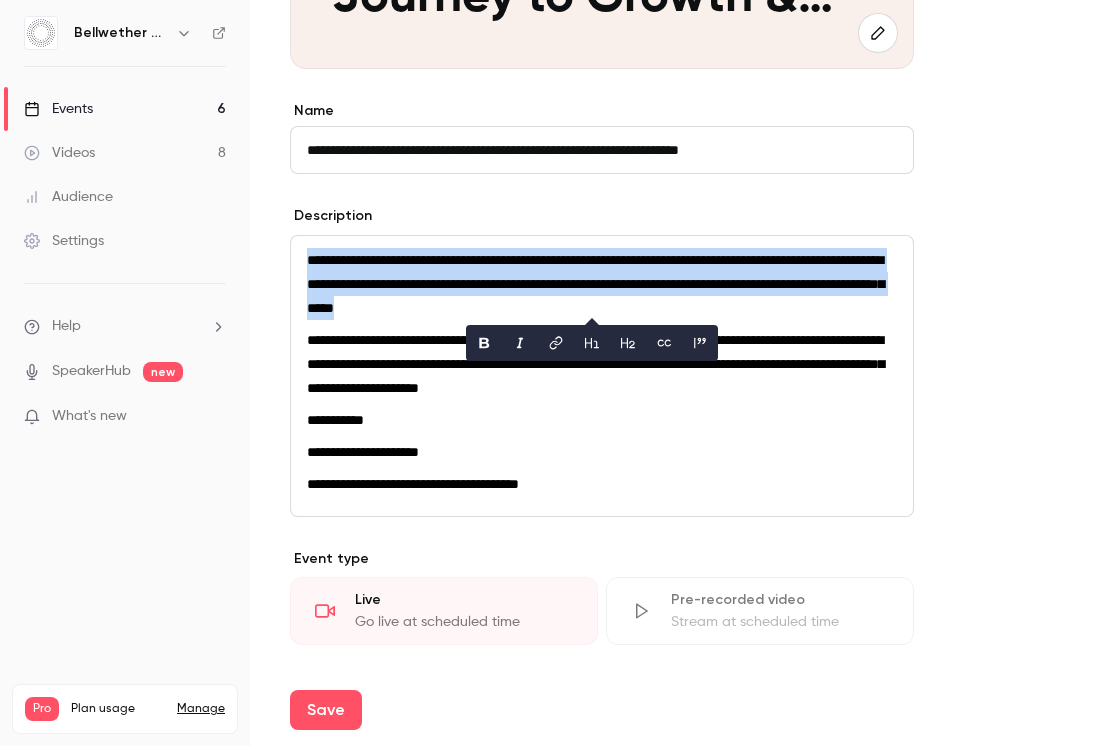click at bounding box center (592, 343) 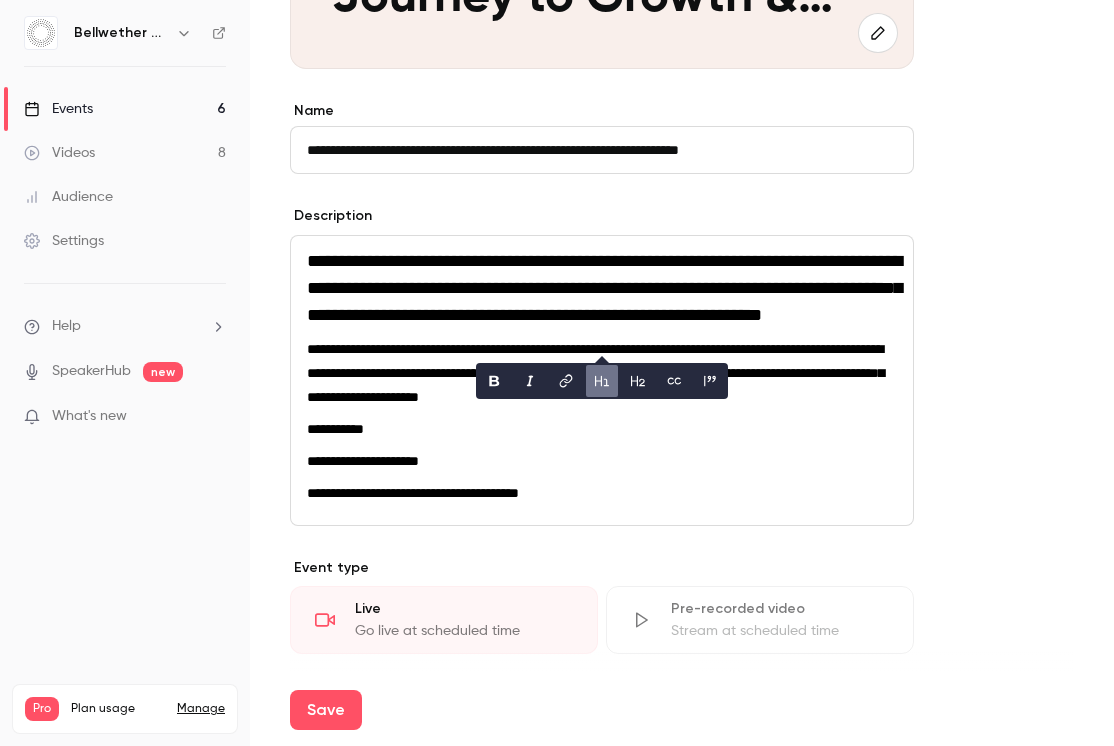 click at bounding box center (638, 381) 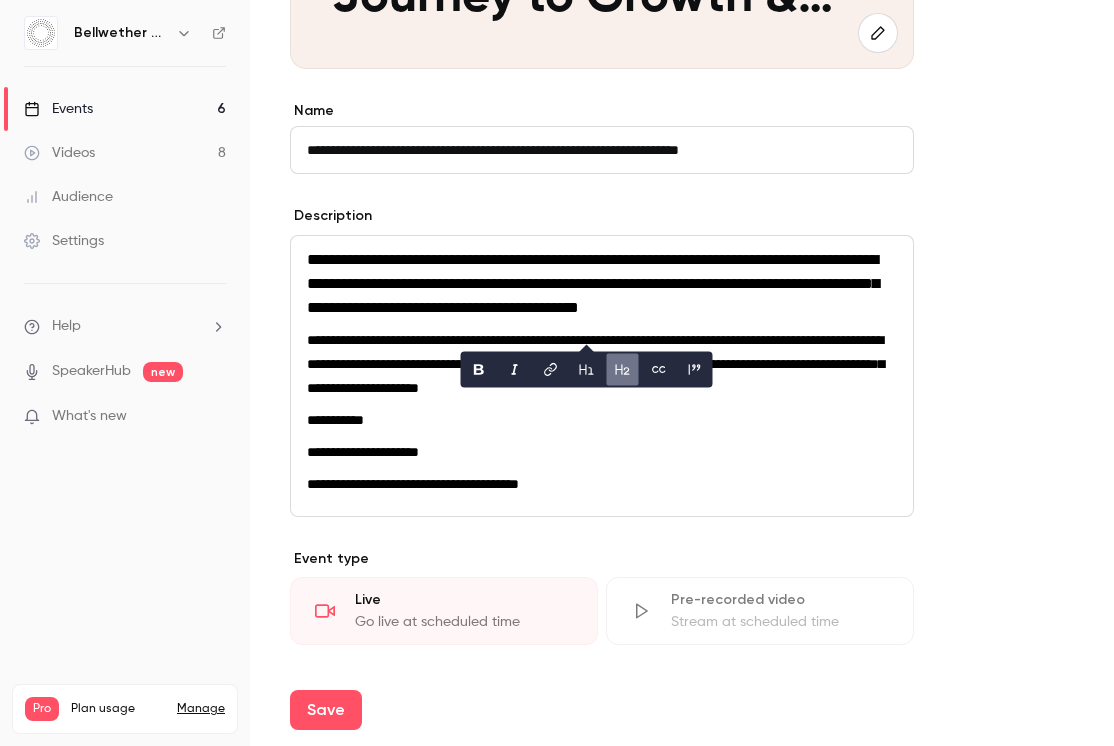 click at bounding box center (659, 370) 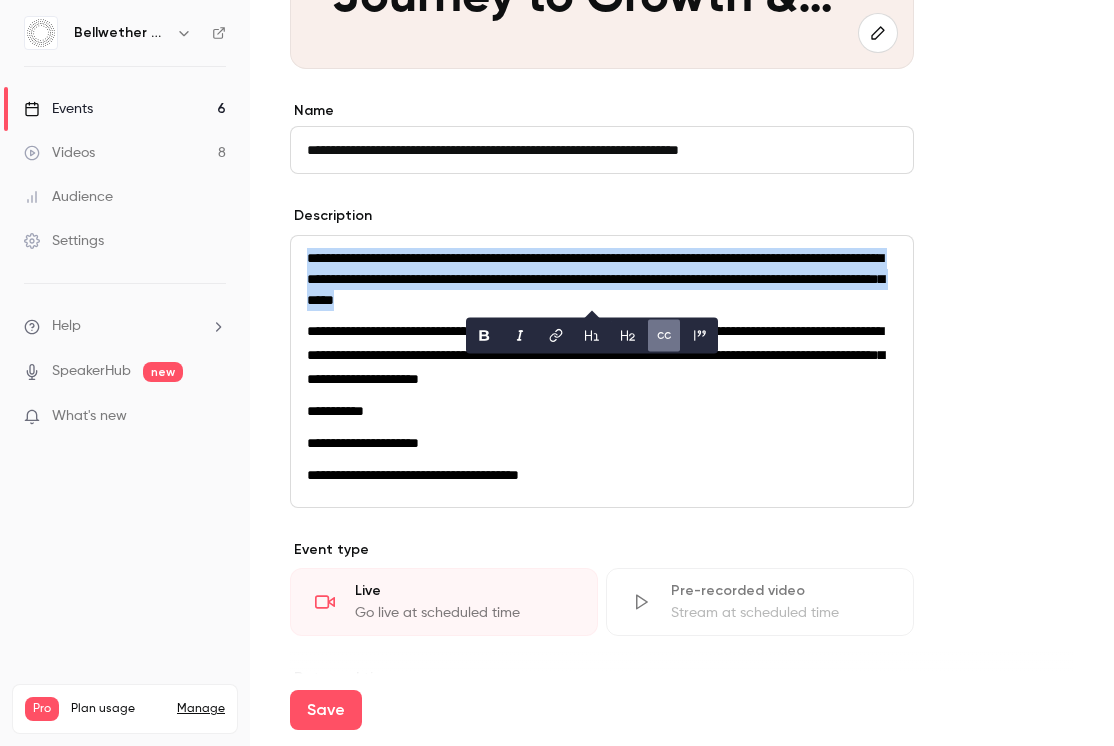 click at bounding box center (628, 336) 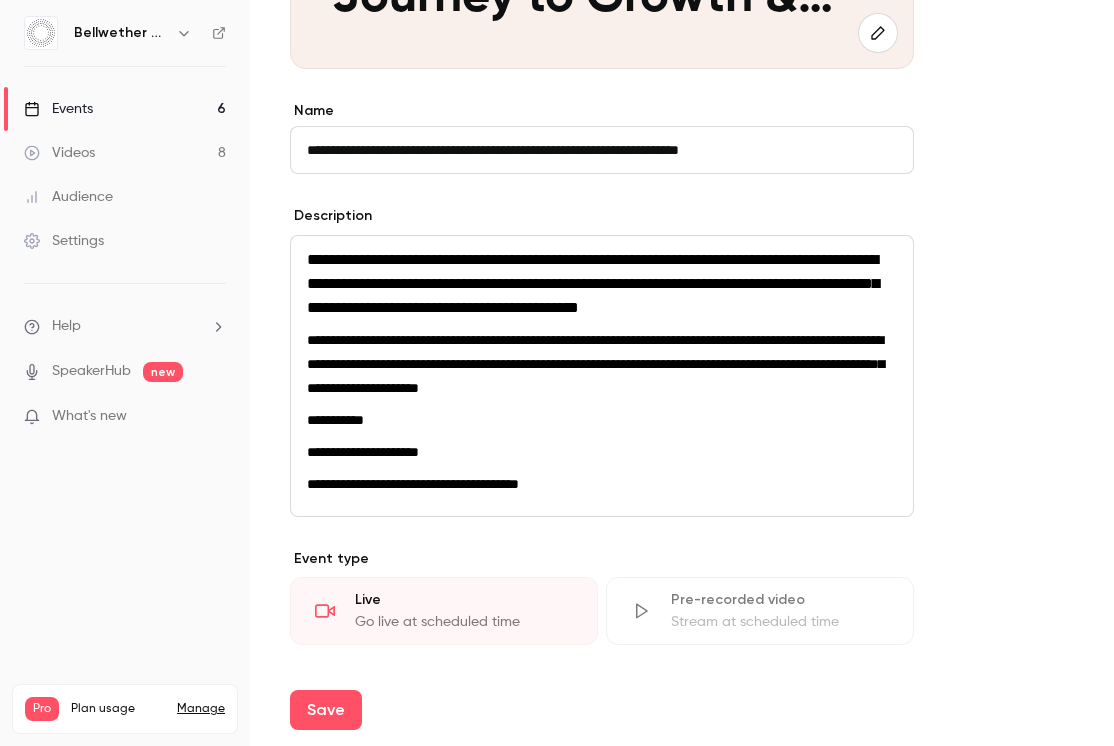 click on "**********" at bounding box center [602, 284] 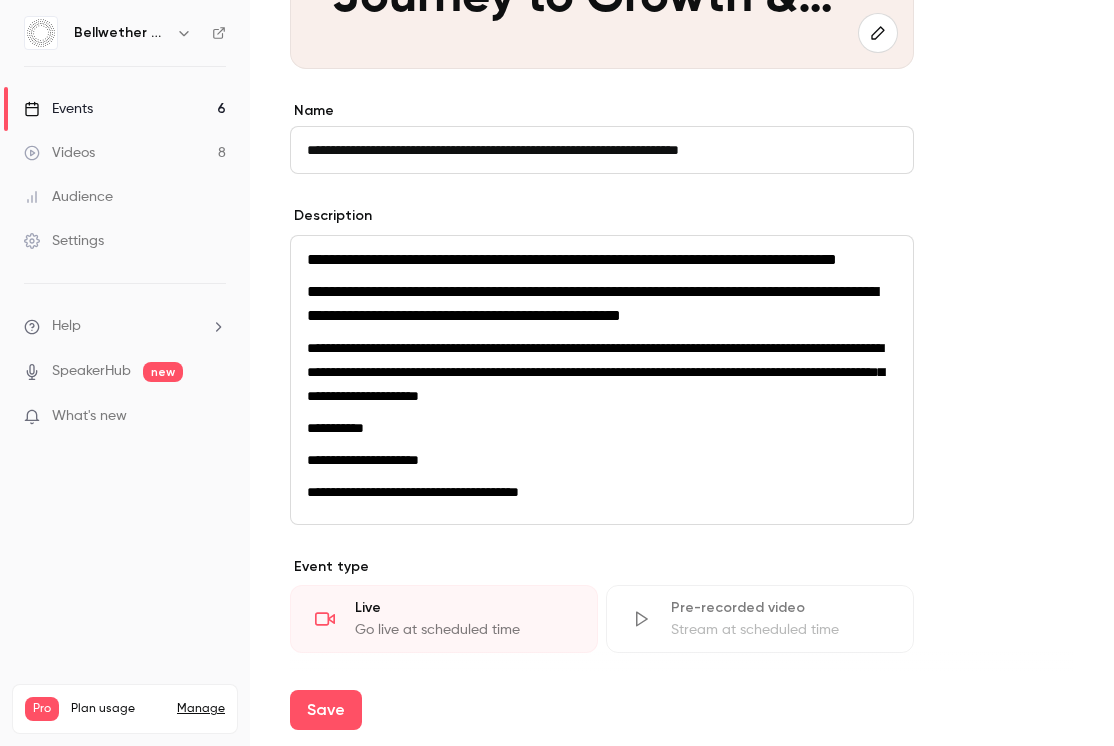 click on "**********" at bounding box center (592, 303) 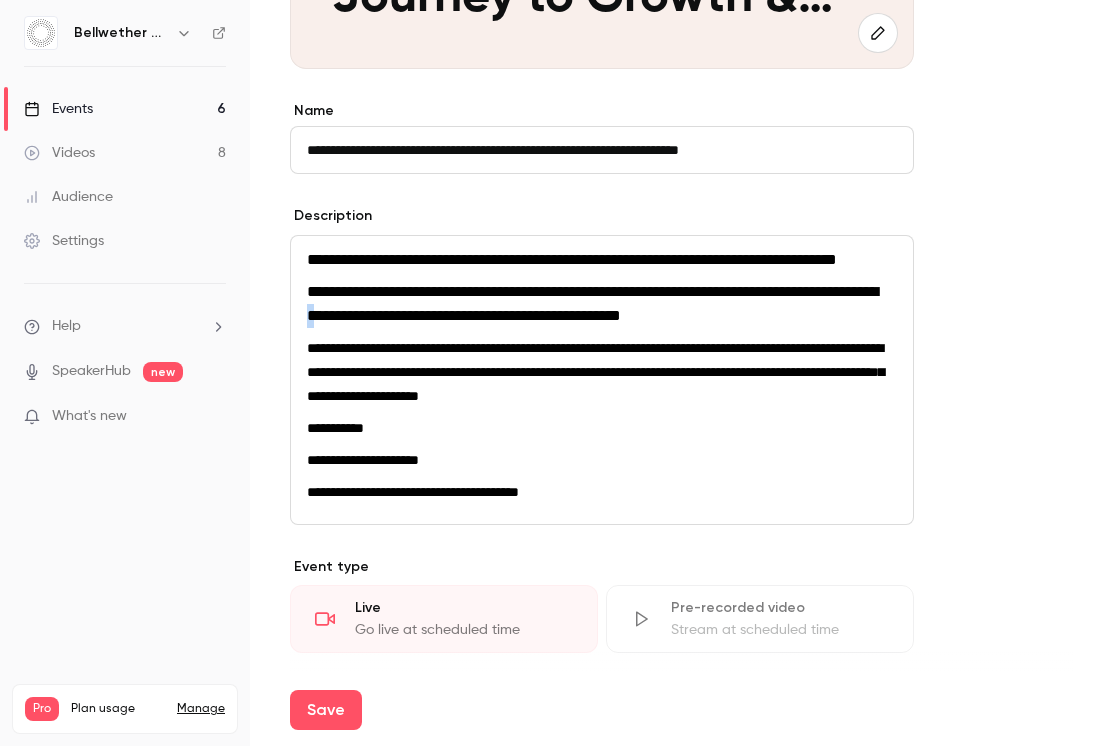 click on "**********" at bounding box center (592, 303) 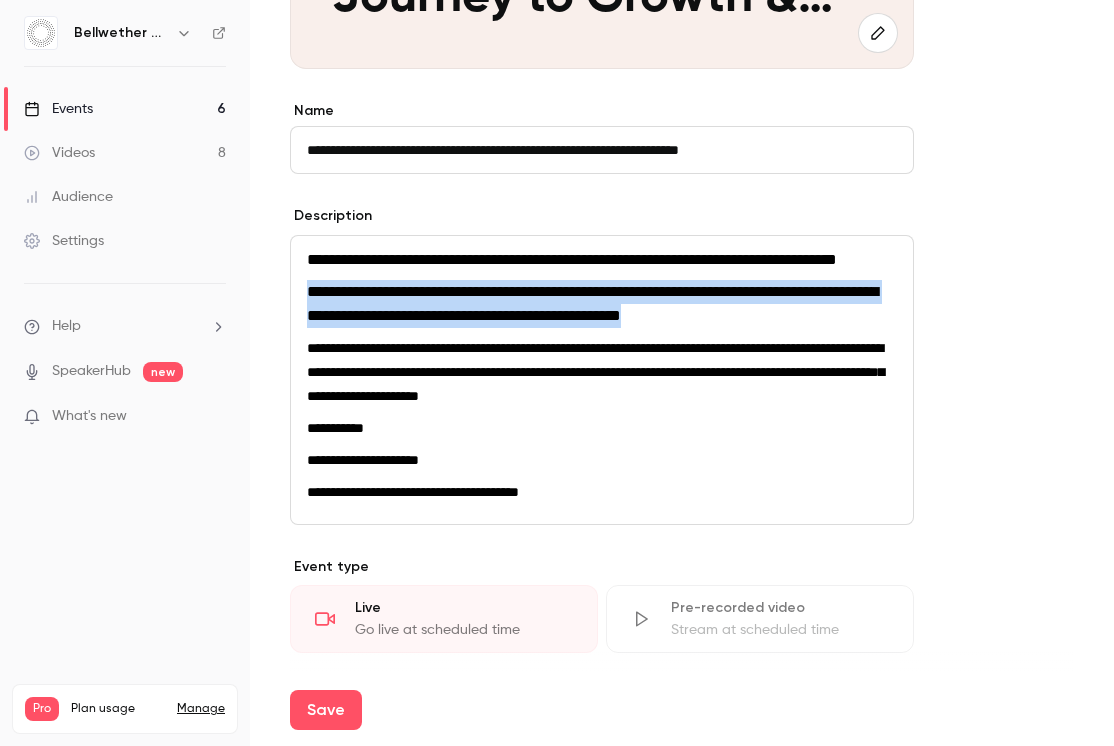 click on "**********" at bounding box center [592, 303] 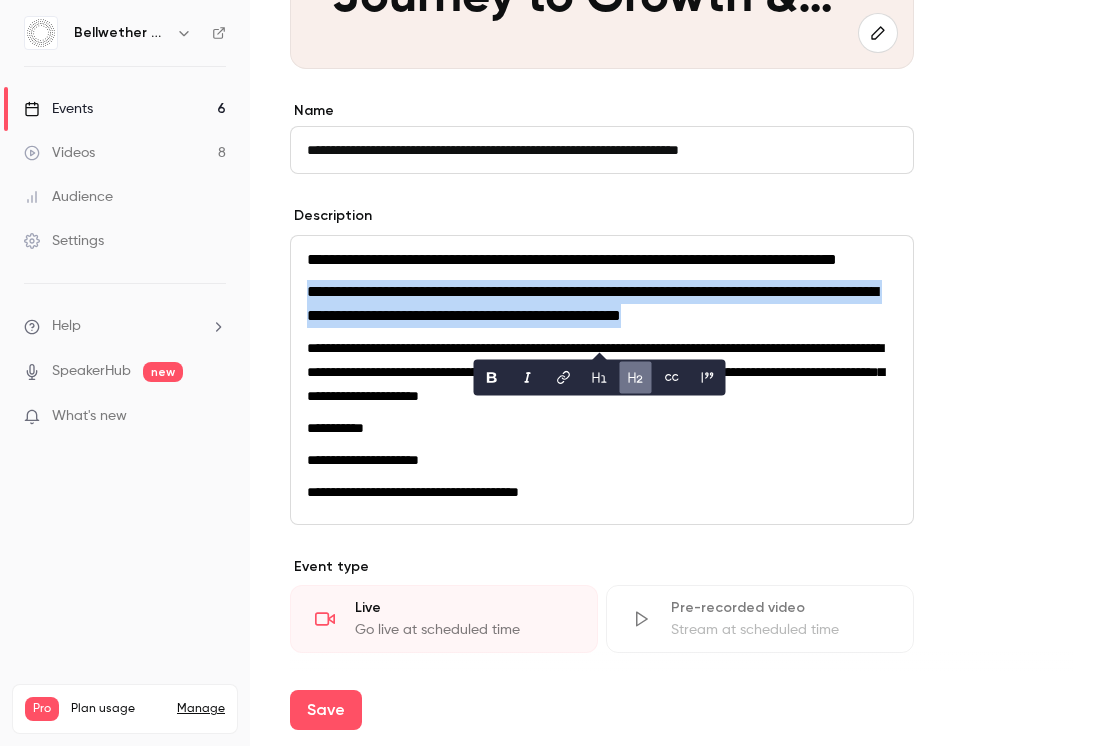 click 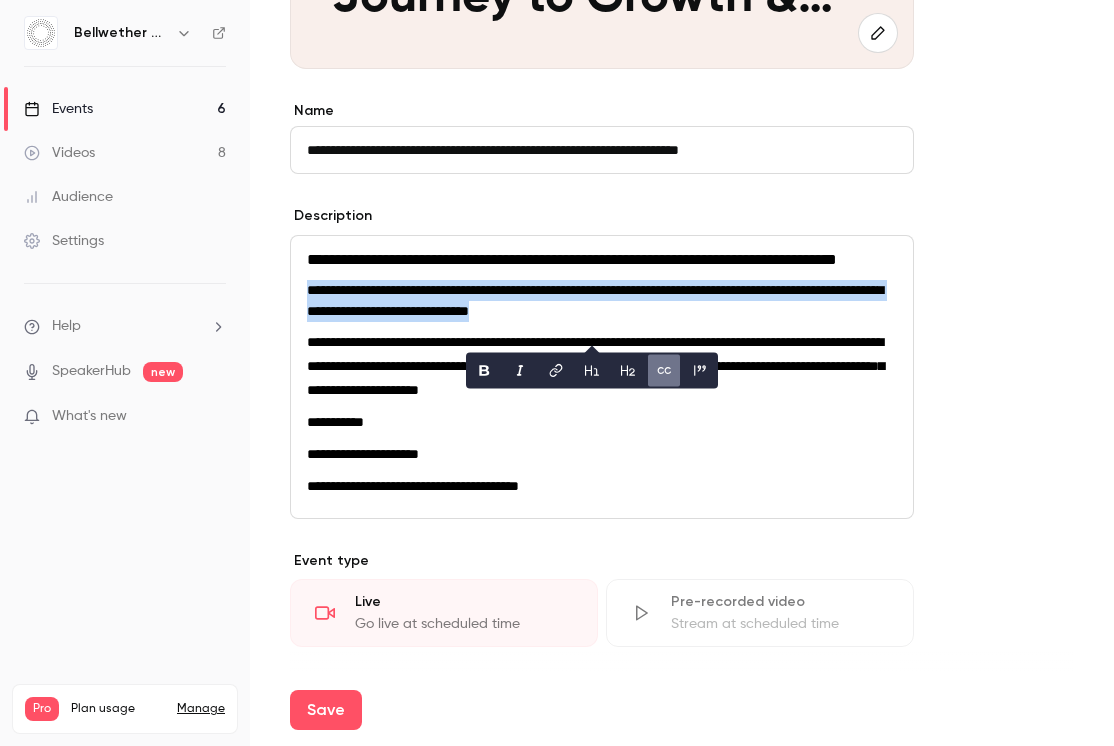 click on "**********" at bounding box center (602, 301) 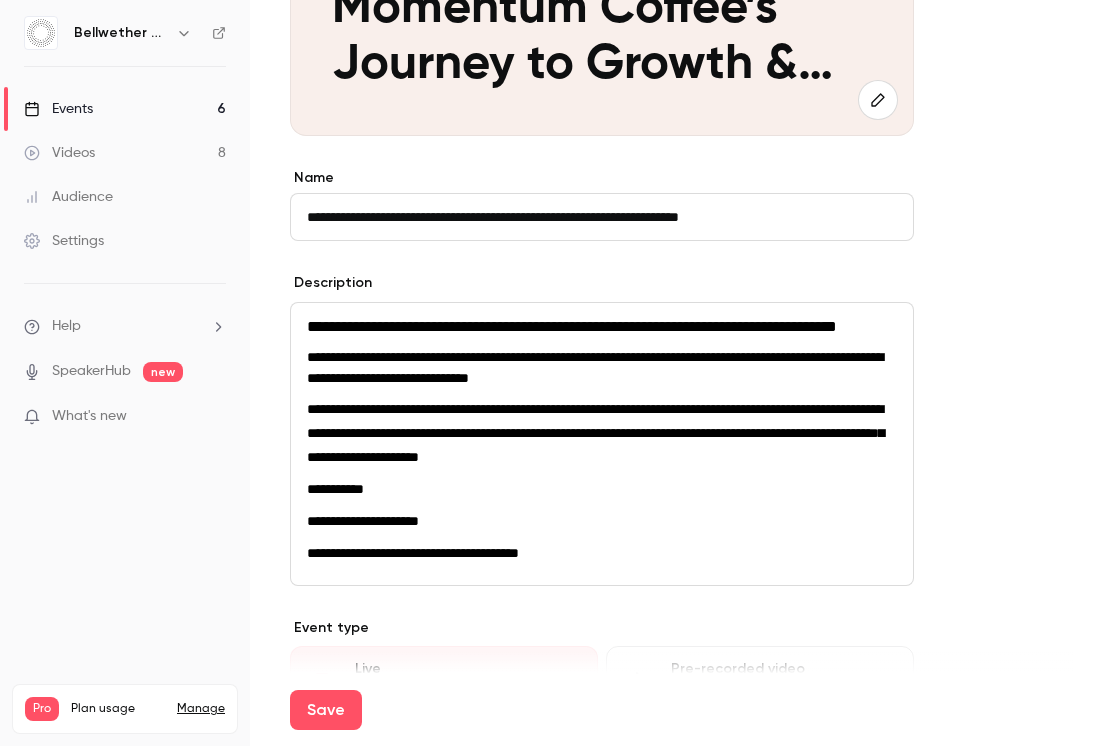 scroll, scrollTop: 560, scrollLeft: 0, axis: vertical 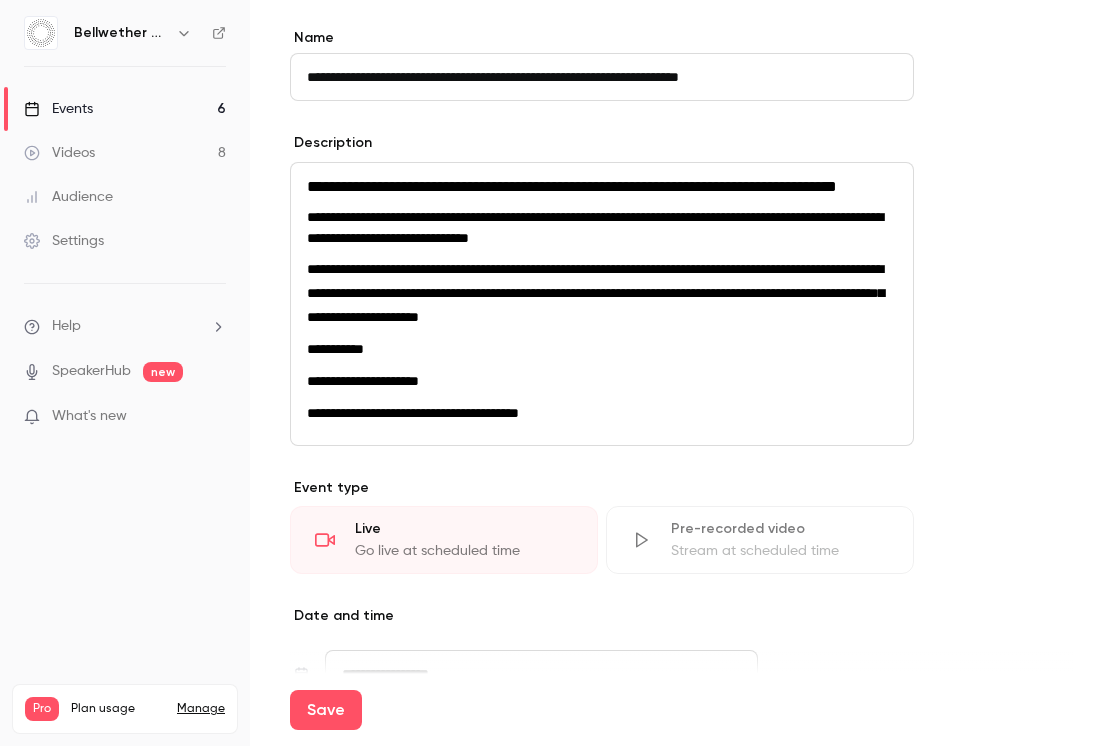 click on "**********" at bounding box center (602, 187) 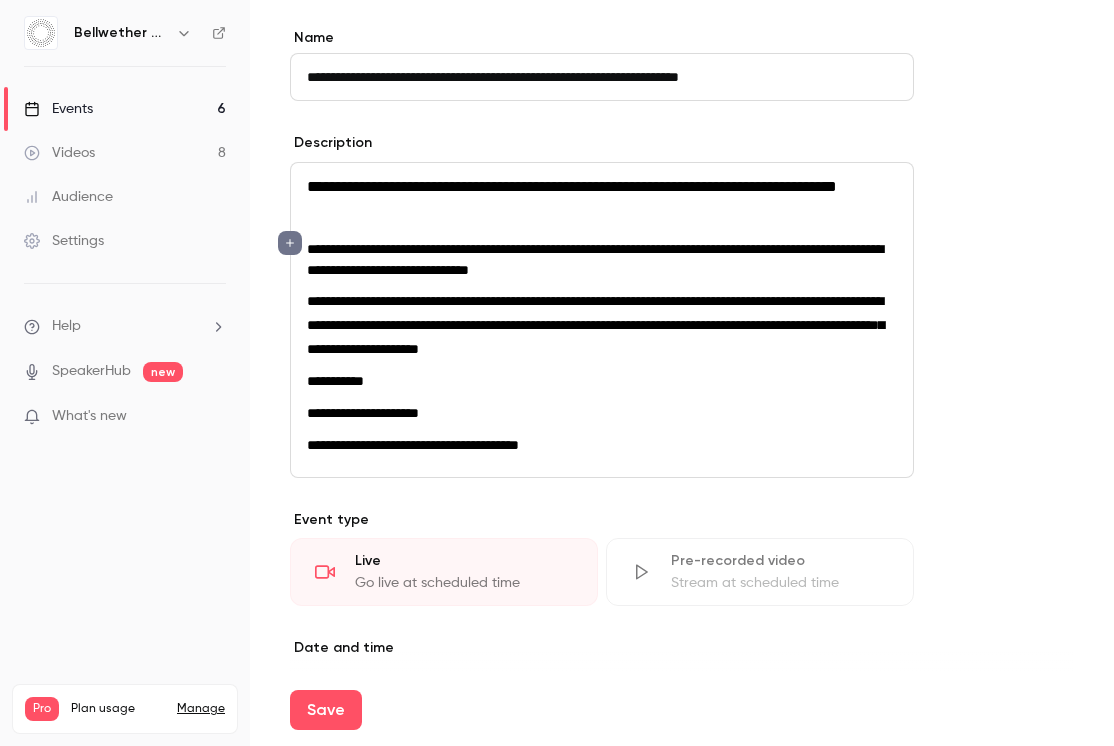 click on "**********" at bounding box center (602, 320) 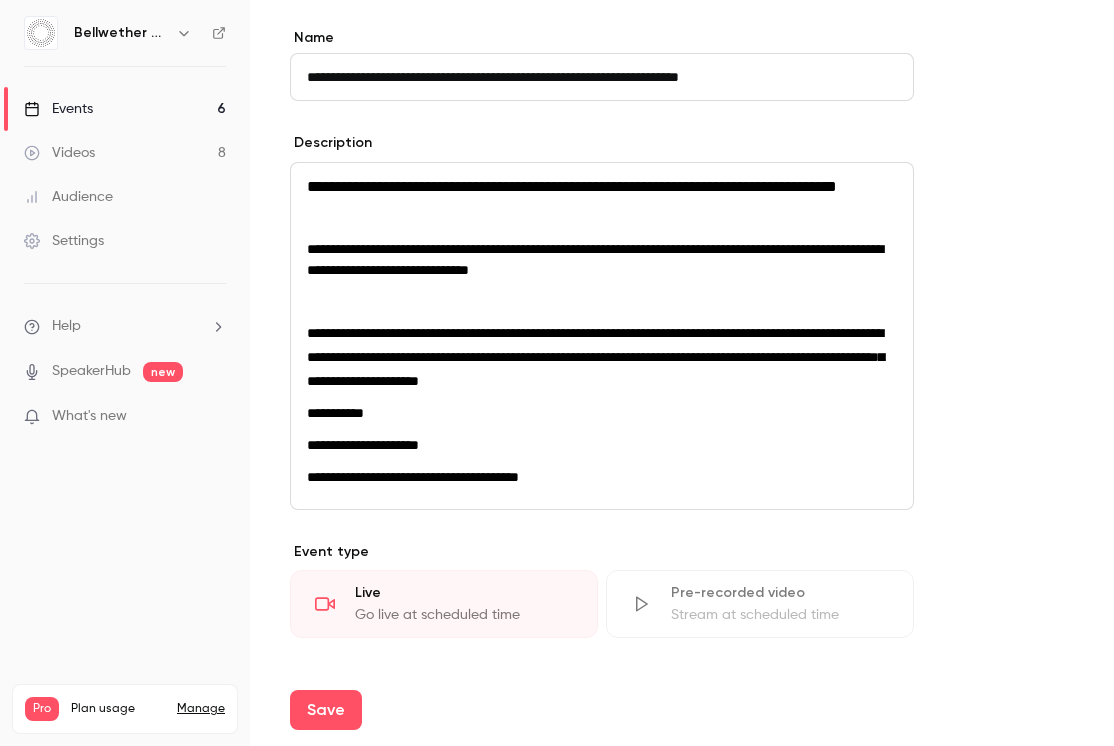 click on "**********" at bounding box center [602, 357] 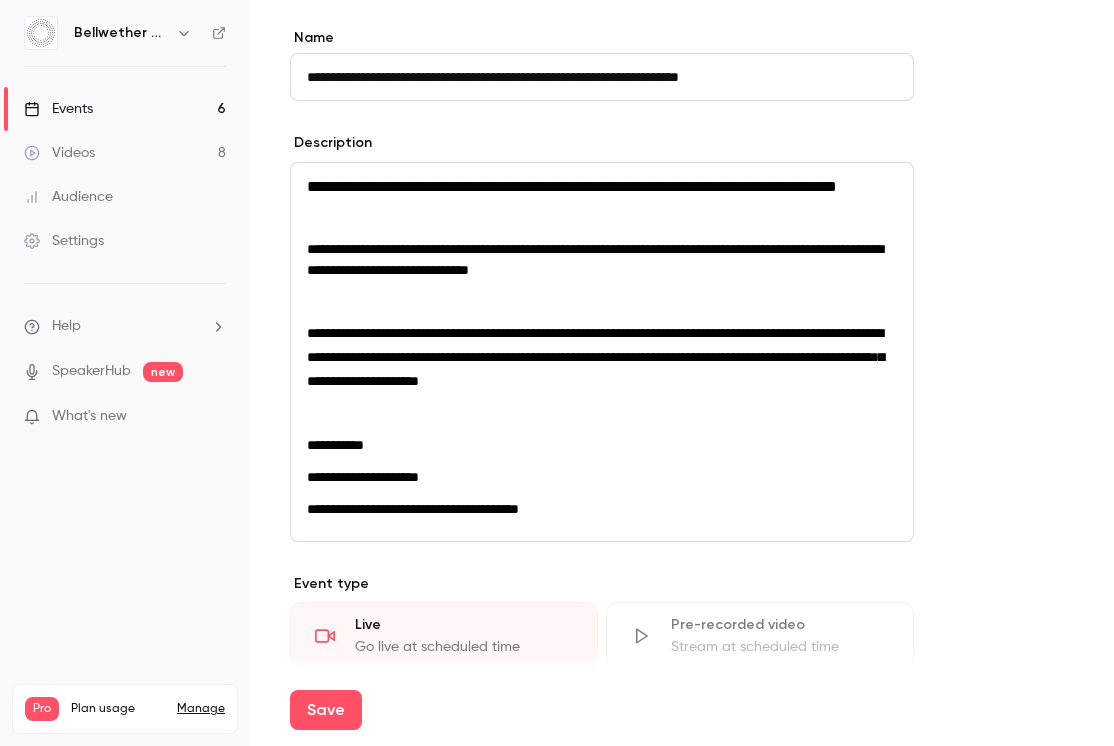 click on "**********" at bounding box center [682, 394] 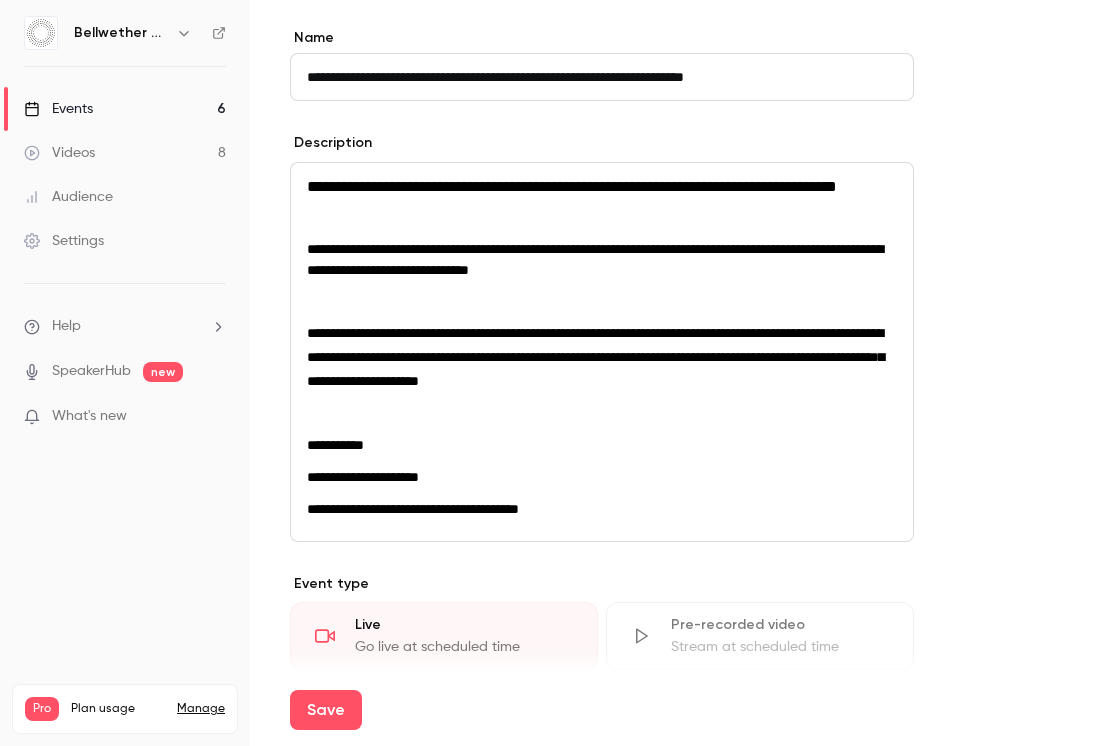 type on "**********" 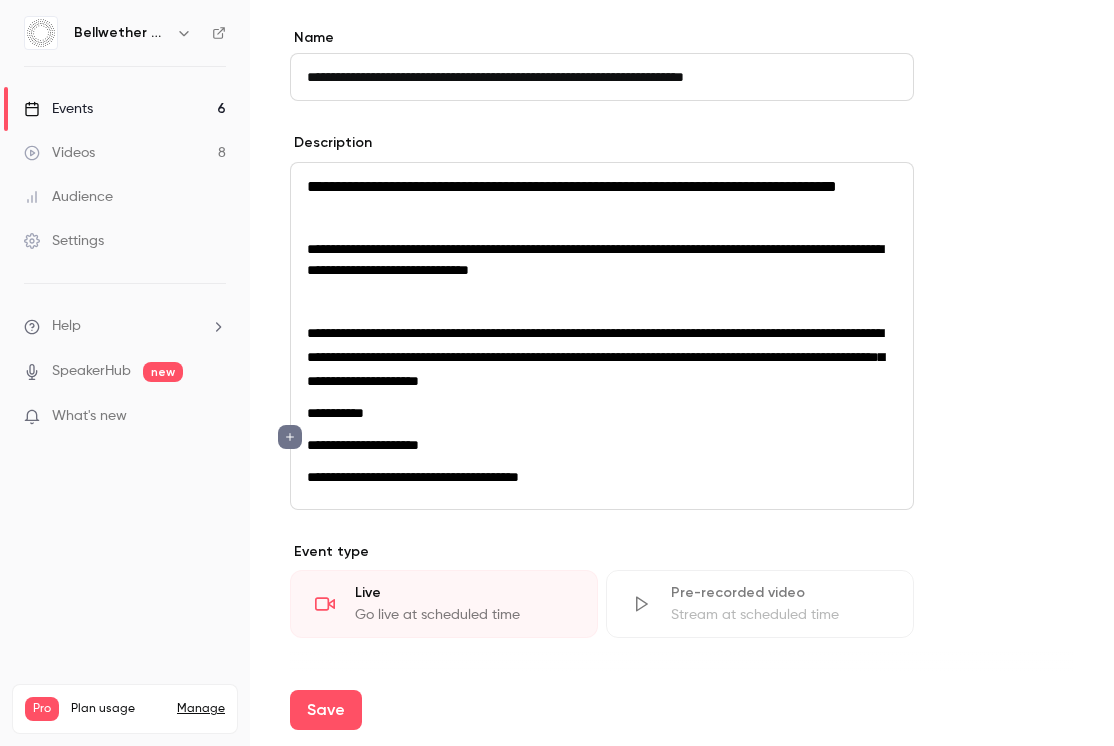 click on "**********" at bounding box center [602, 336] 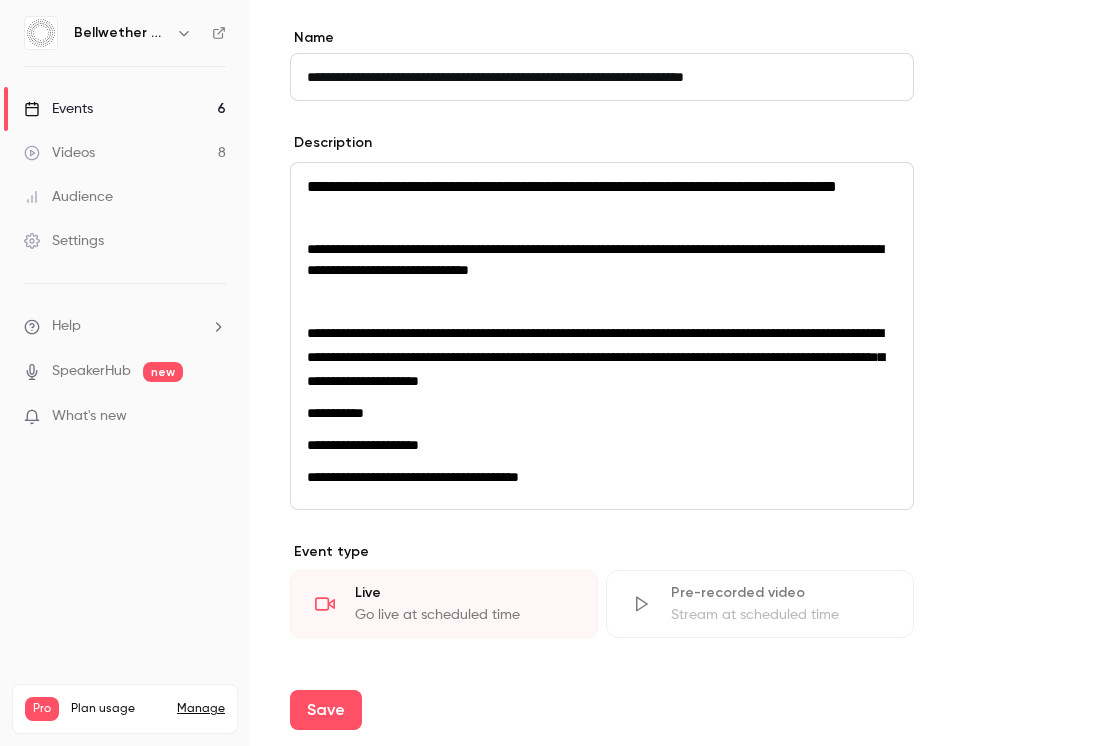 click on "**********" at bounding box center (602, 336) 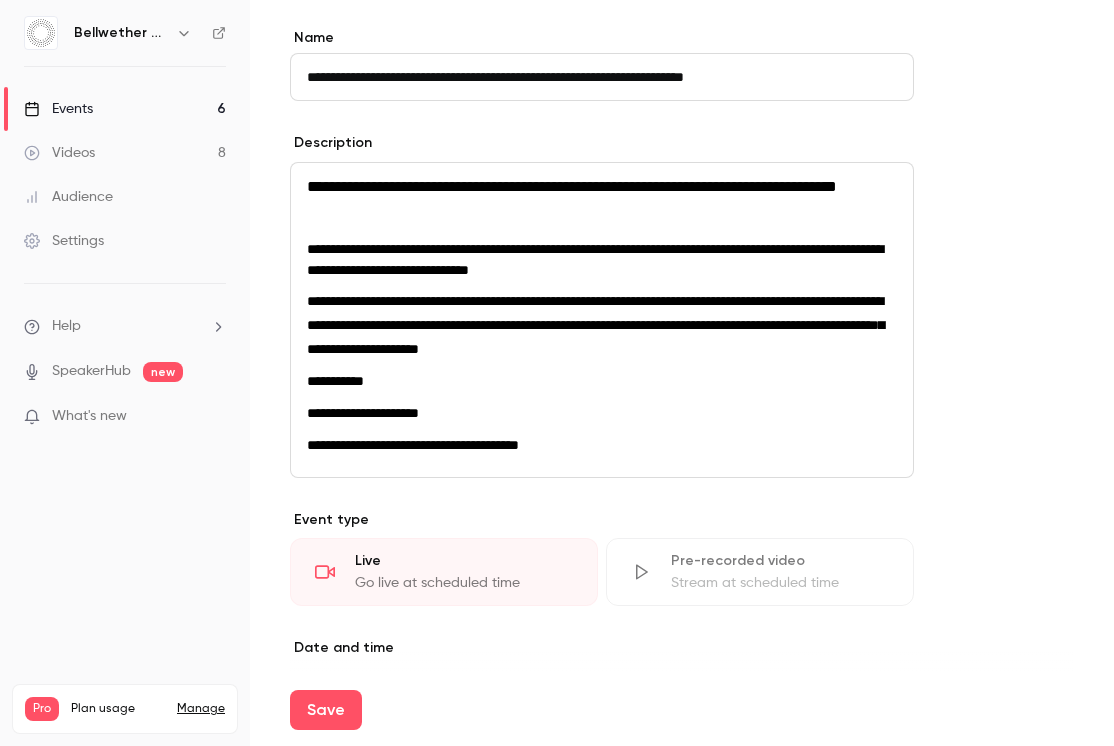 click at bounding box center [602, 219] 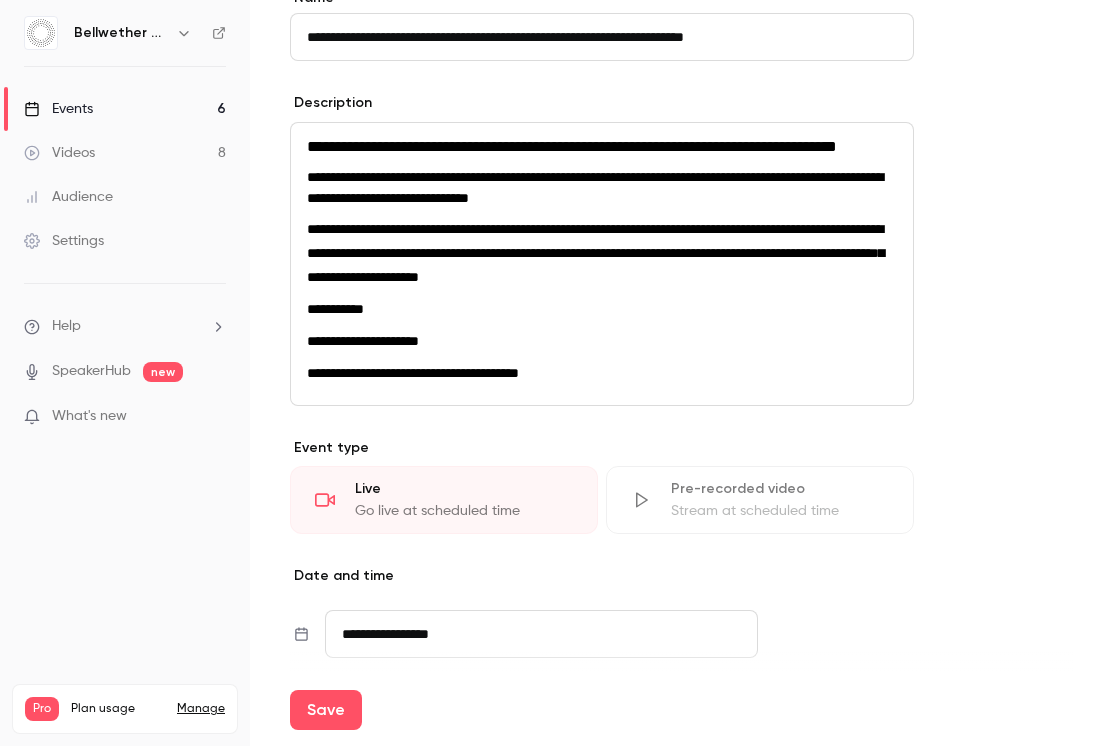 scroll, scrollTop: 600, scrollLeft: 0, axis: vertical 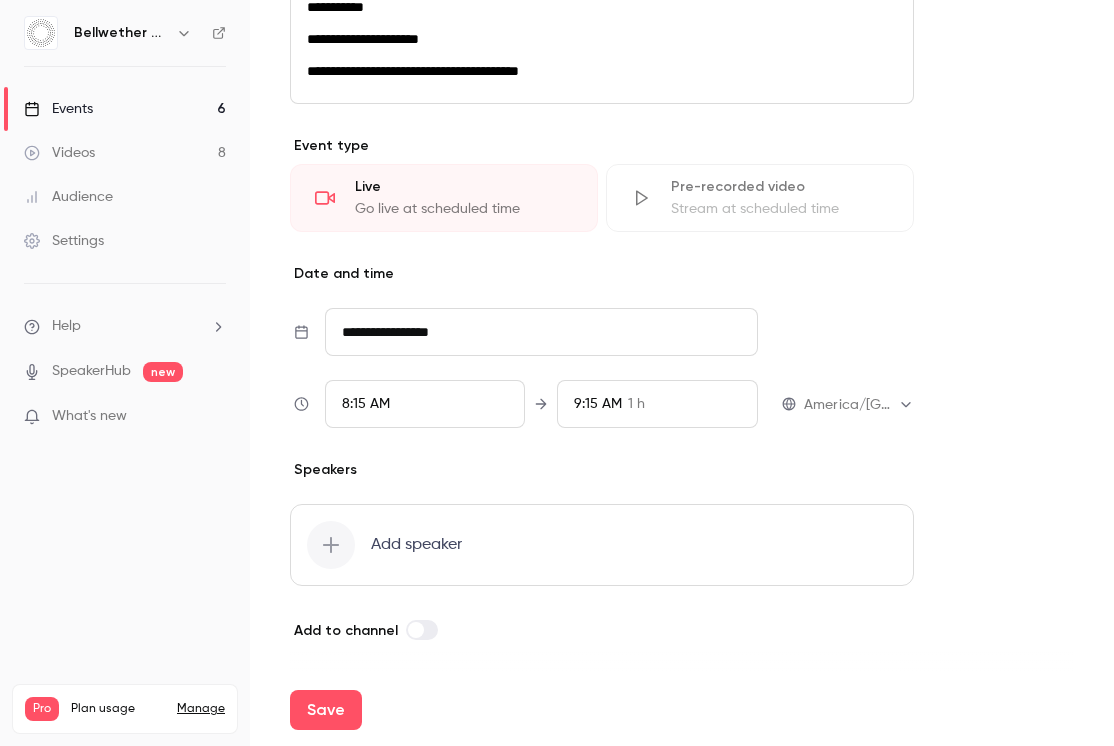 click on "**********" at bounding box center [541, 332] 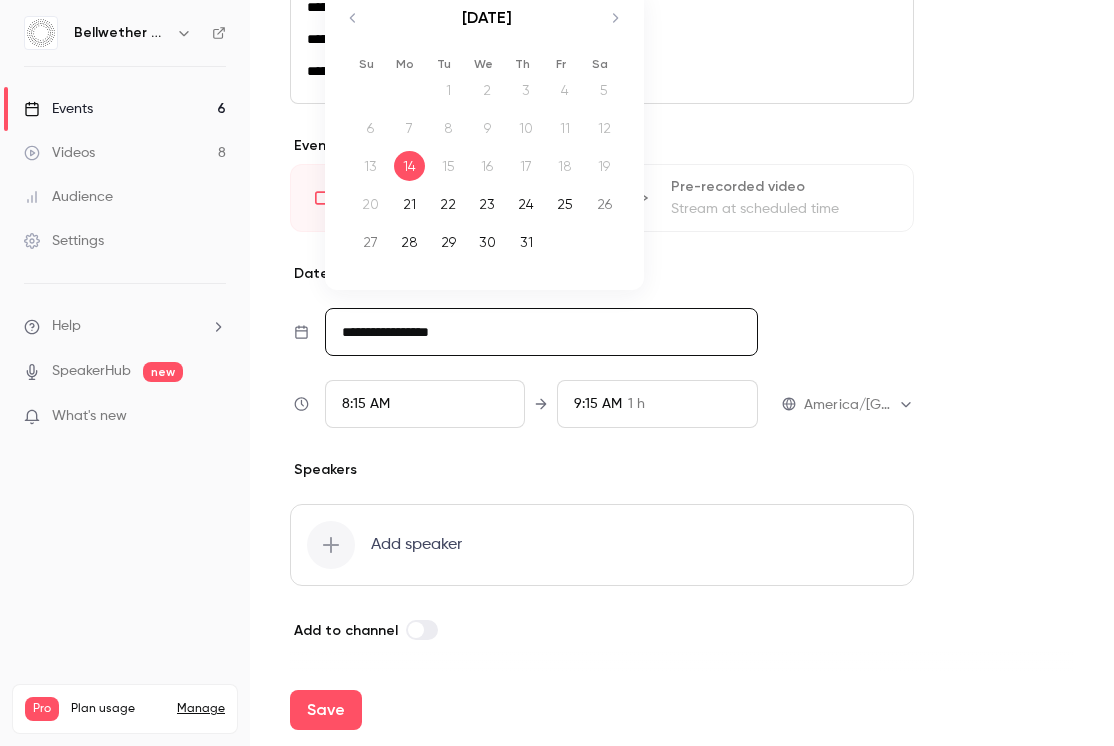 click on "24" at bounding box center (526, 204) 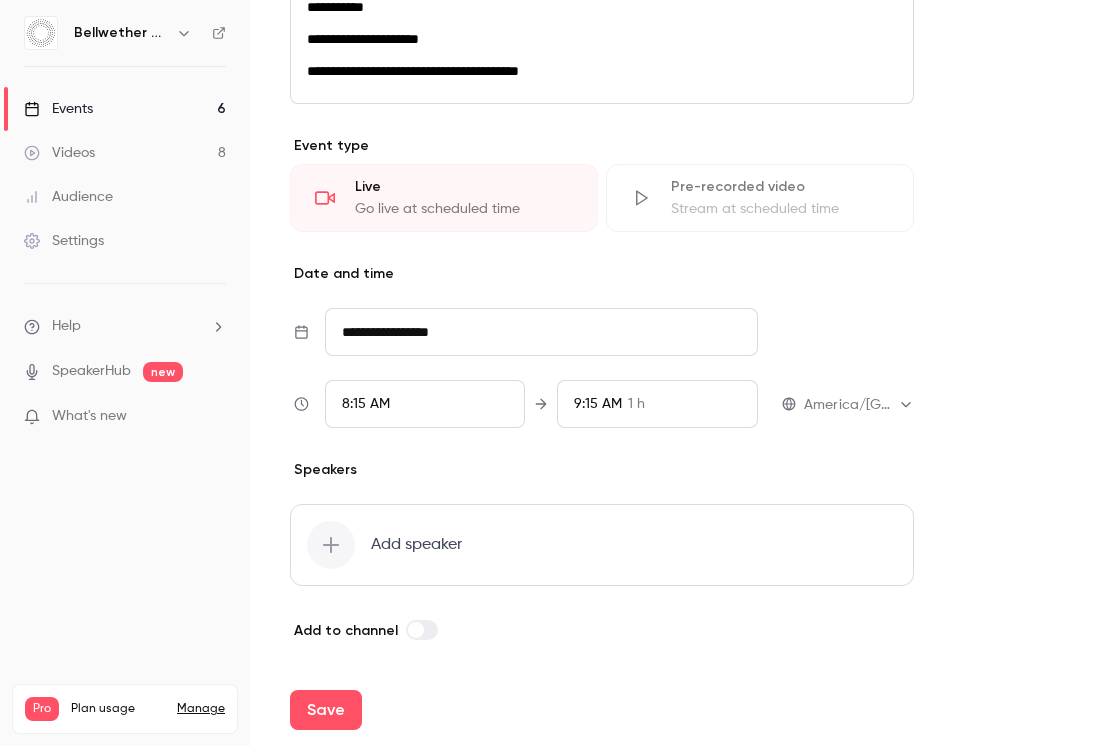 click on "8:15 AM" at bounding box center [425, 404] 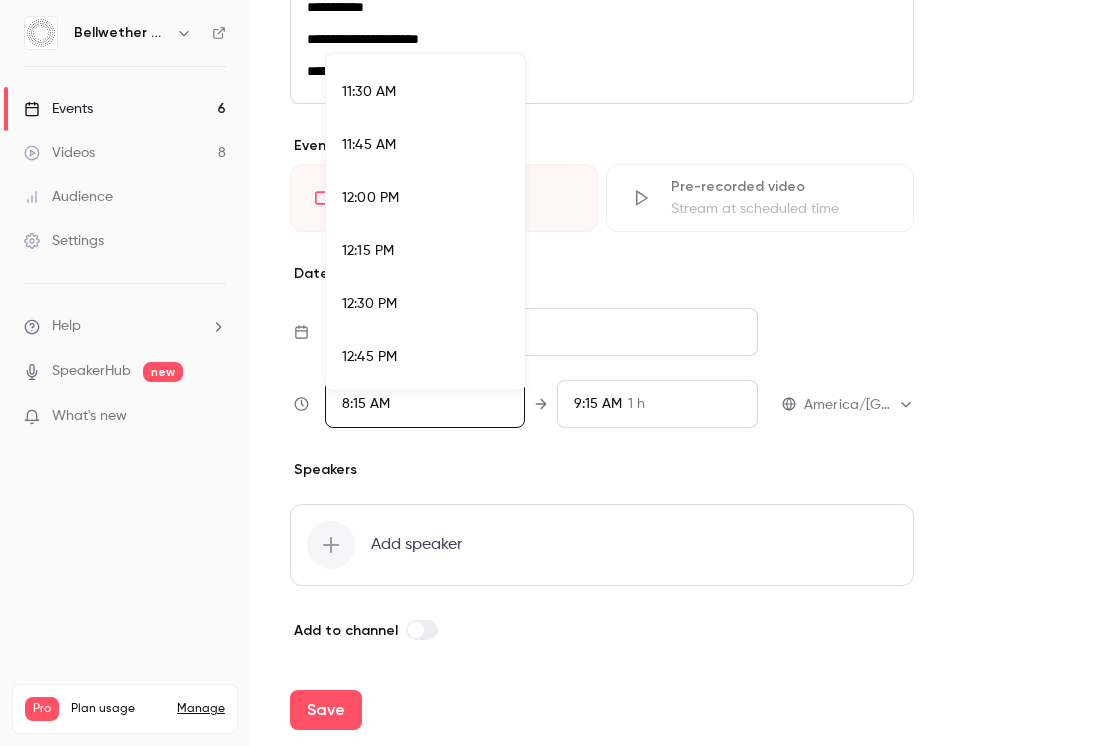 scroll, scrollTop: 2304, scrollLeft: 0, axis: vertical 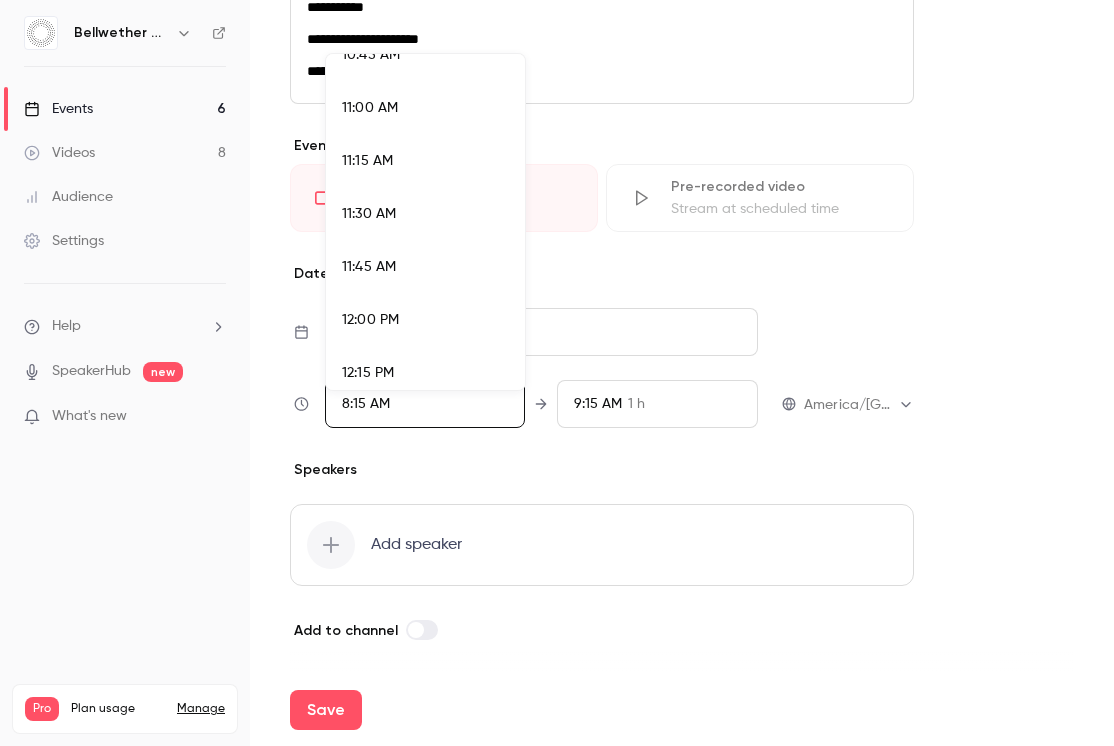 click on "11:30 AM" at bounding box center (425, 214) 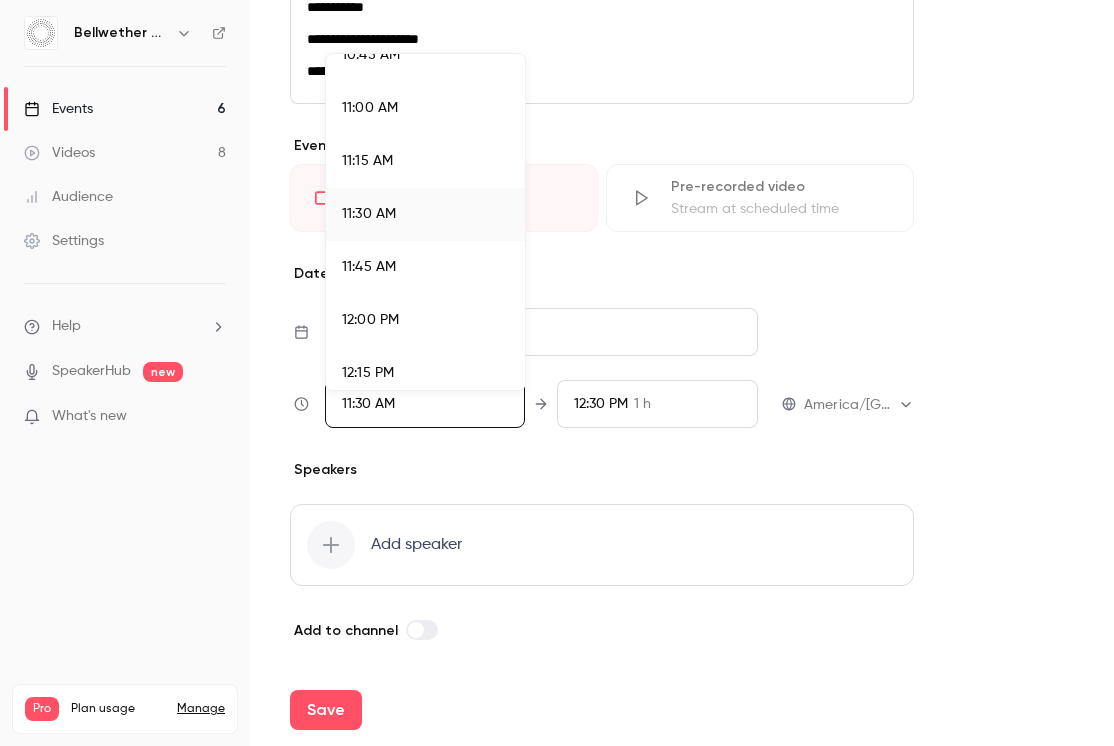 click at bounding box center (557, 373) 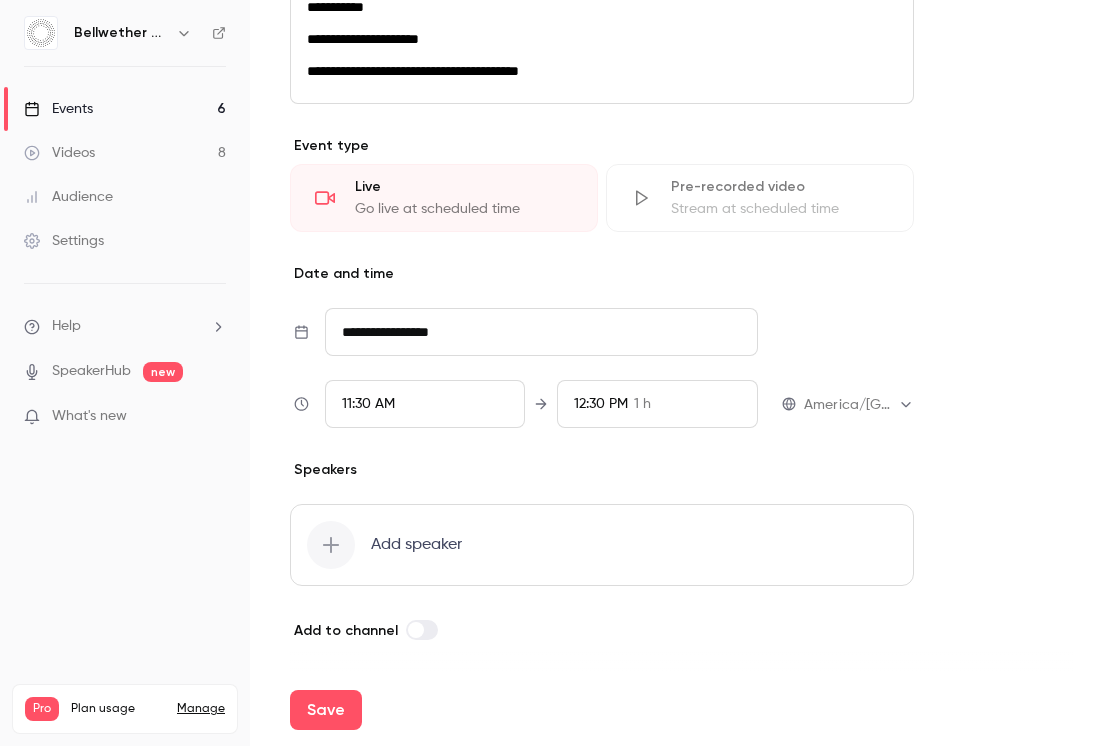 scroll, scrollTop: 1607, scrollLeft: 0, axis: vertical 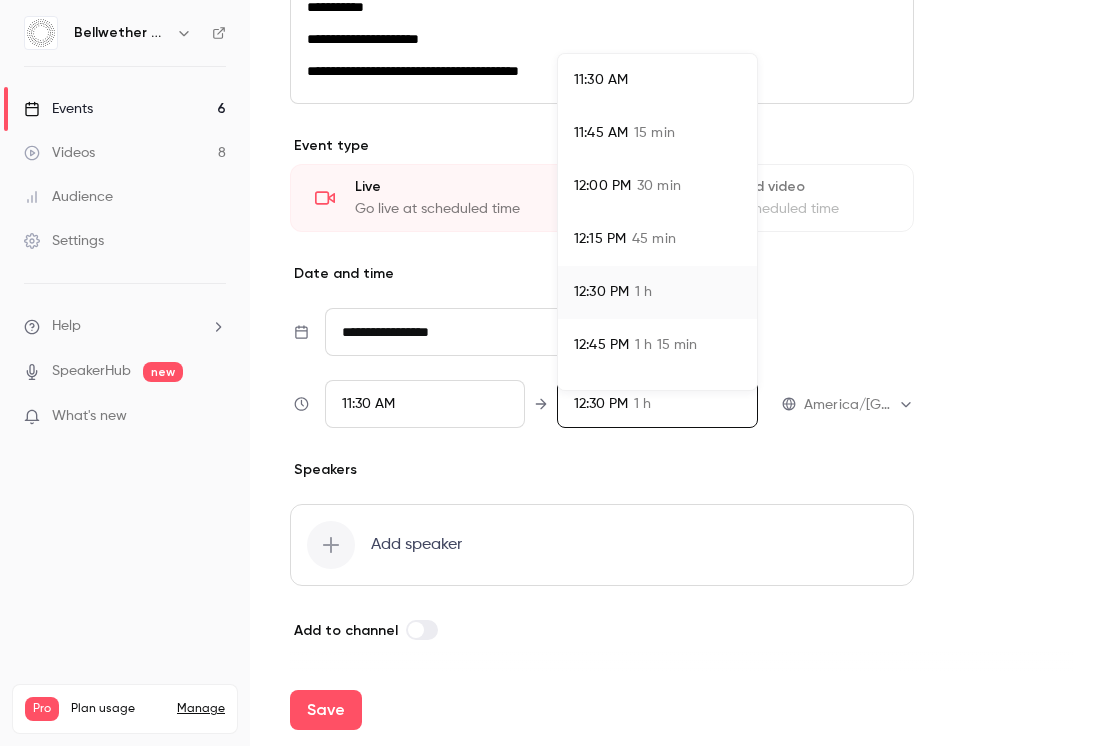 click on "45 min" at bounding box center [654, 239] 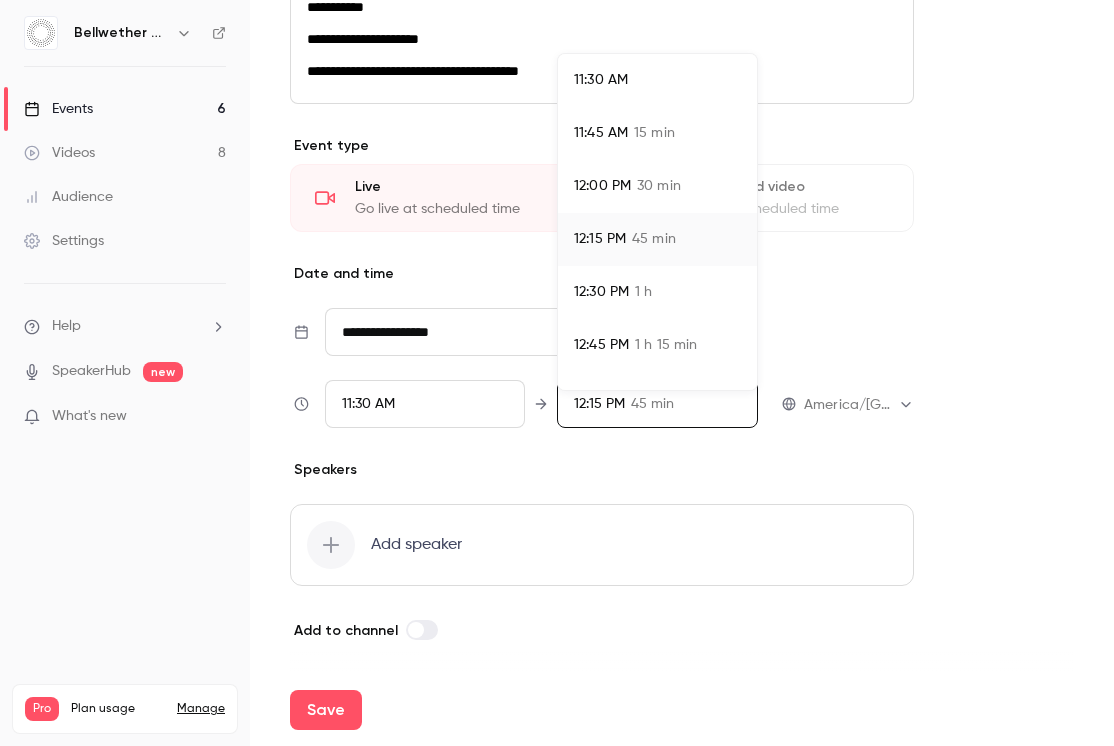 click at bounding box center (557, 373) 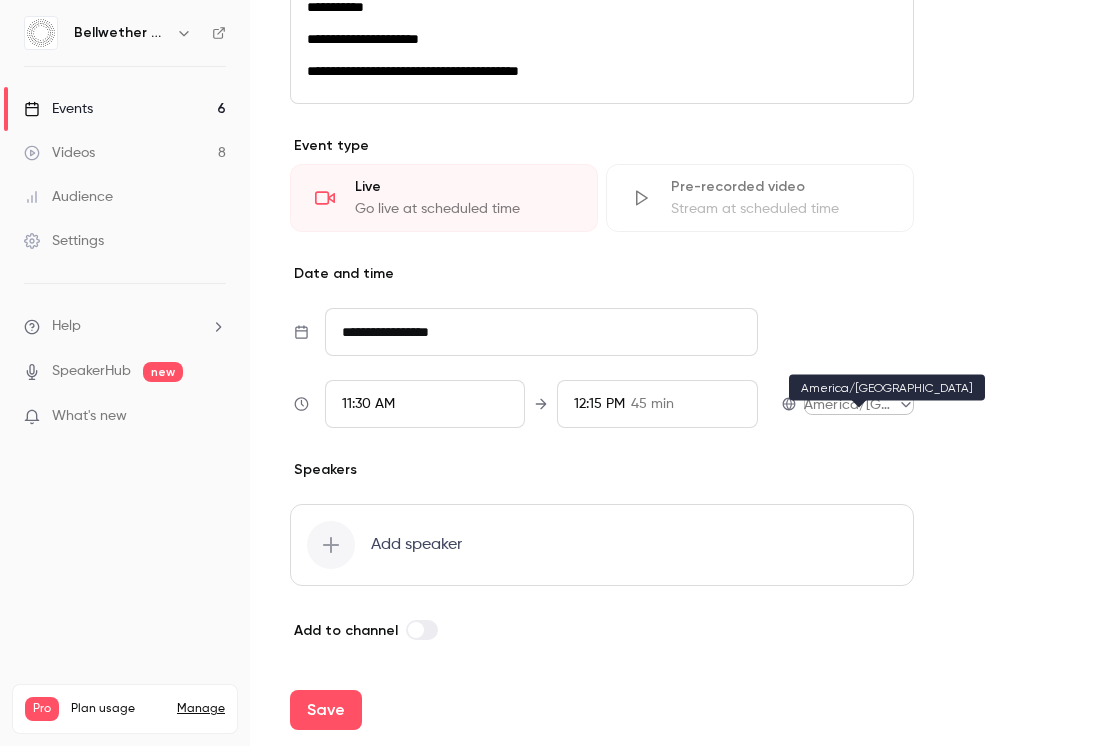 click on "**********" at bounding box center (557, 373) 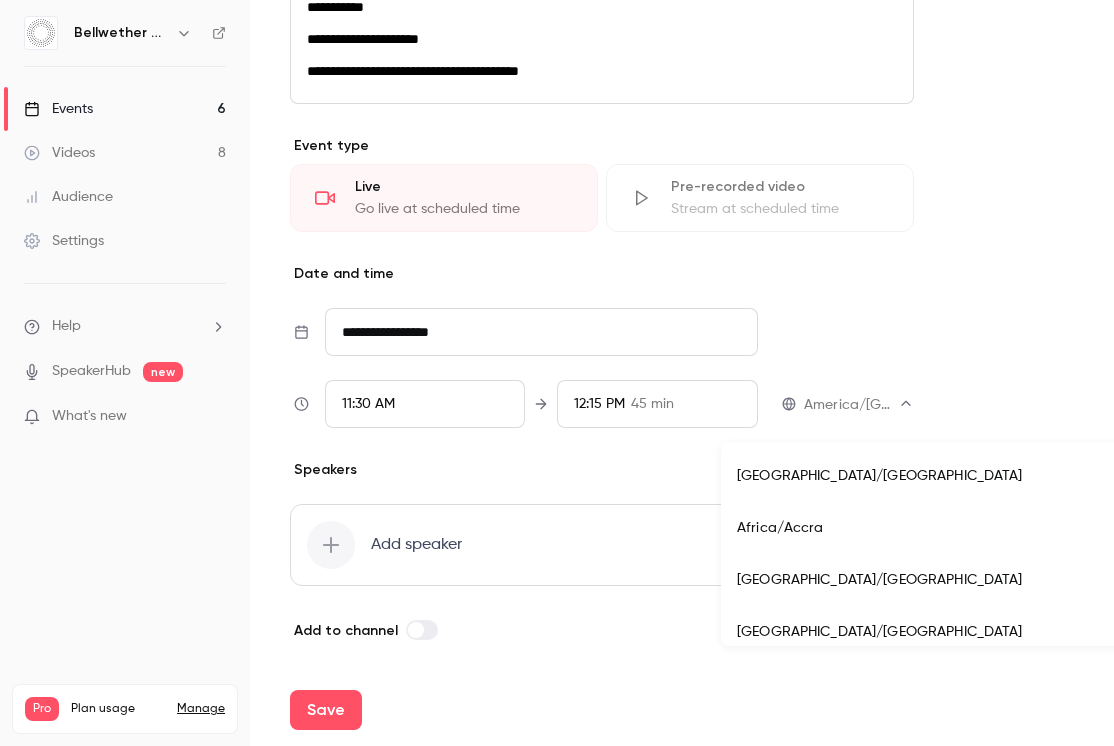 scroll, scrollTop: 6848, scrollLeft: 0, axis: vertical 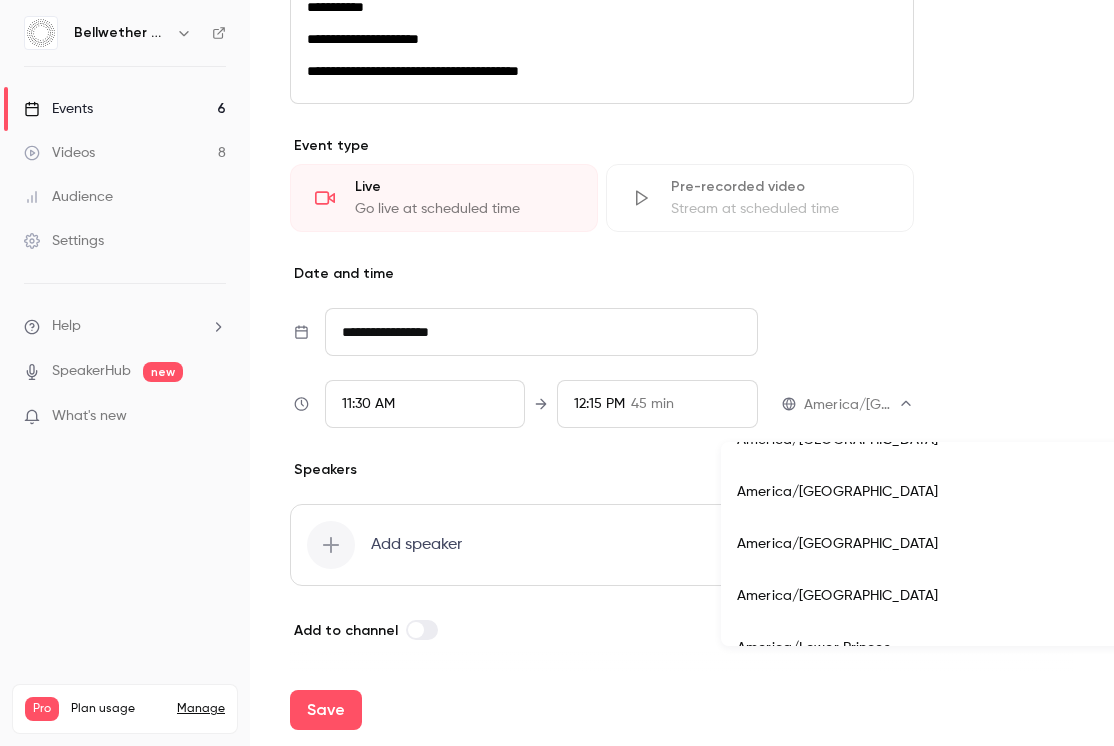 click at bounding box center [557, 373] 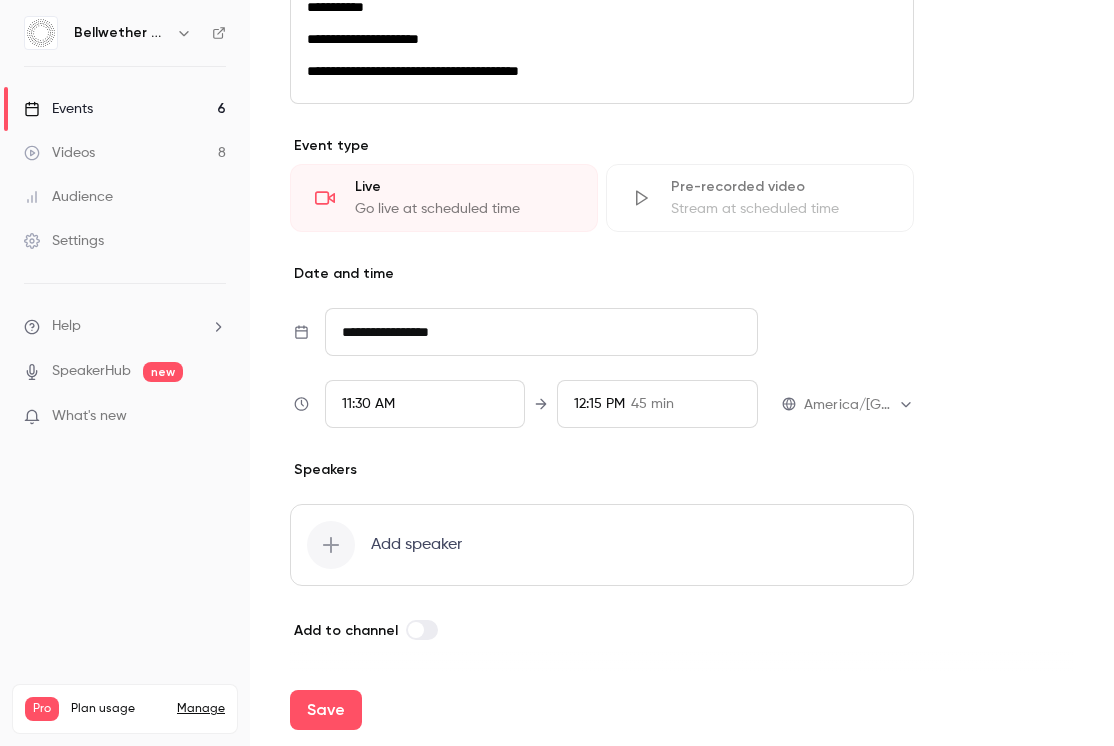 click on "Add speaker" at bounding box center [416, 545] 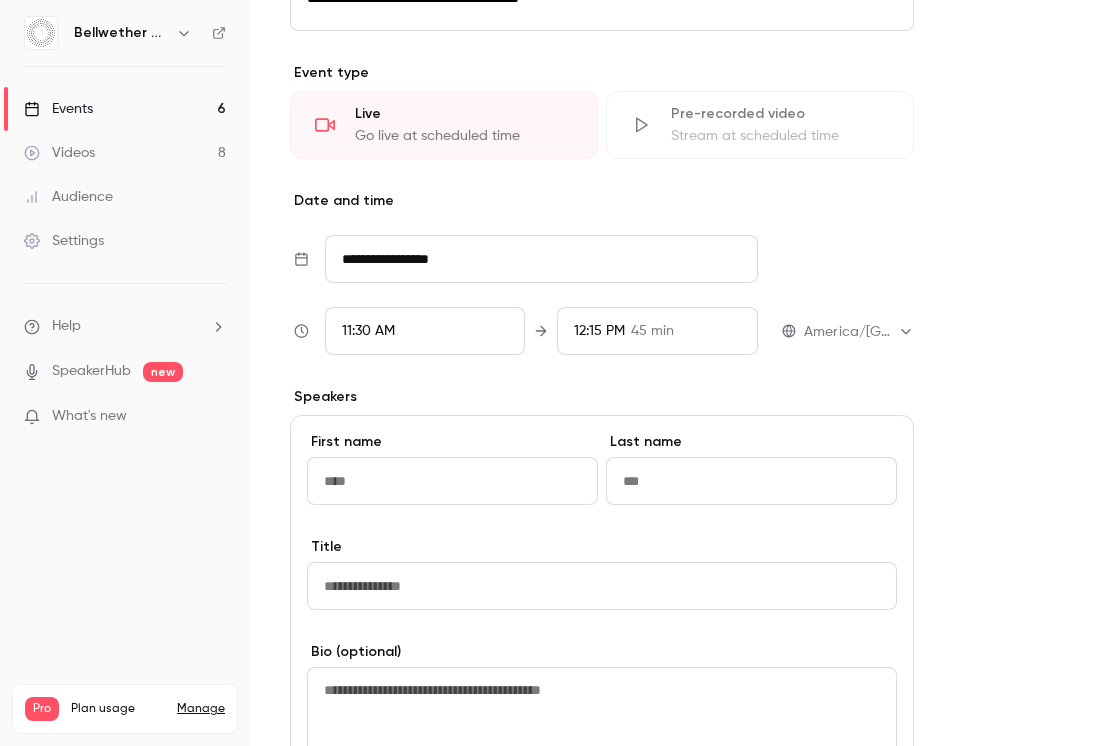 scroll, scrollTop: 1091, scrollLeft: 0, axis: vertical 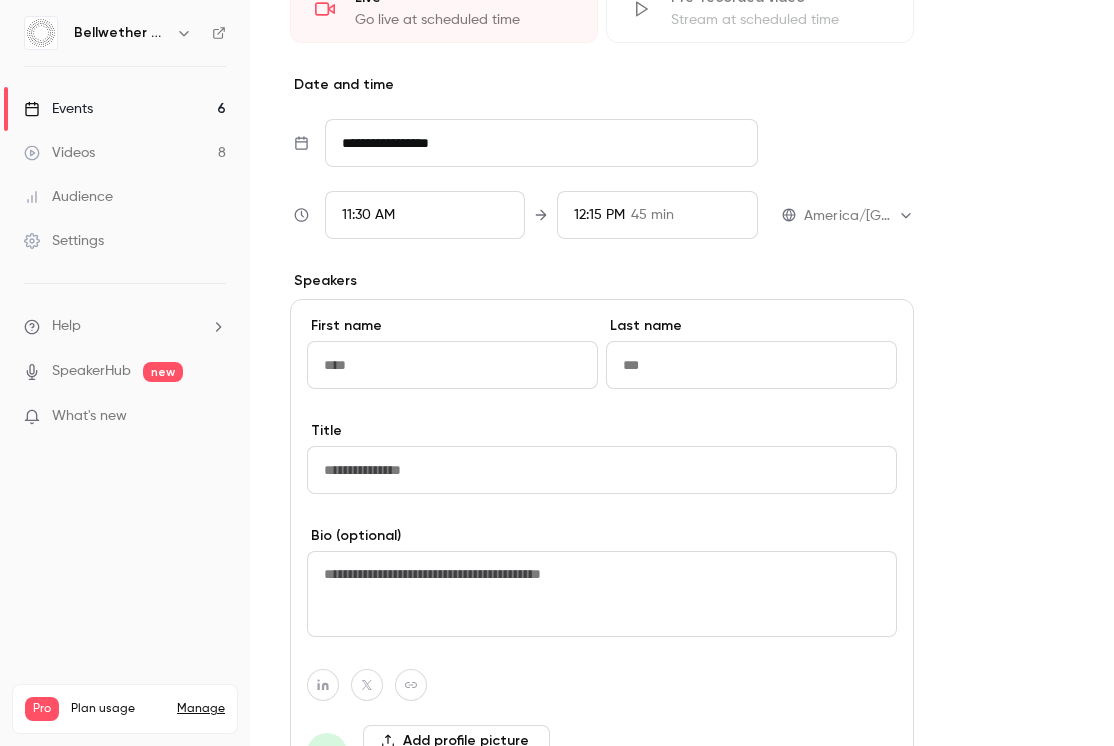 click at bounding box center (452, 365) 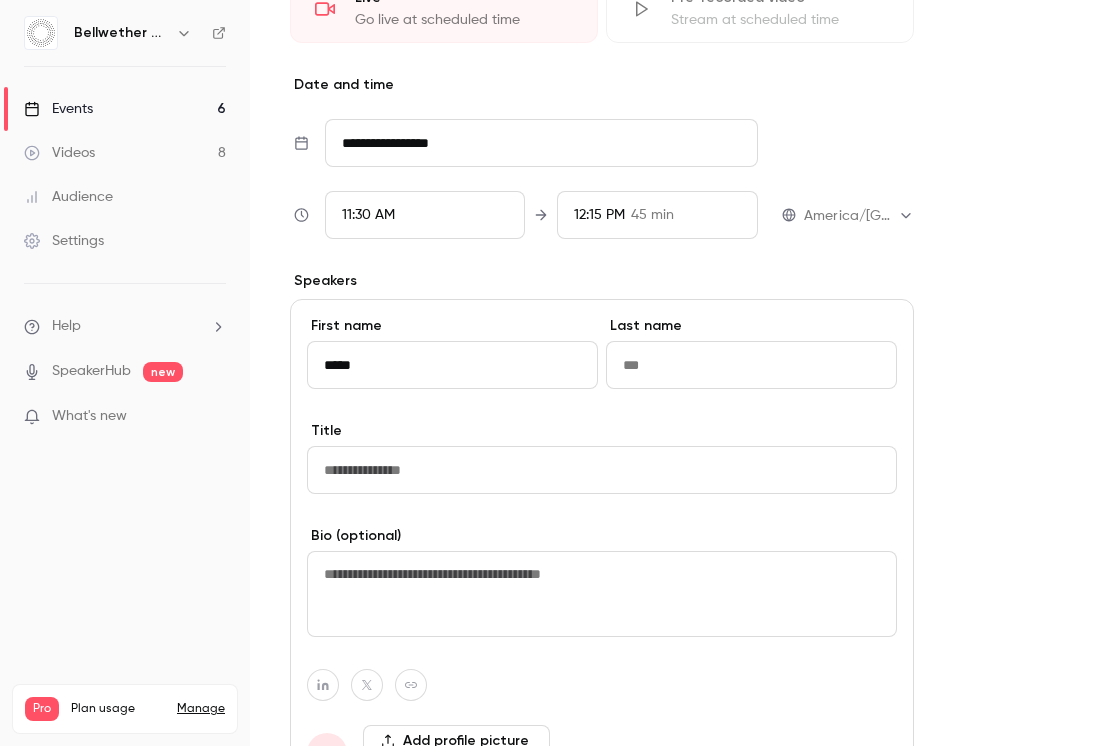 type on "******" 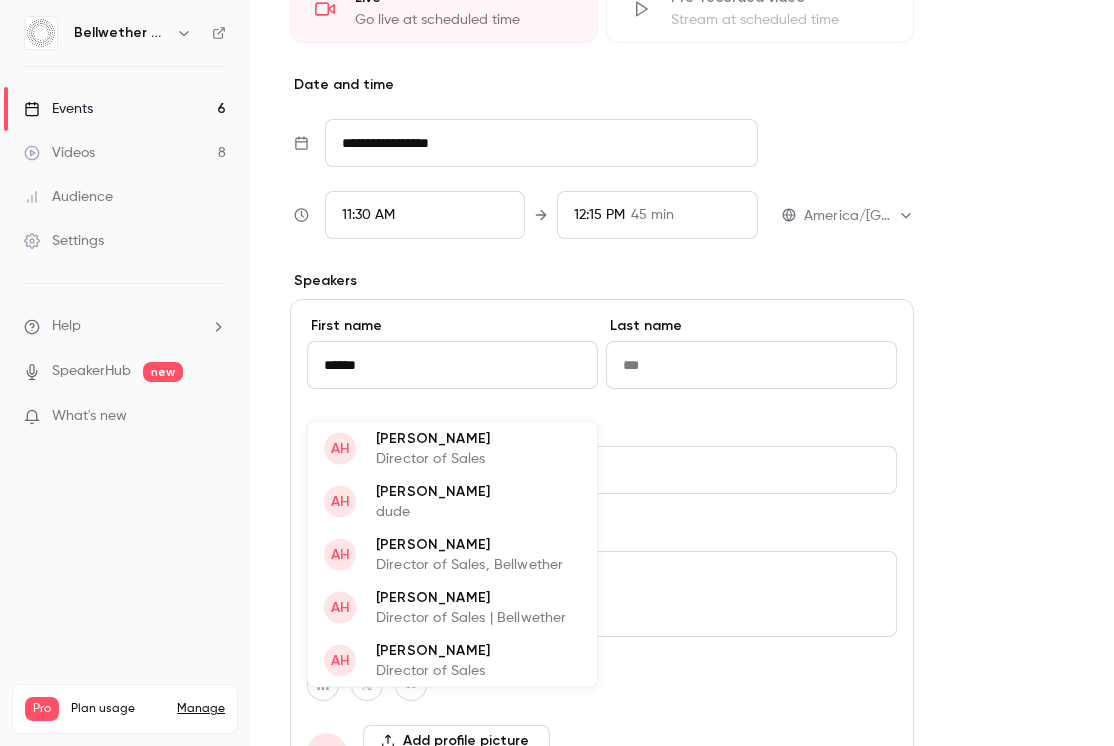 click on "AH [PERSON_NAME] Director of Sales" at bounding box center [452, 448] 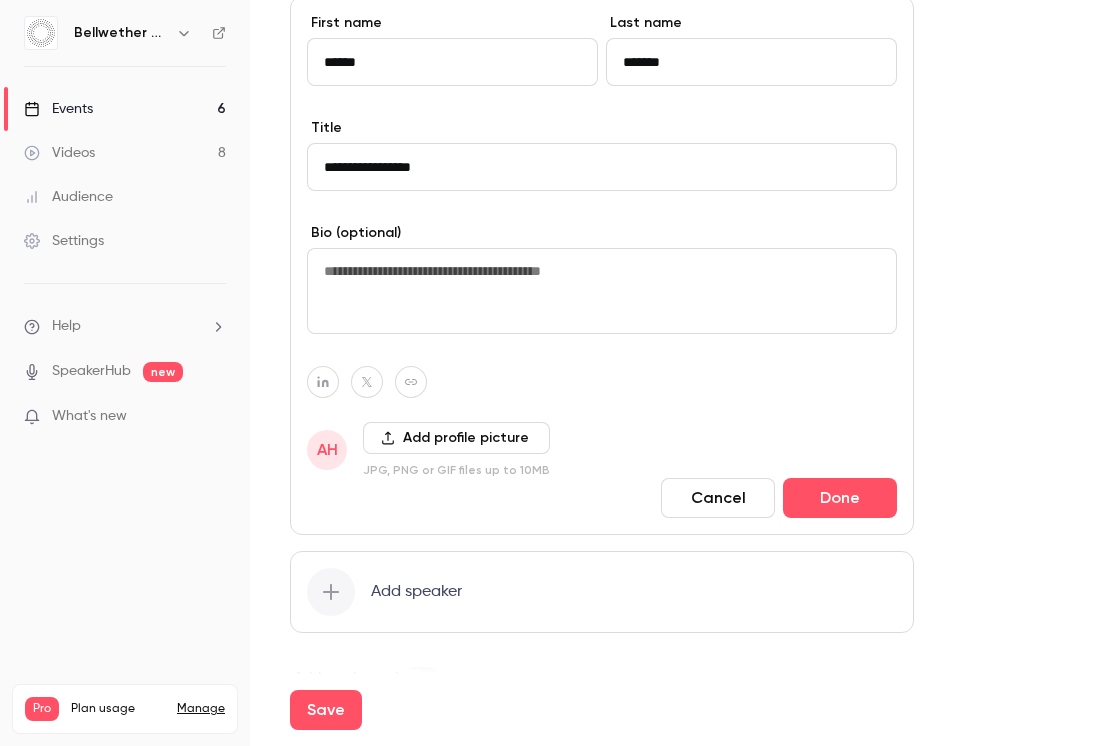 scroll, scrollTop: 1396, scrollLeft: 0, axis: vertical 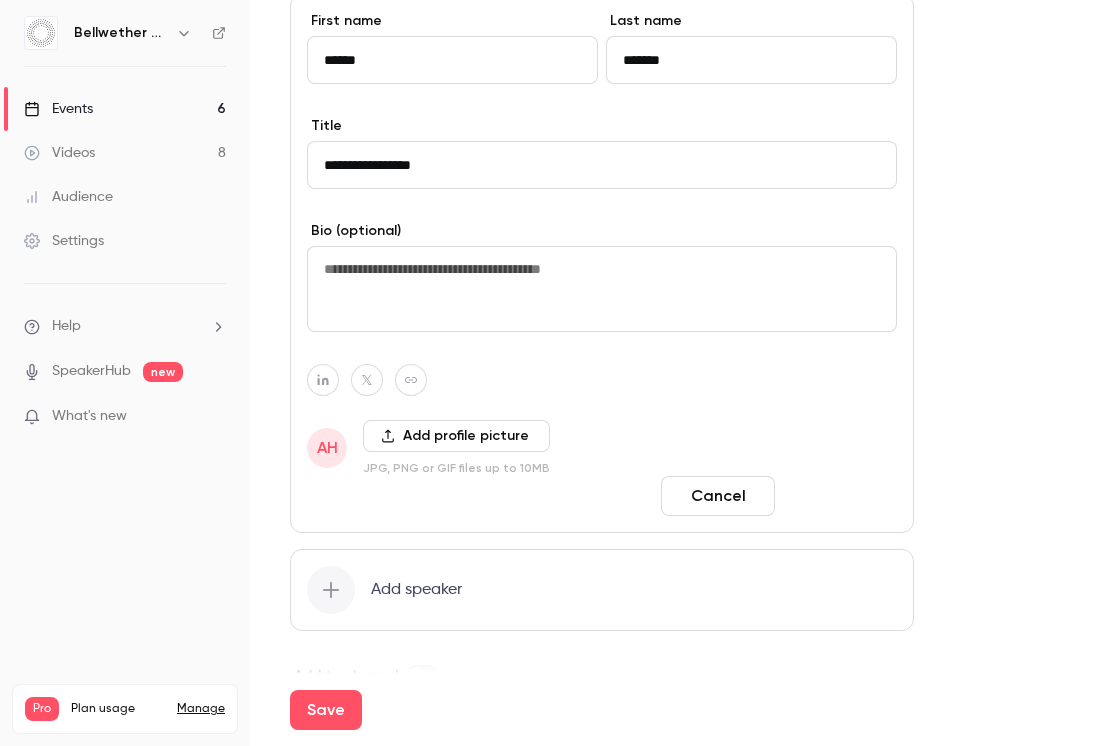 type on "******" 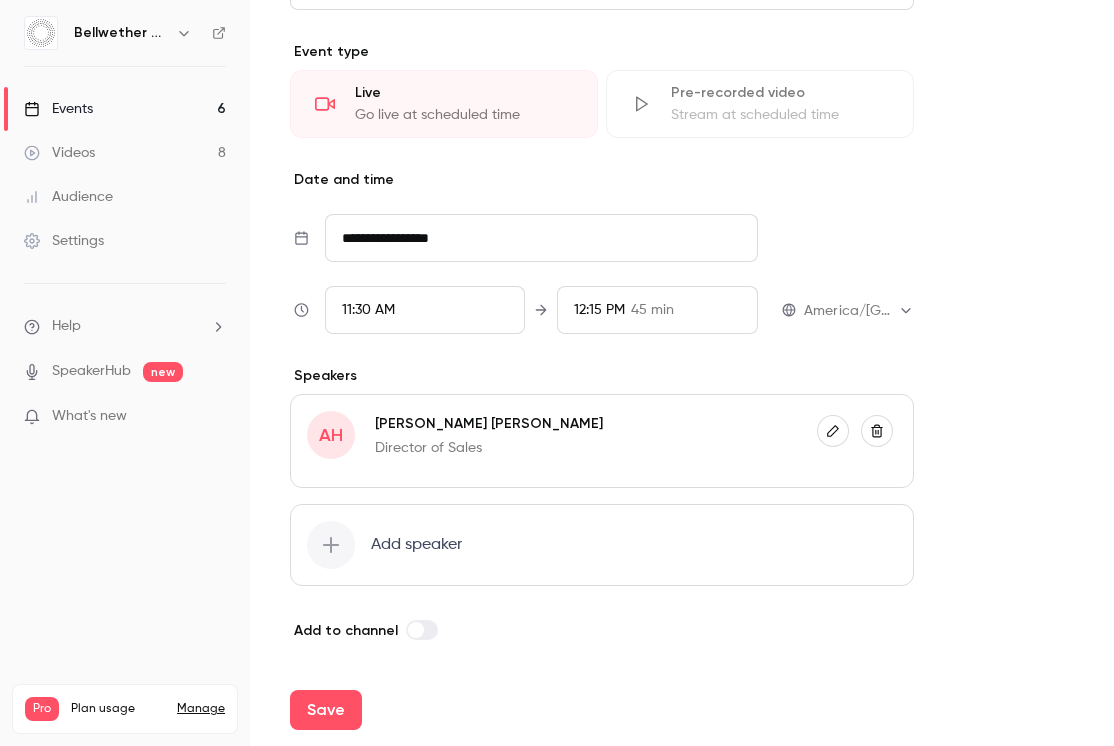 click on "Add speaker" at bounding box center (602, 545) 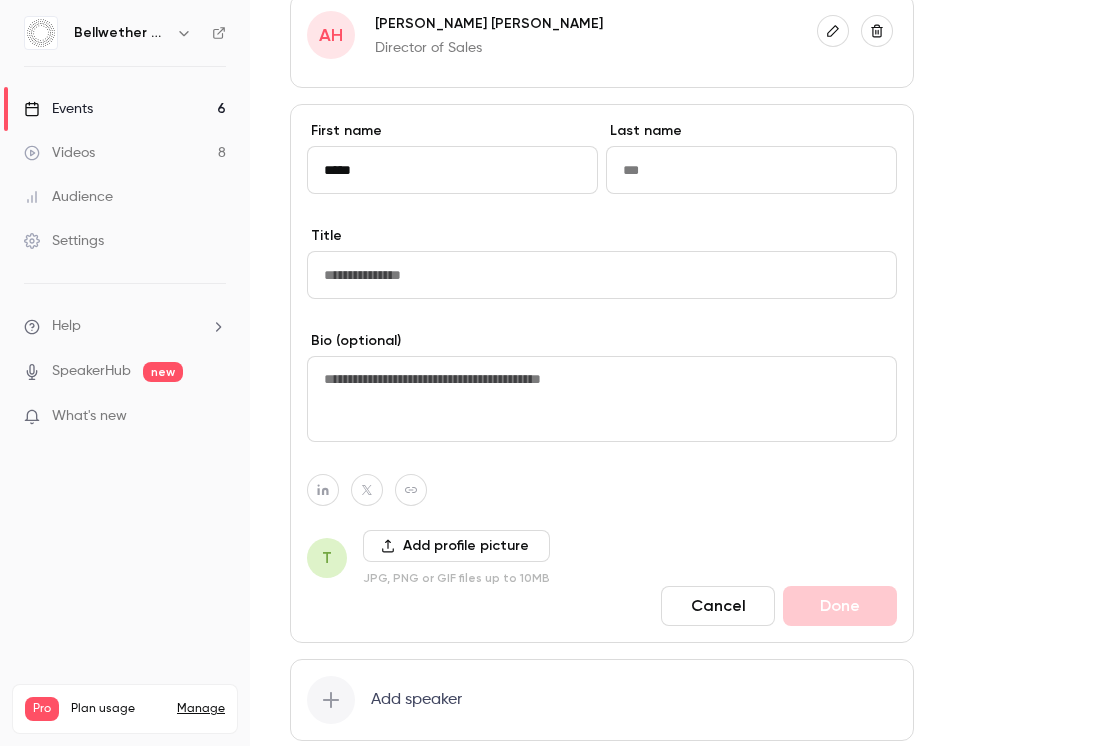 type on "*****" 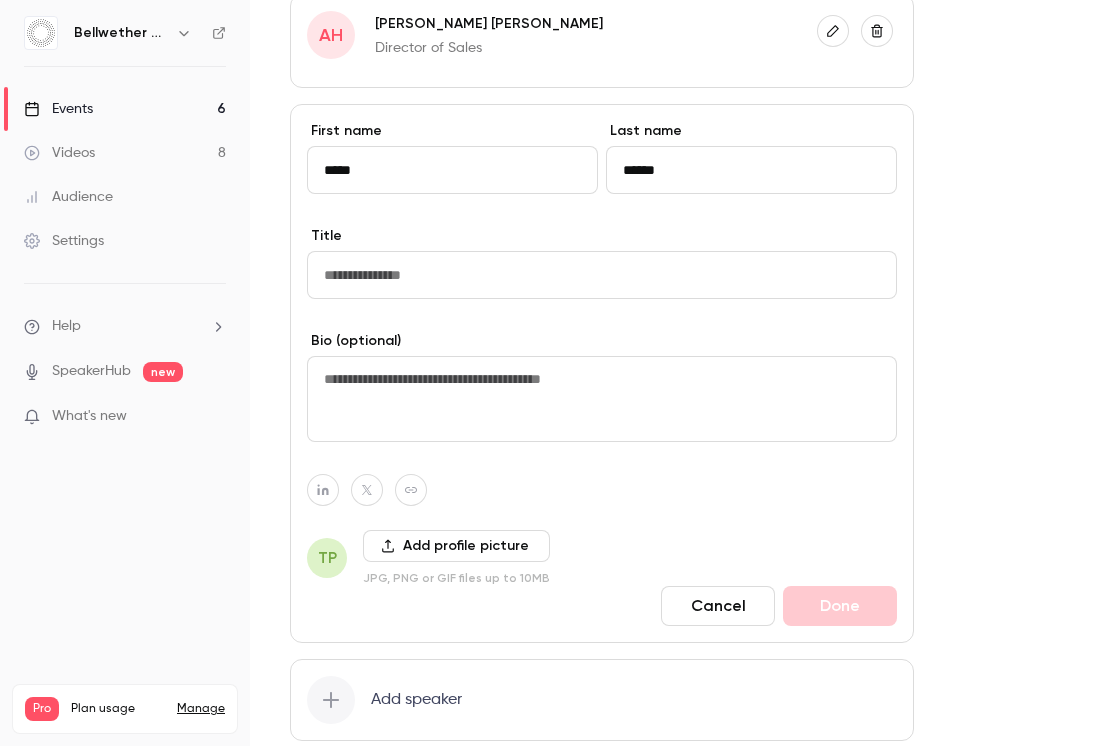 type on "******" 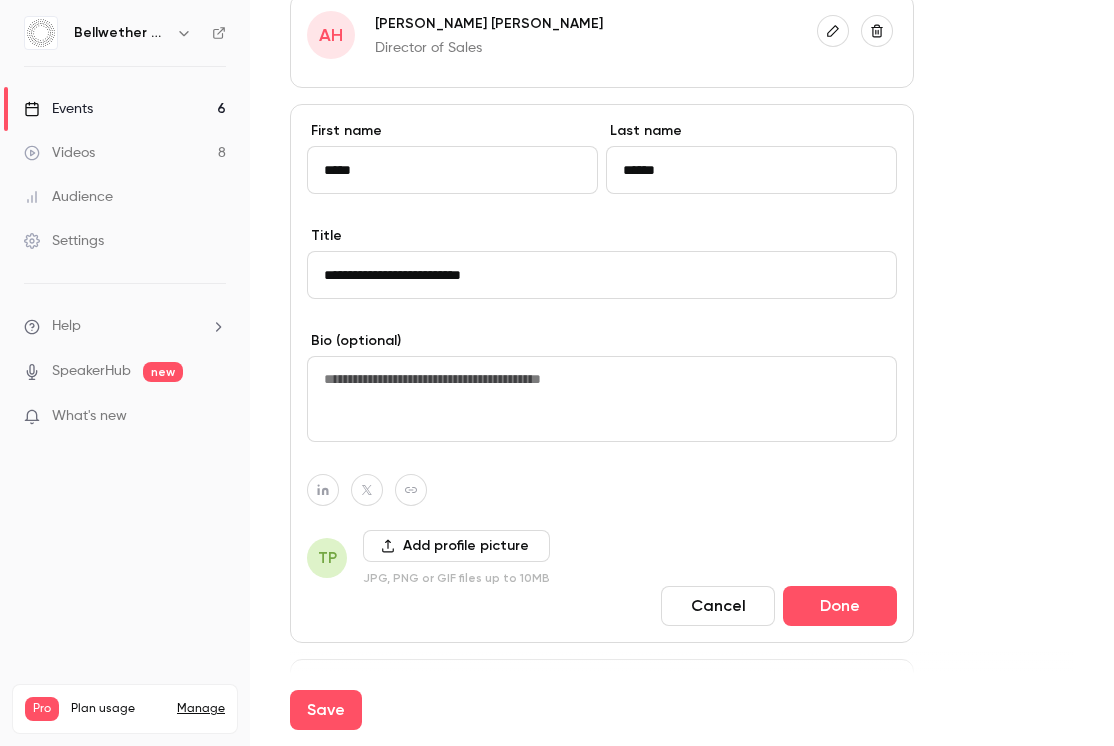 type on "**********" 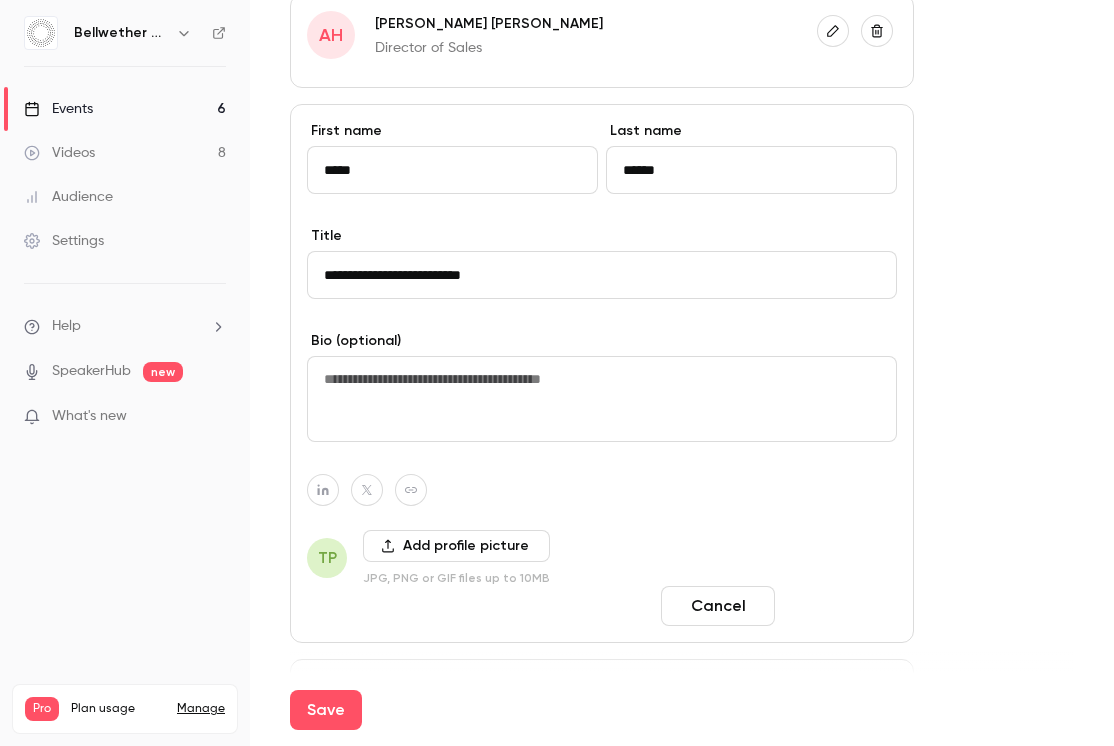 click on "Done" at bounding box center (840, 606) 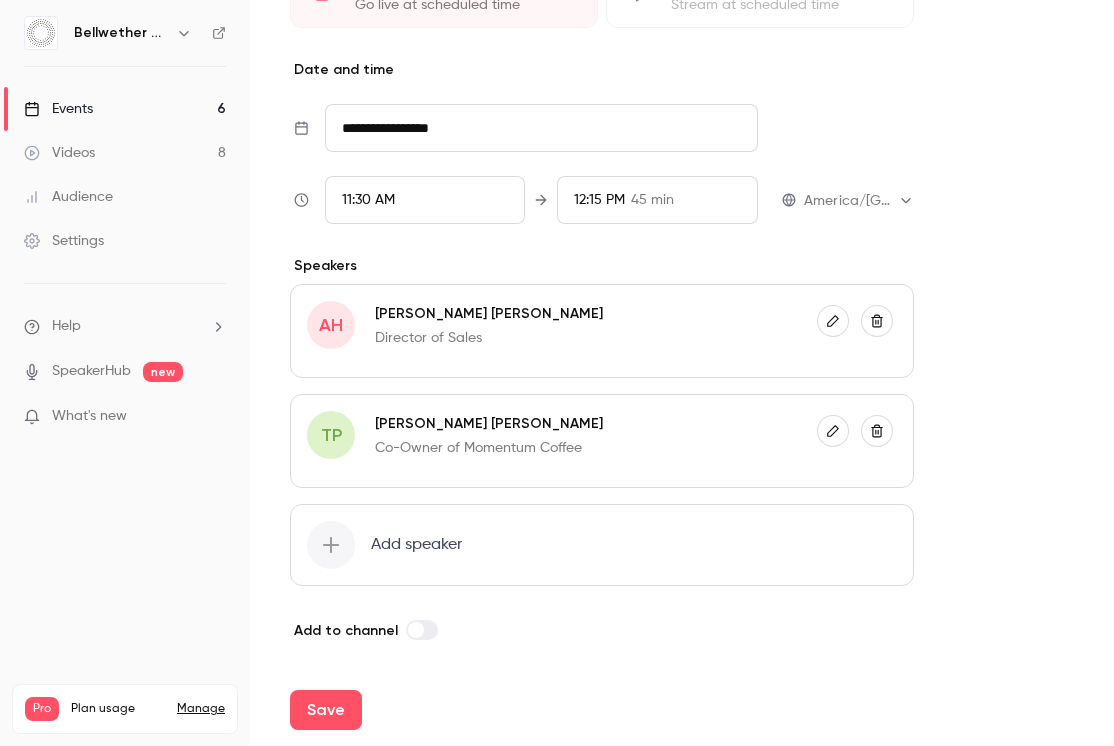 click 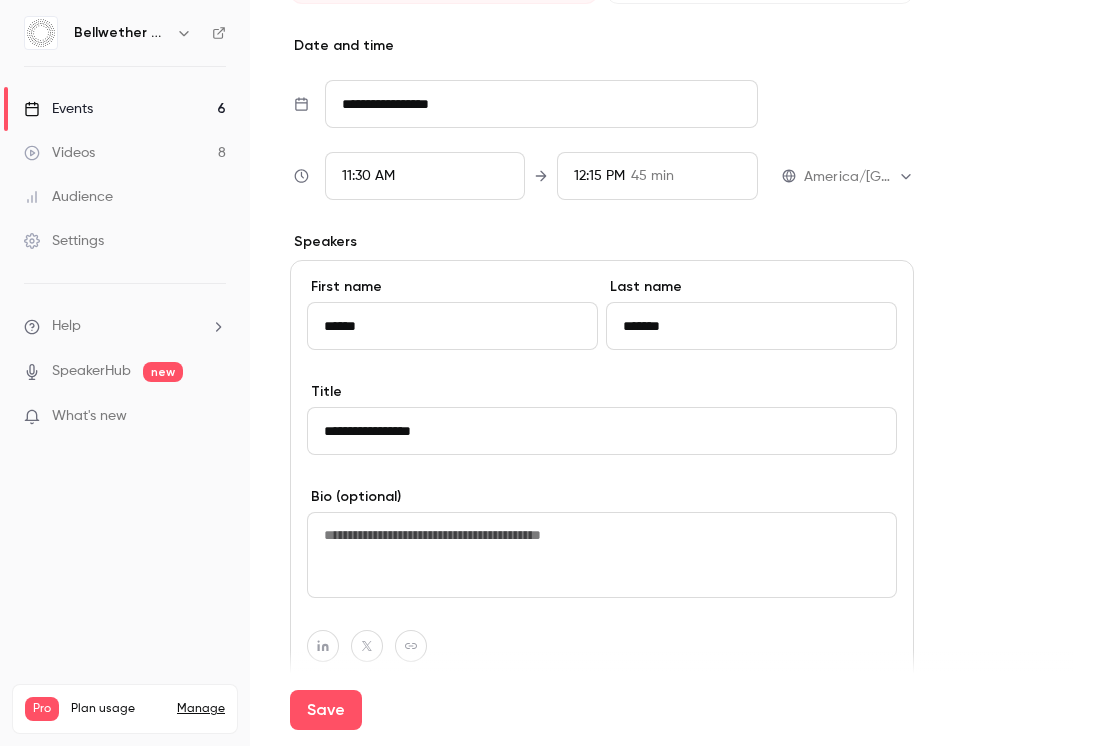 click on "**********" at bounding box center [602, 431] 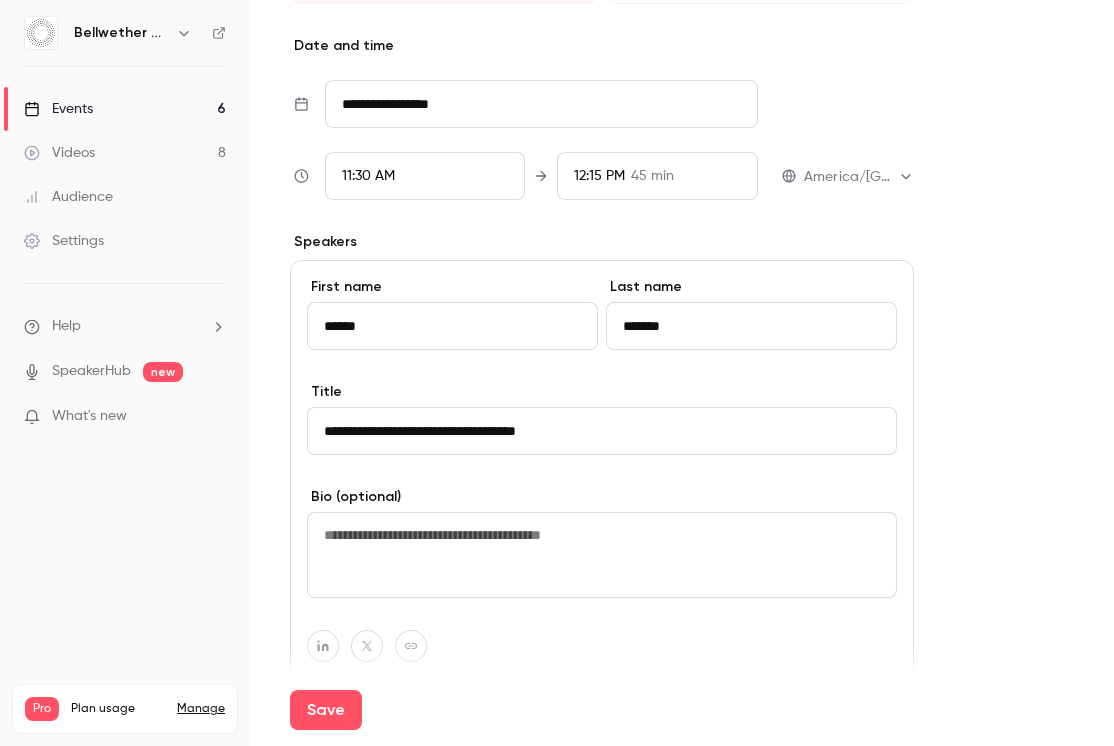 type on "**********" 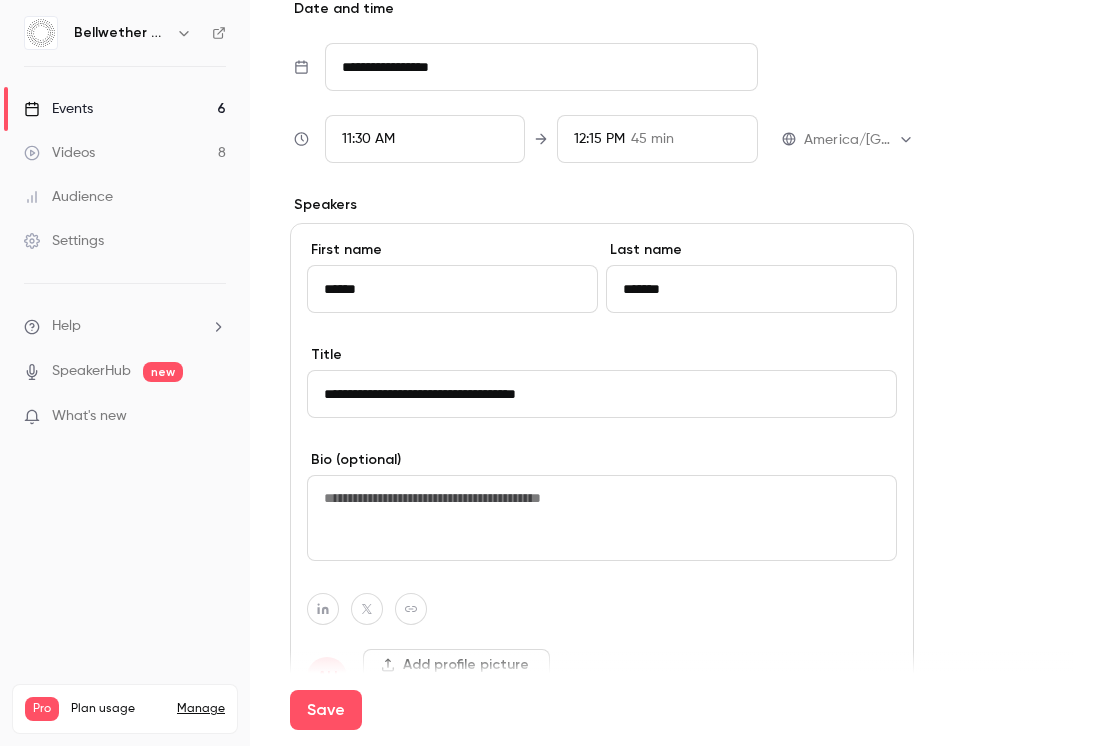 scroll, scrollTop: 1556, scrollLeft: 0, axis: vertical 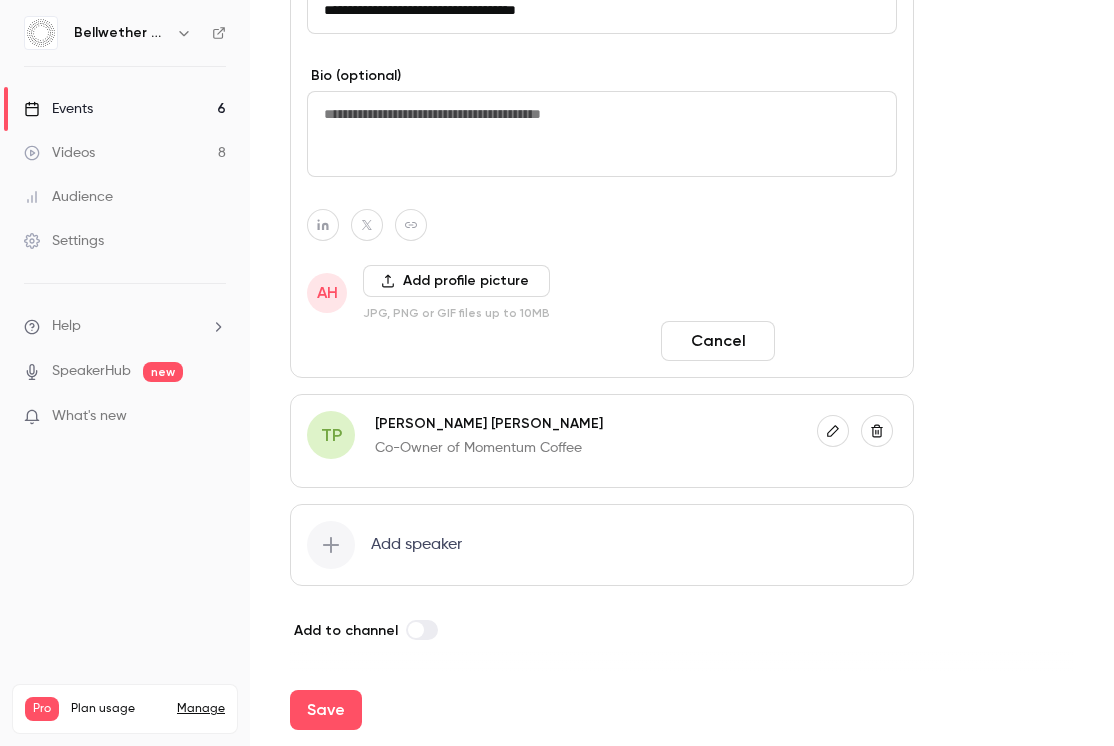 click on "Done" at bounding box center (840, 341) 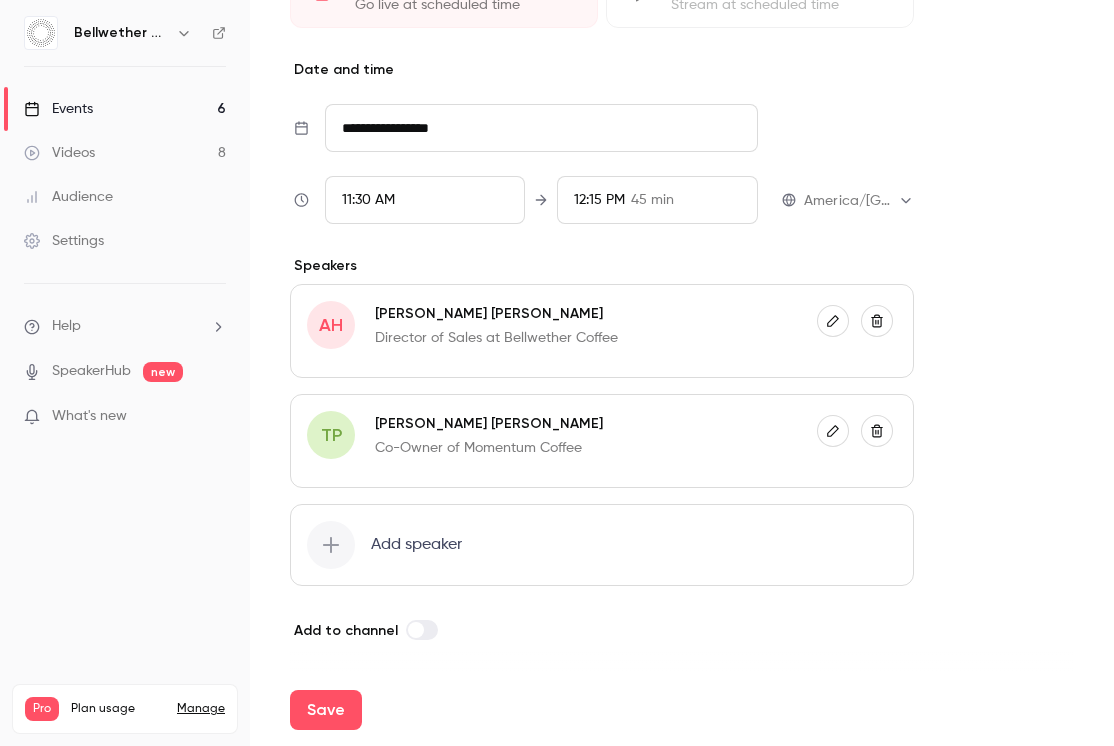 scroll, scrollTop: 1130, scrollLeft: 0, axis: vertical 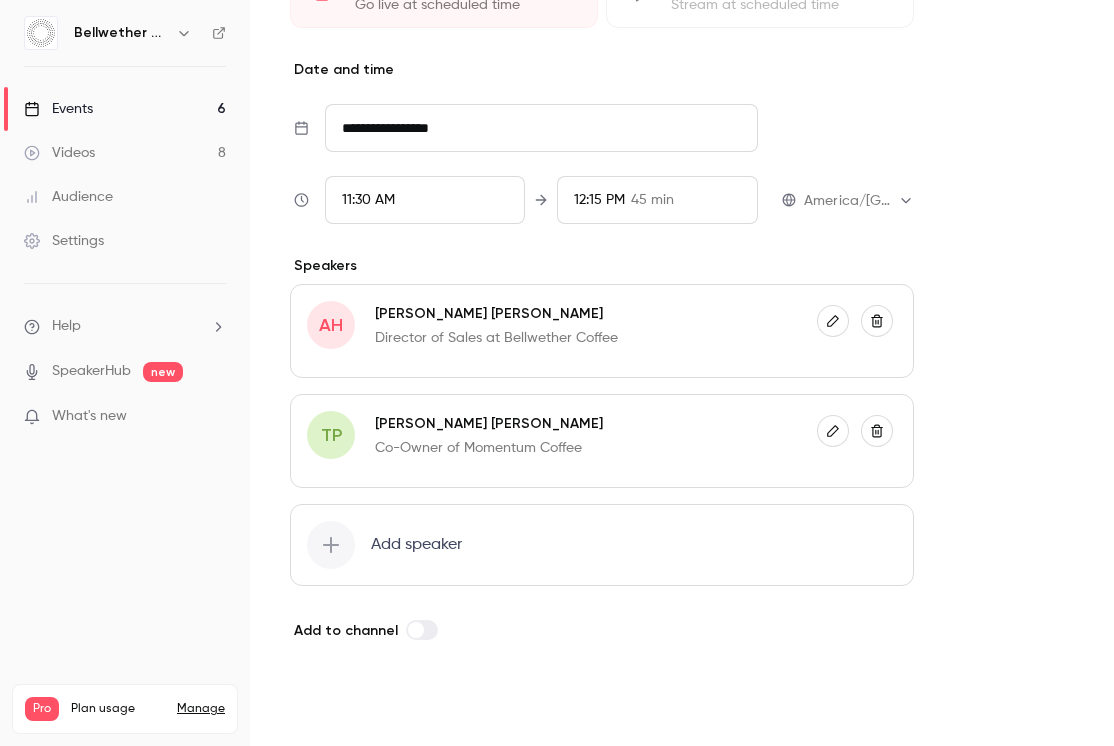 click on "Save" at bounding box center [326, 710] 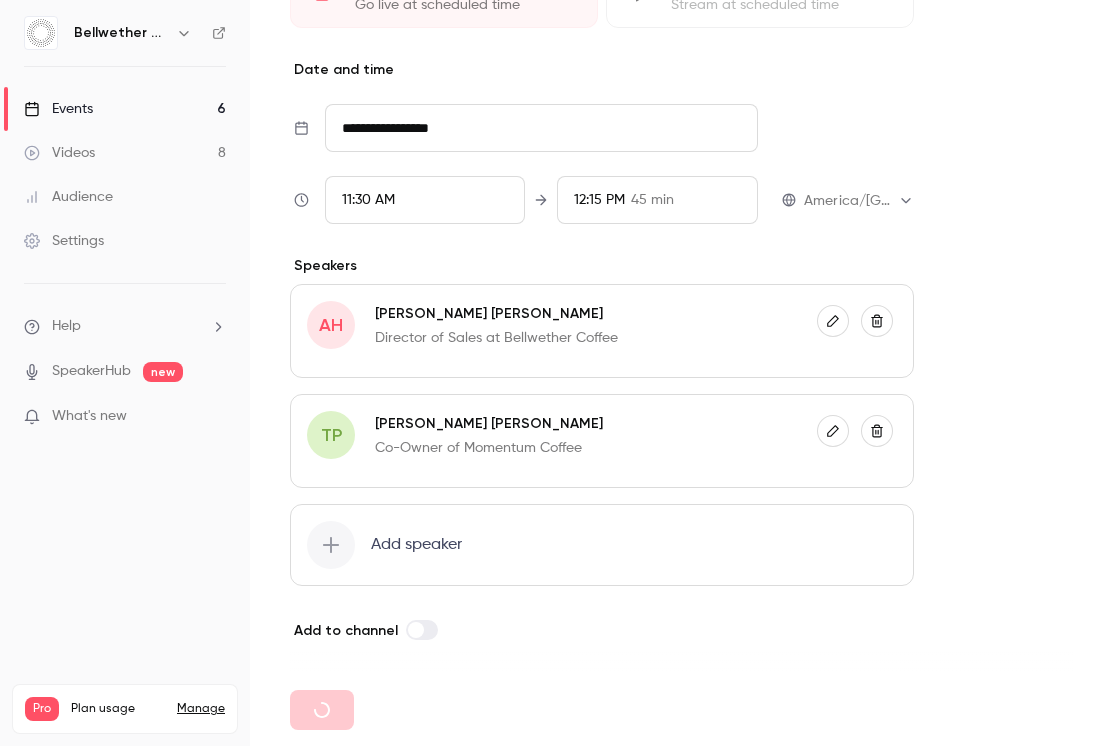 type 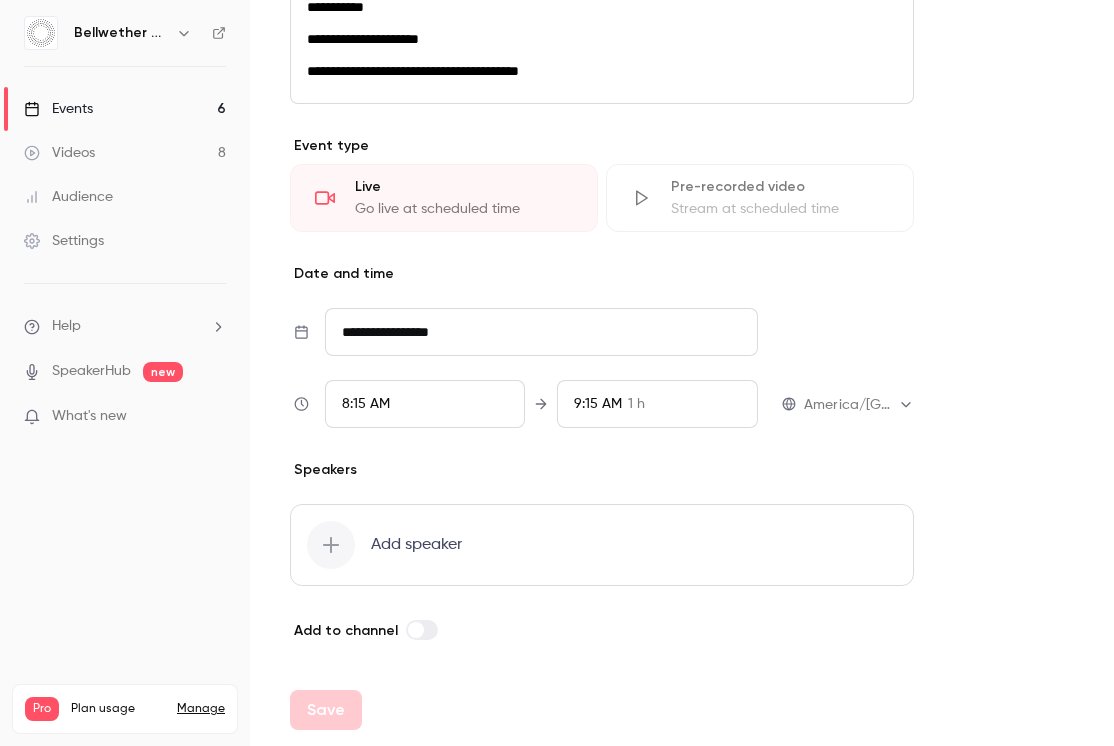 scroll, scrollTop: 0, scrollLeft: 0, axis: both 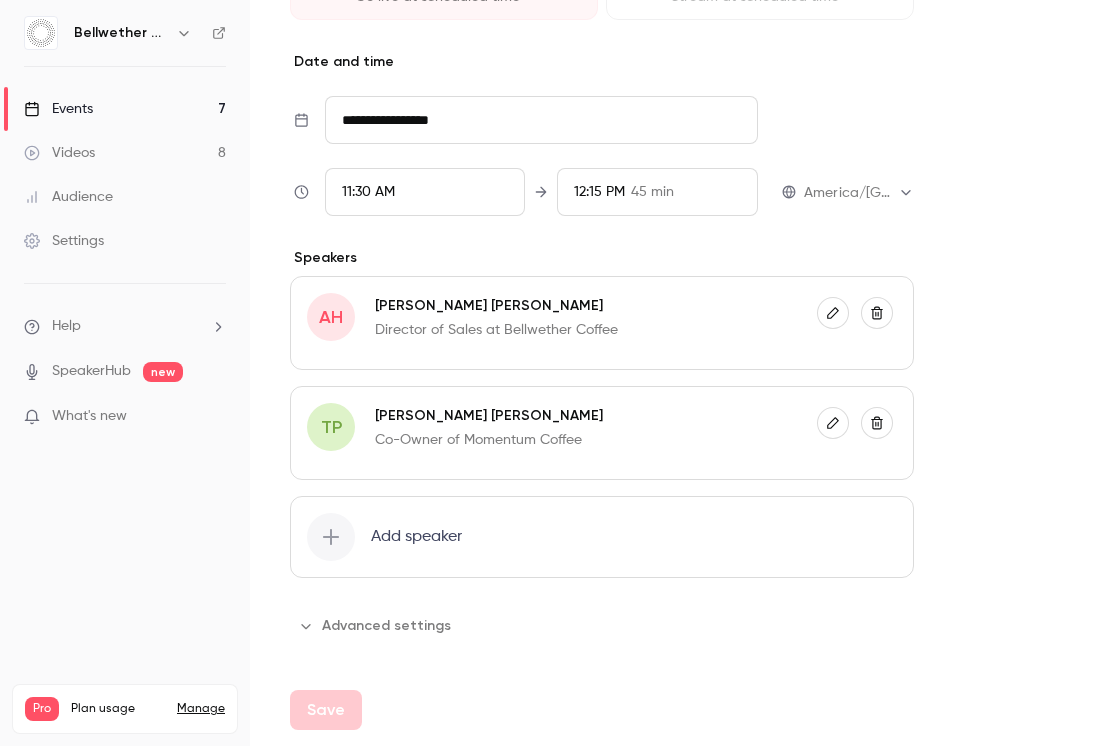 click 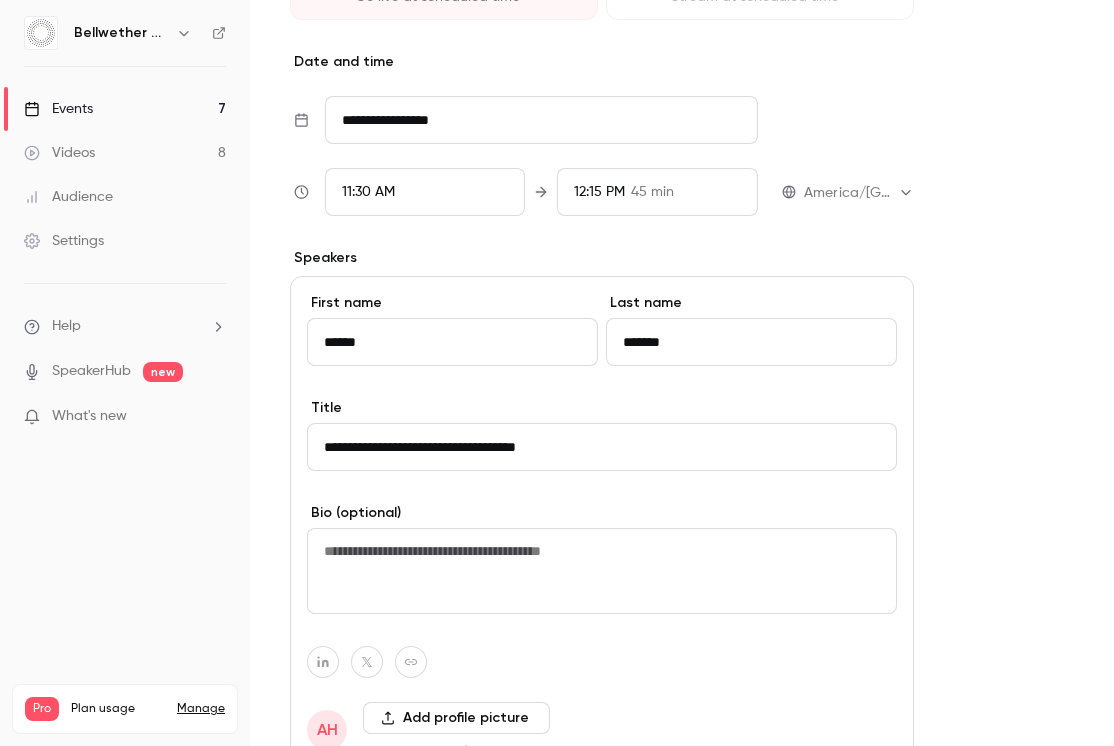 click on "**********" at bounding box center [602, 447] 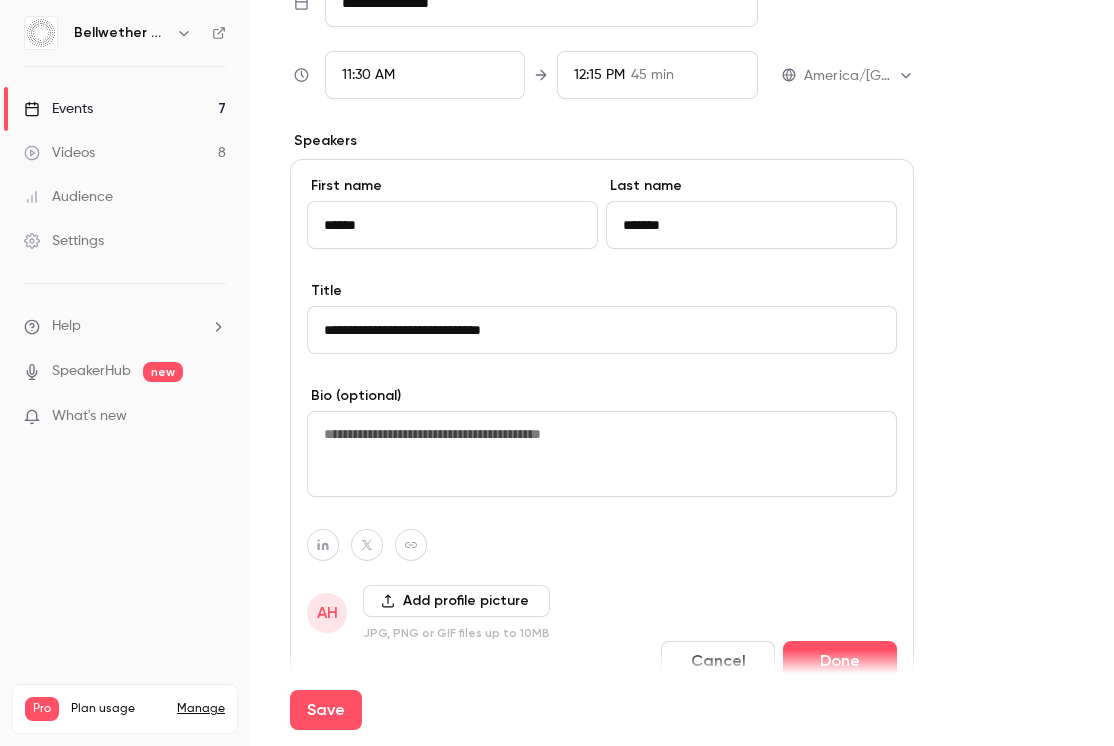 scroll, scrollTop: 1258, scrollLeft: 0, axis: vertical 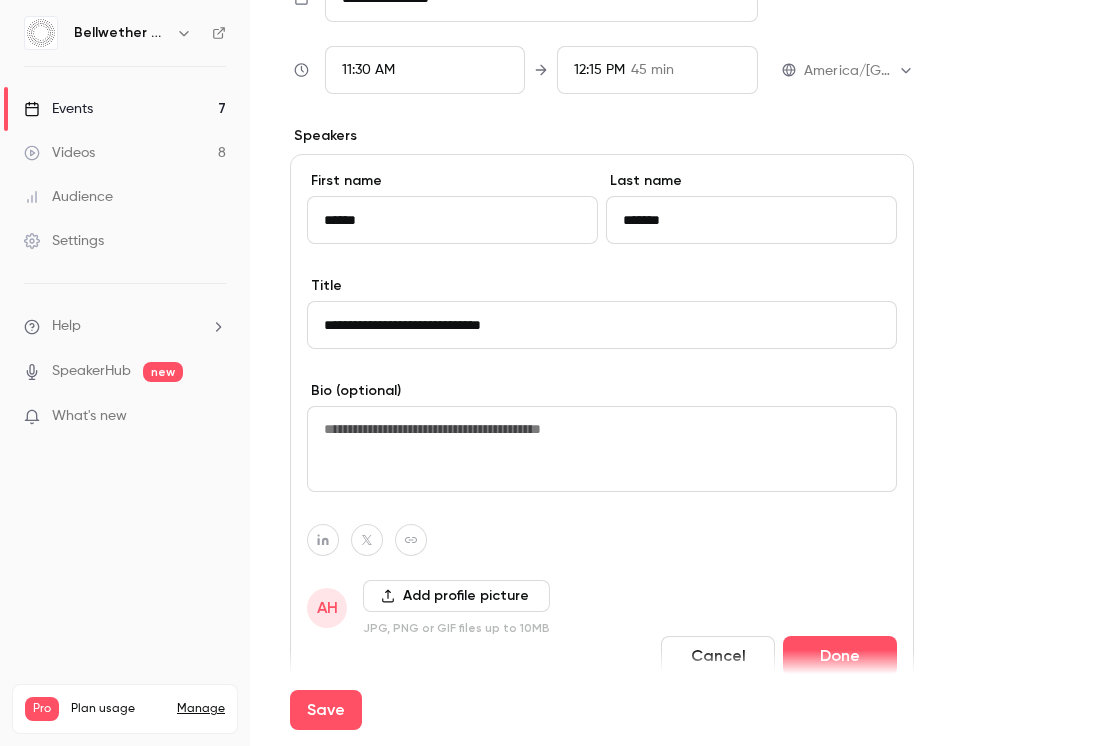 drag, startPoint x: 447, startPoint y: 323, endPoint x: 435, endPoint y: 324, distance: 12.0415945 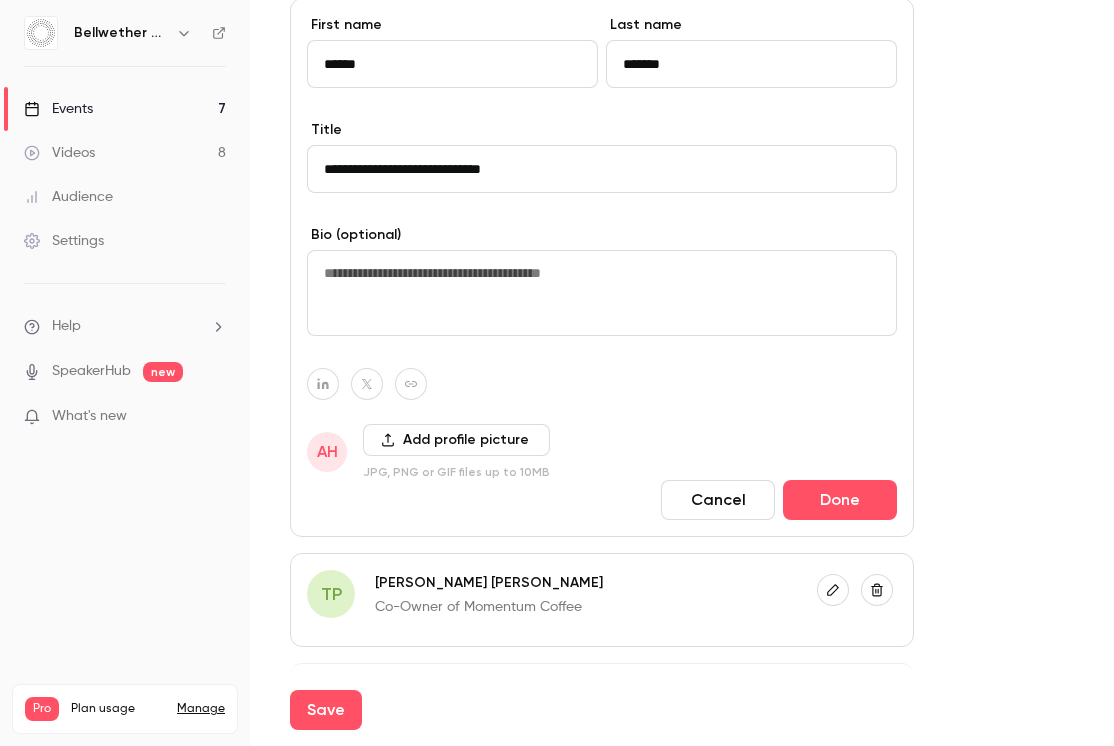 scroll, scrollTop: 1425, scrollLeft: 0, axis: vertical 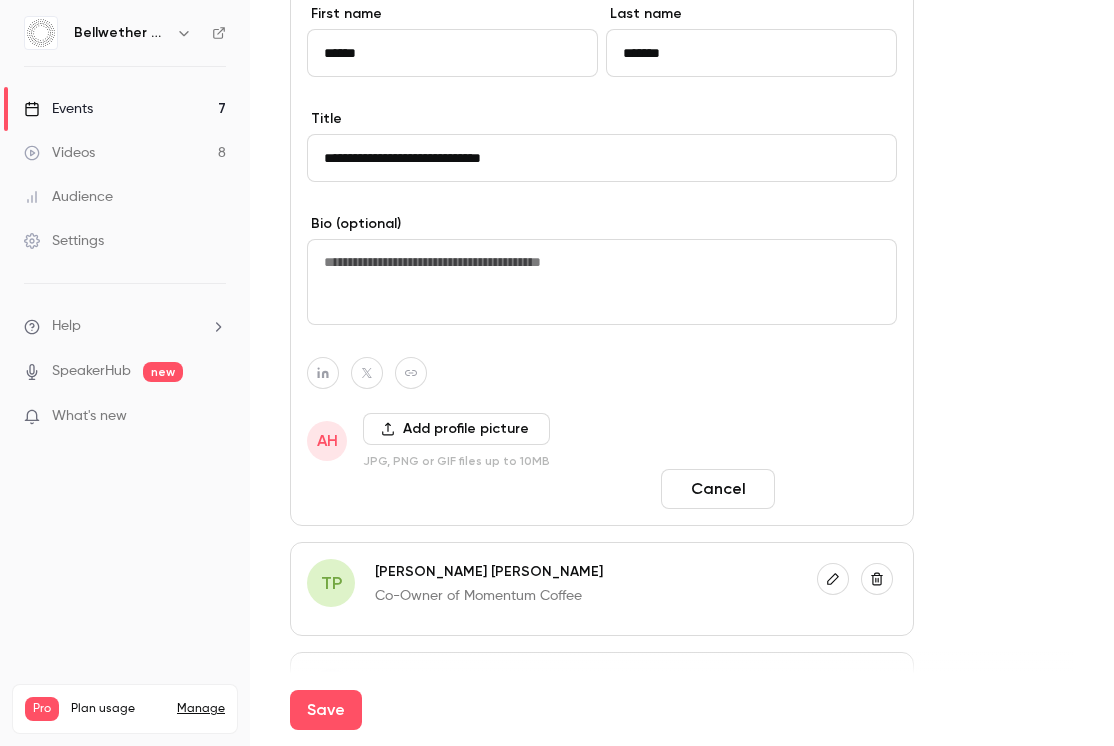 click on "Done" at bounding box center (840, 489) 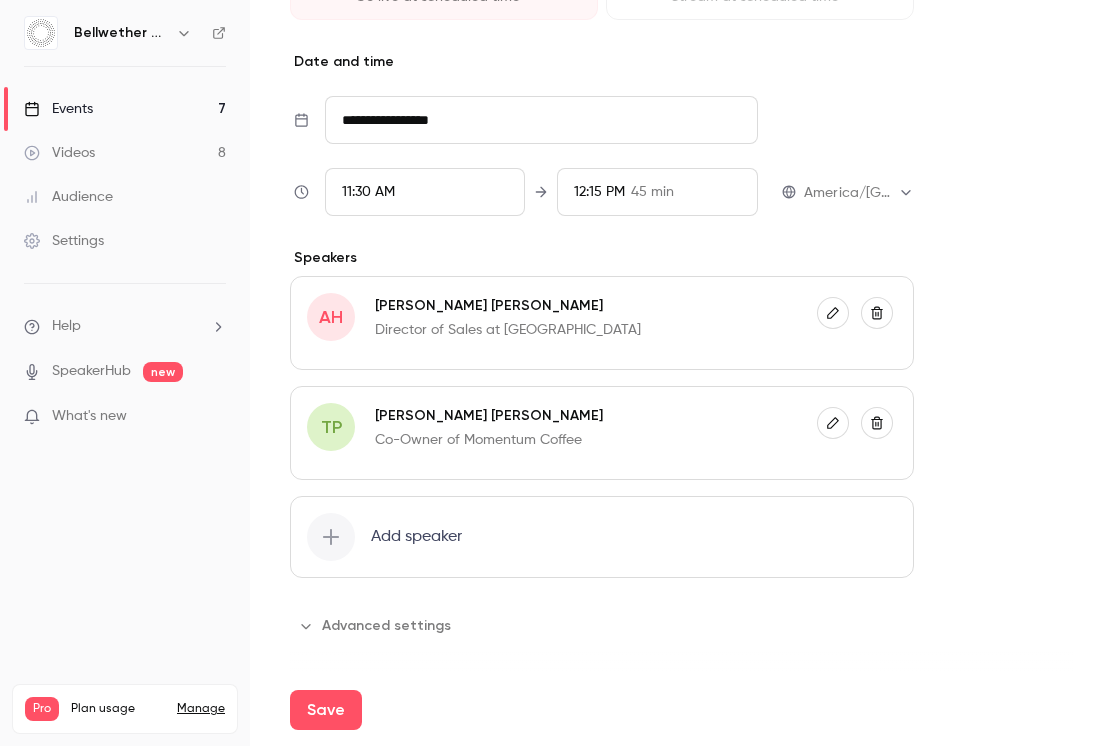 click at bounding box center (833, 313) 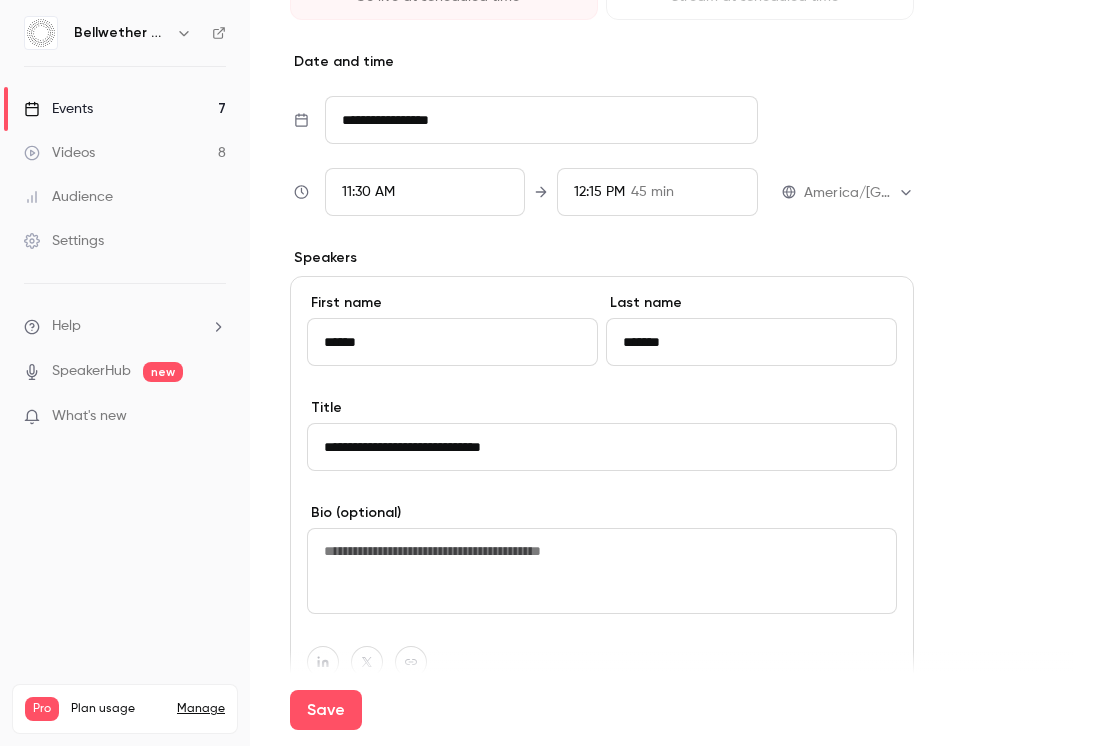 click on "**********" at bounding box center (602, 447) 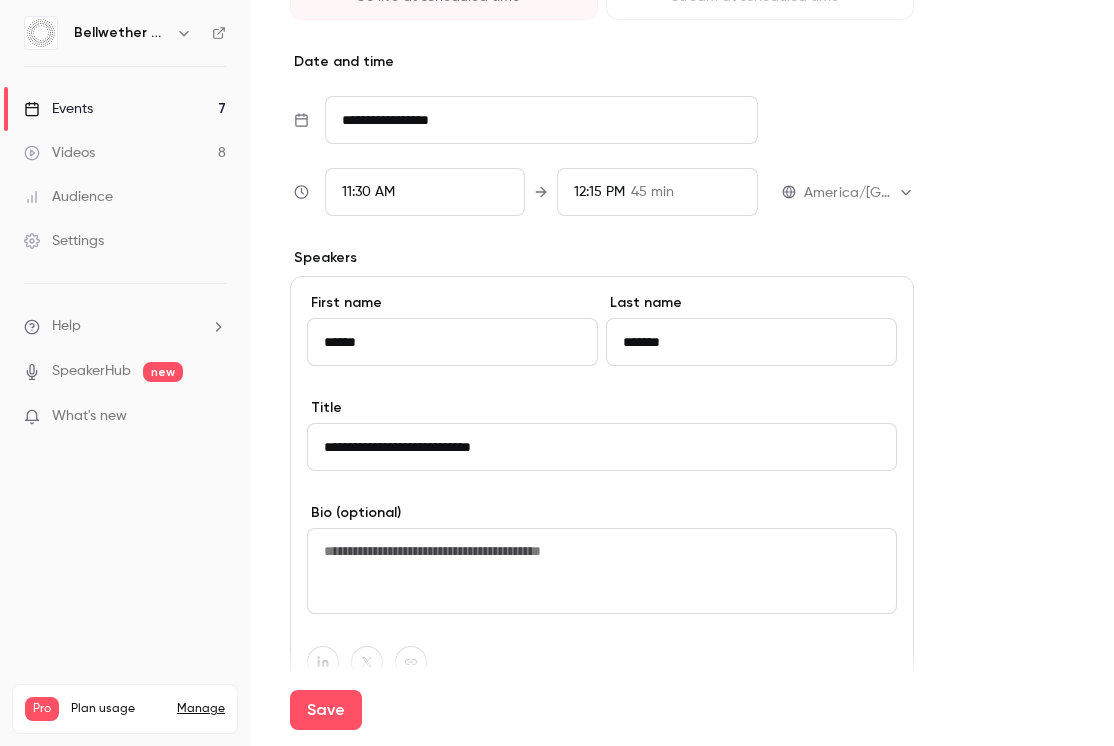 click on "Save" at bounding box center (326, 710) 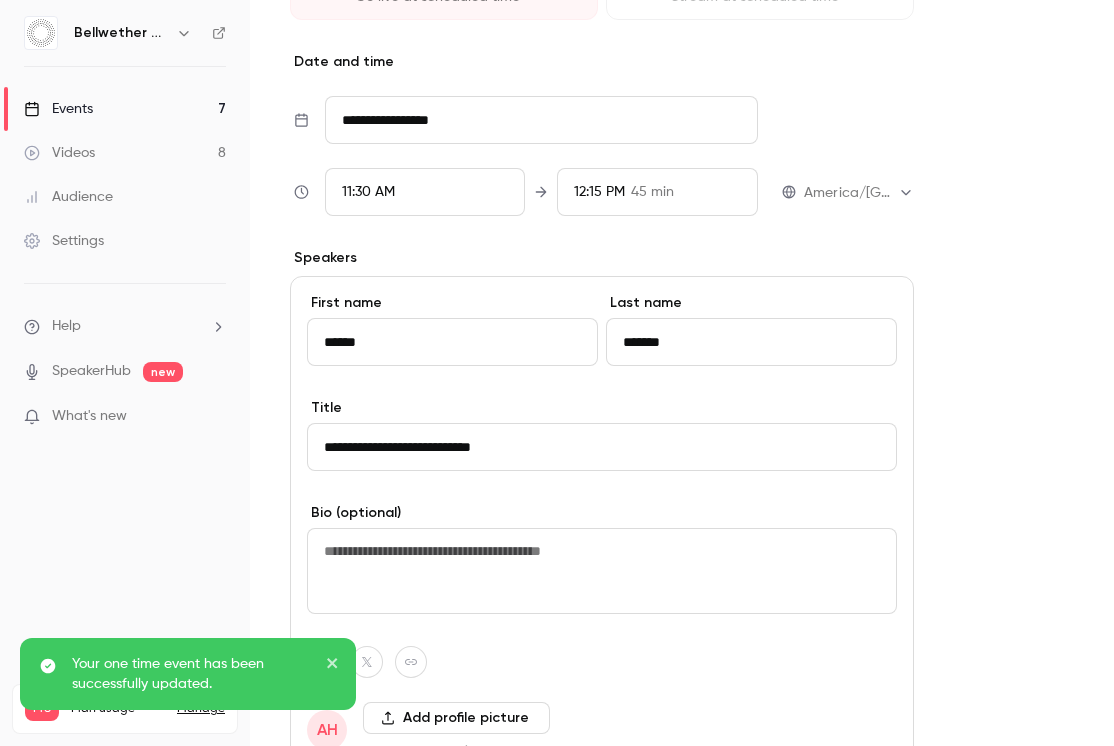 click on "**********" at bounding box center [602, 447] 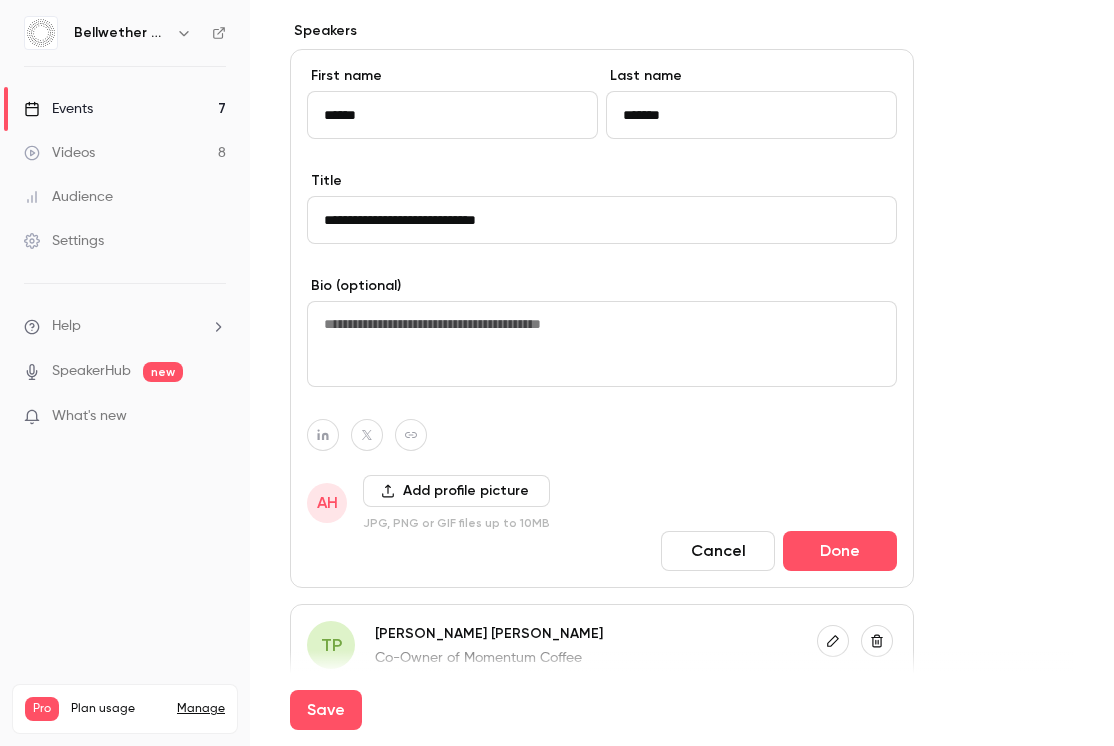 scroll, scrollTop: 1378, scrollLeft: 0, axis: vertical 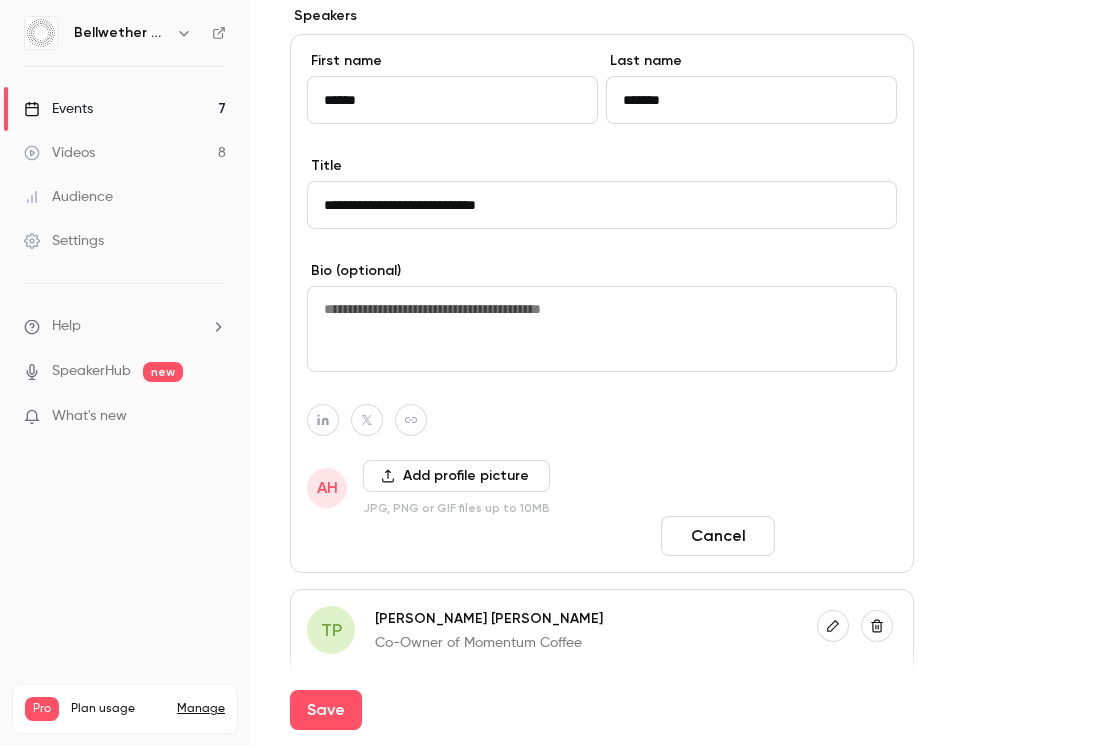 type on "**********" 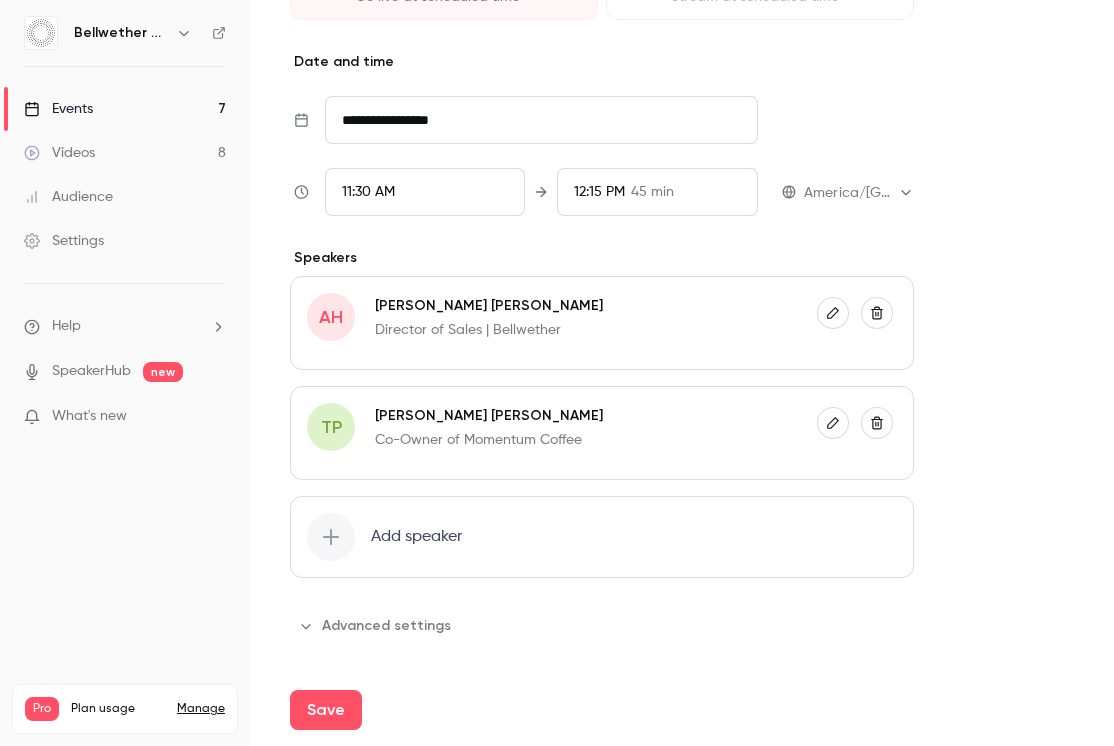 scroll, scrollTop: 1136, scrollLeft: 0, axis: vertical 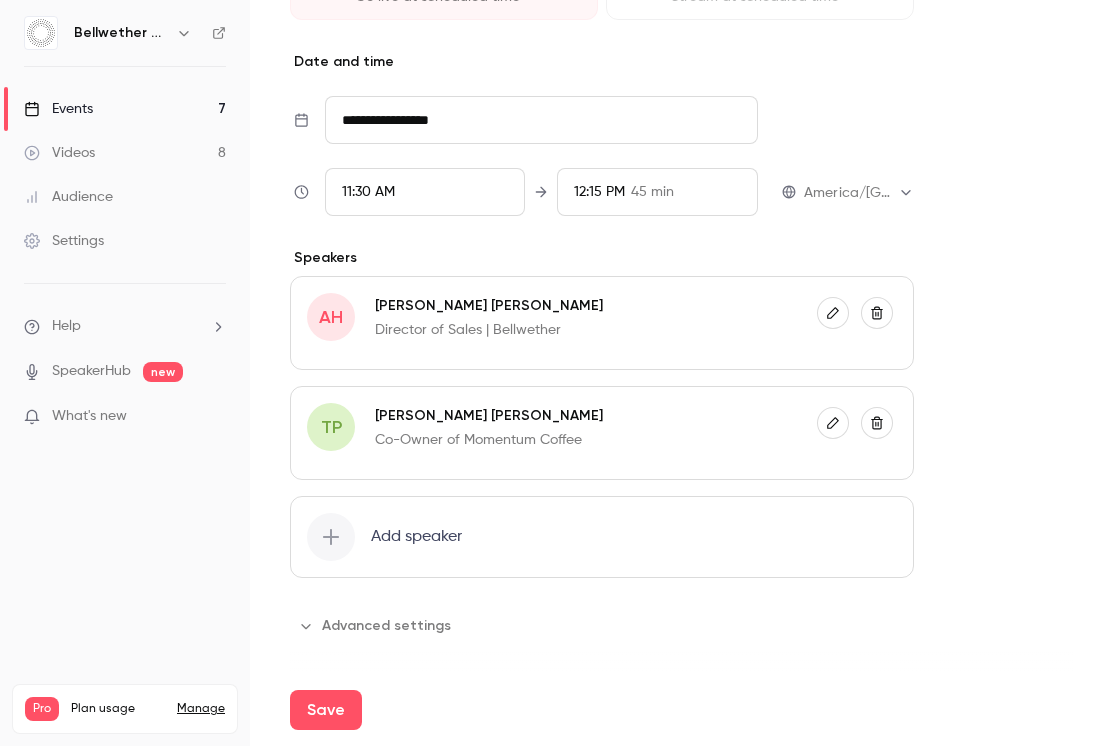 click at bounding box center (833, 423) 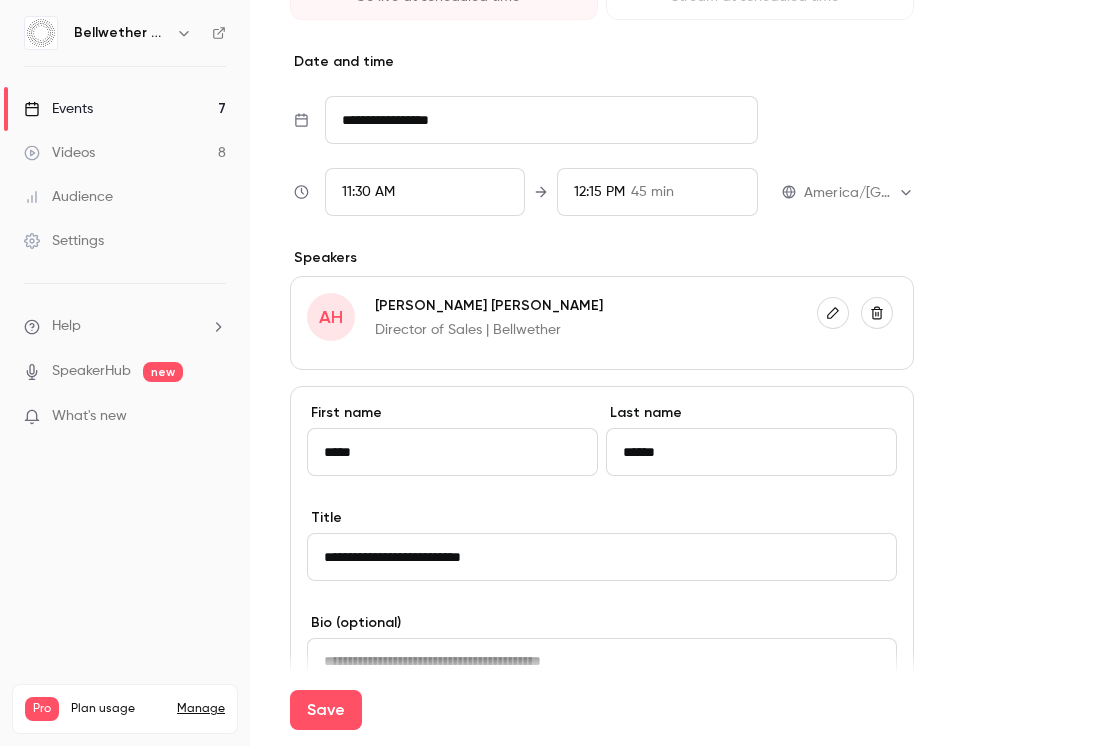 click on "**********" at bounding box center [602, 557] 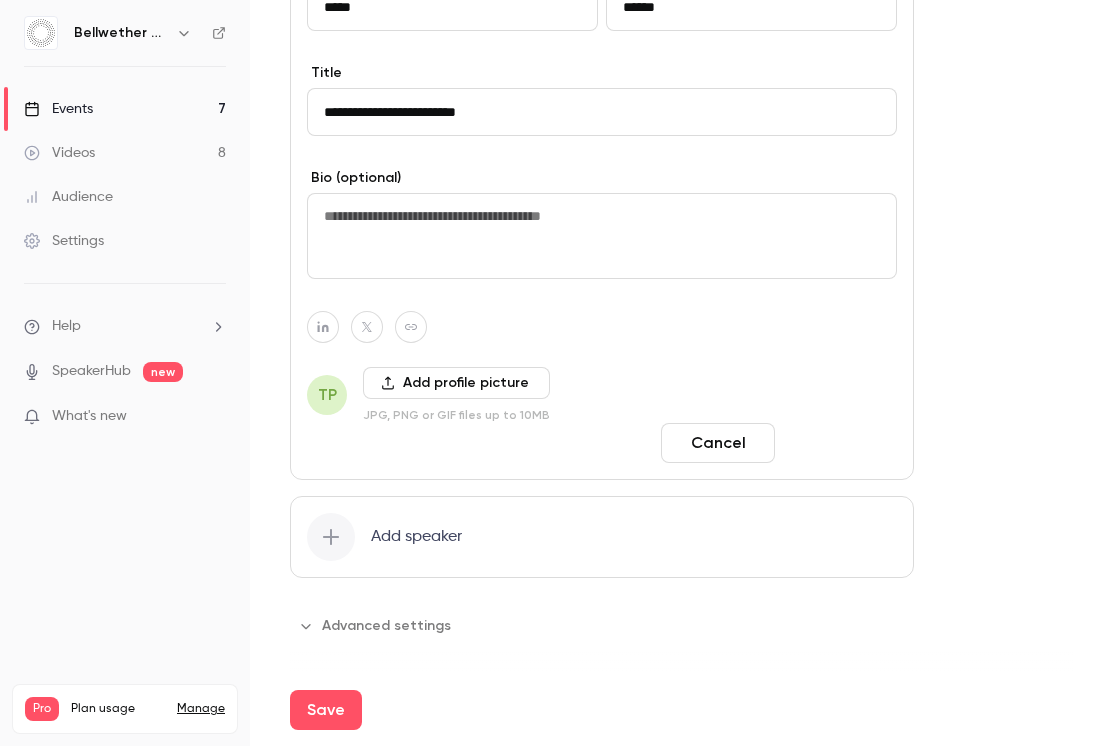 type on "**********" 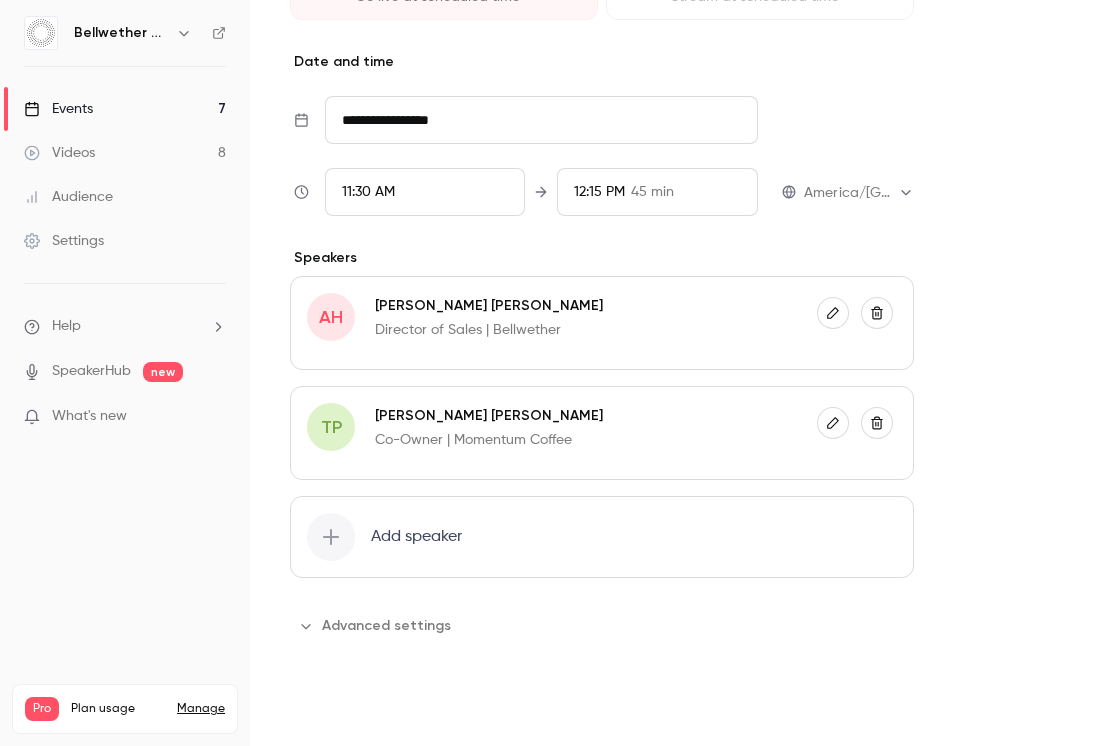 click on "Save" at bounding box center (326, 710) 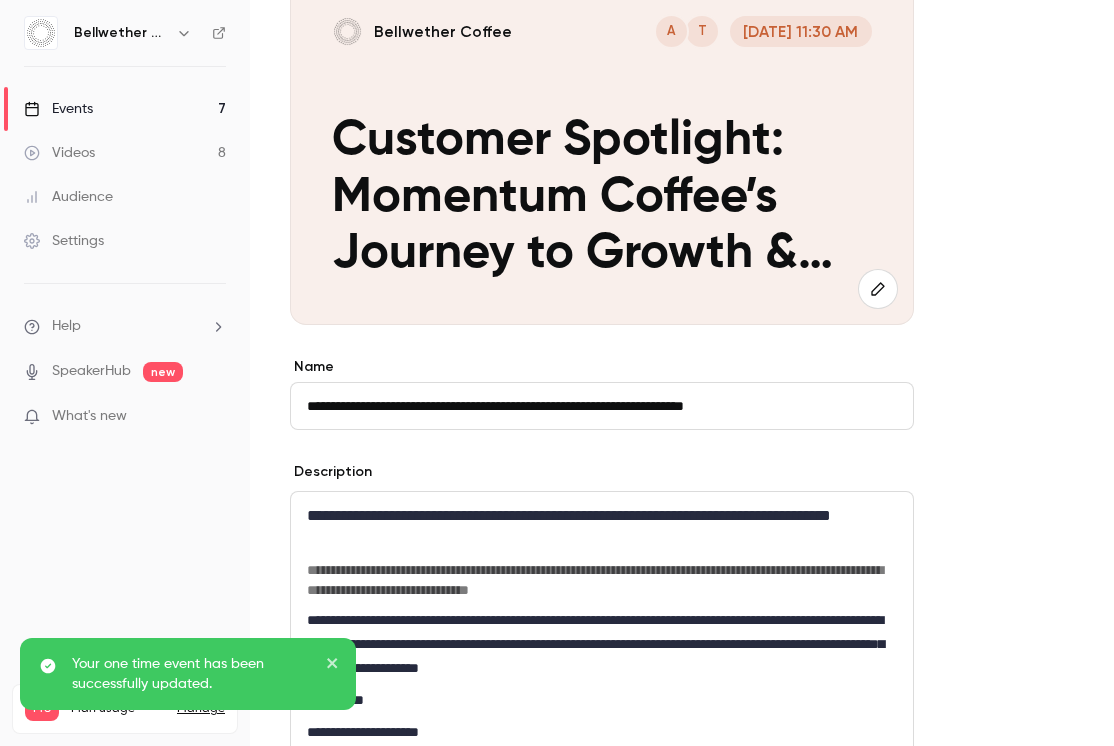 scroll, scrollTop: 0, scrollLeft: 0, axis: both 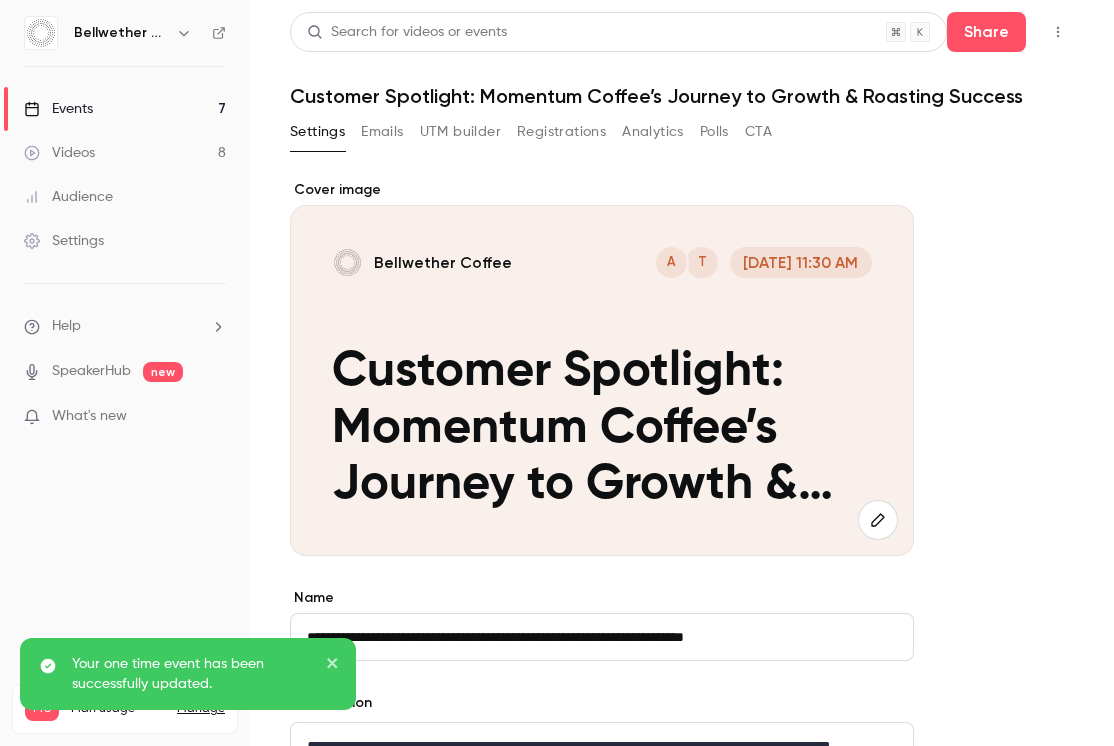 click on "Emails" at bounding box center (382, 132) 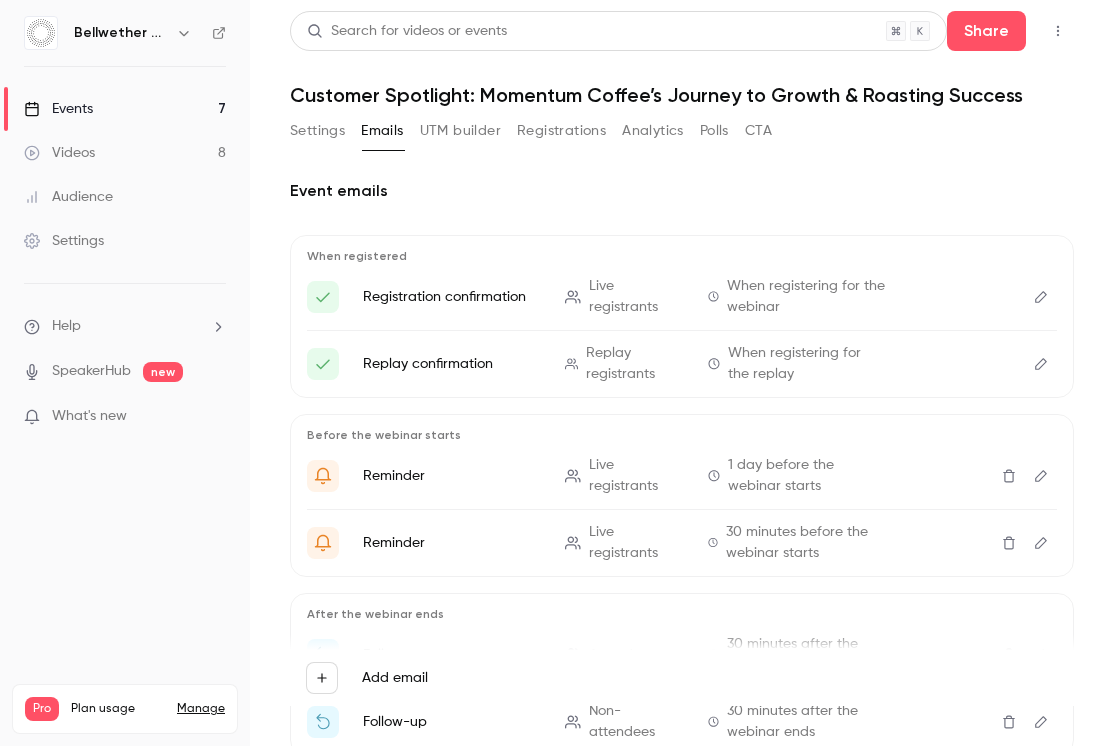 scroll, scrollTop: 0, scrollLeft: 0, axis: both 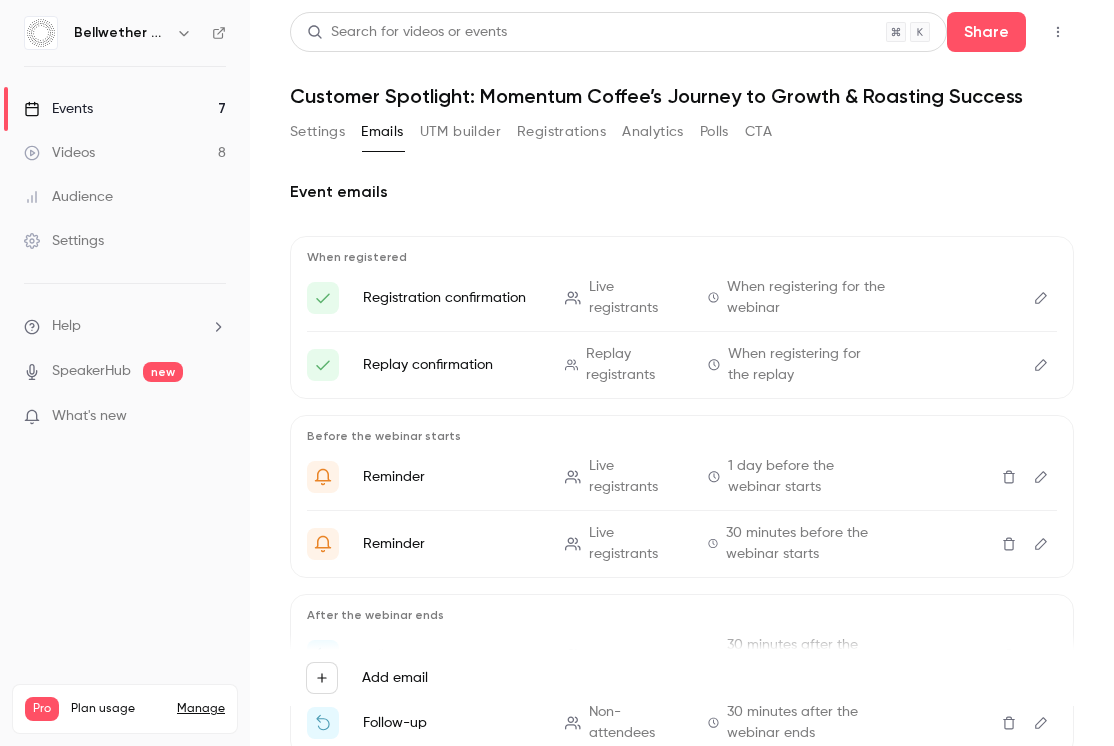 click on "UTM builder" at bounding box center (460, 132) 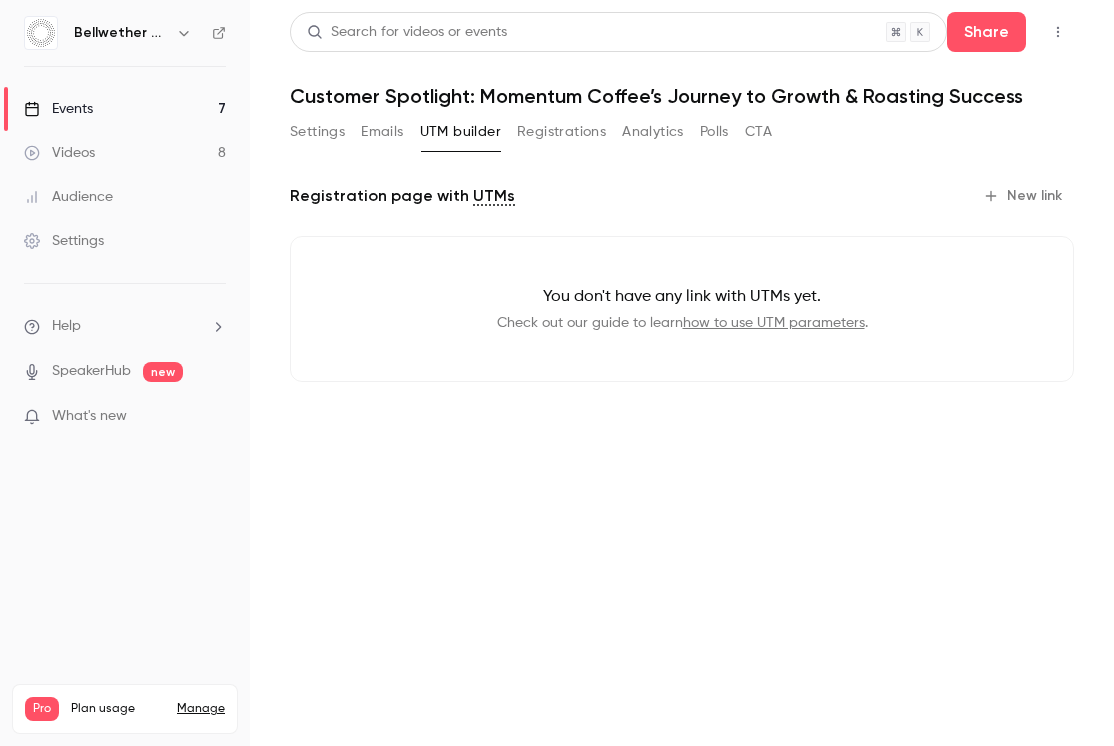 click on "Registrations" at bounding box center [561, 132] 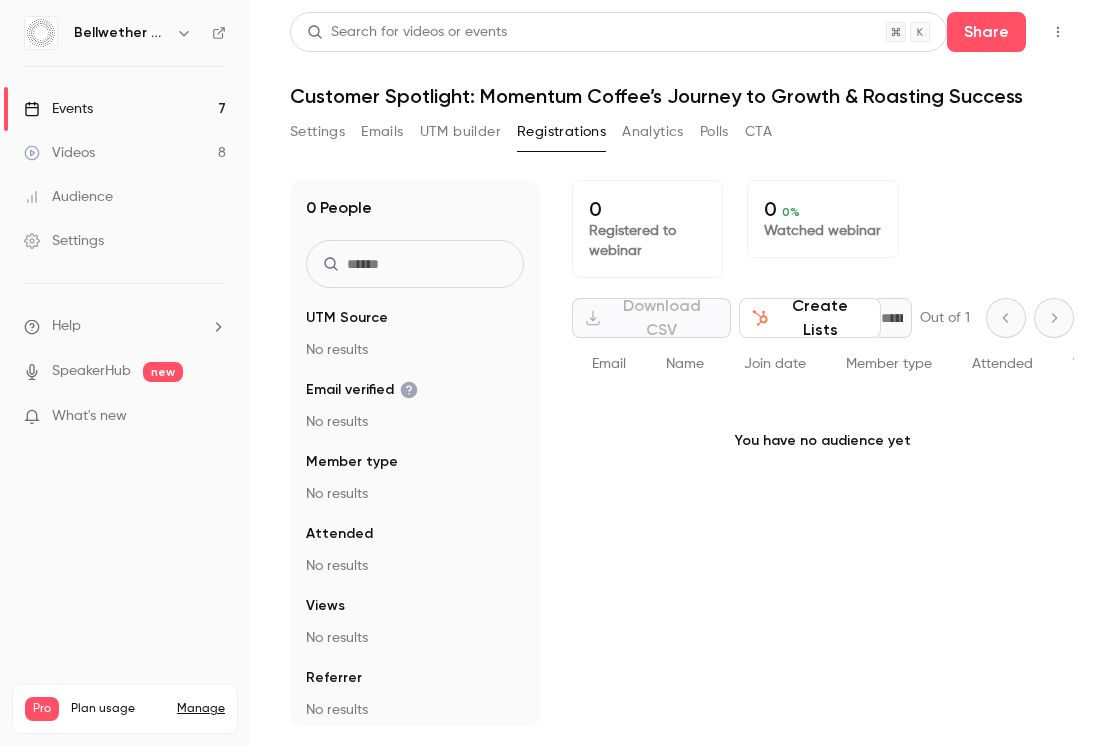 click on "Analytics" at bounding box center [653, 132] 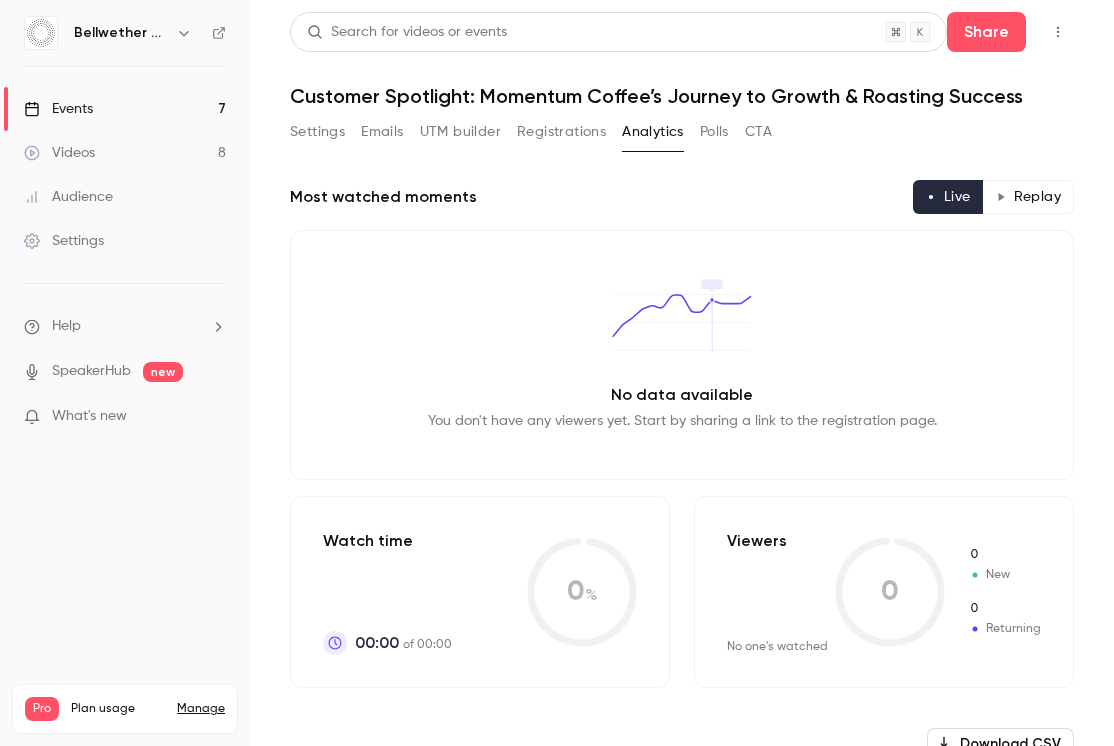 click on "Emails" at bounding box center (382, 132) 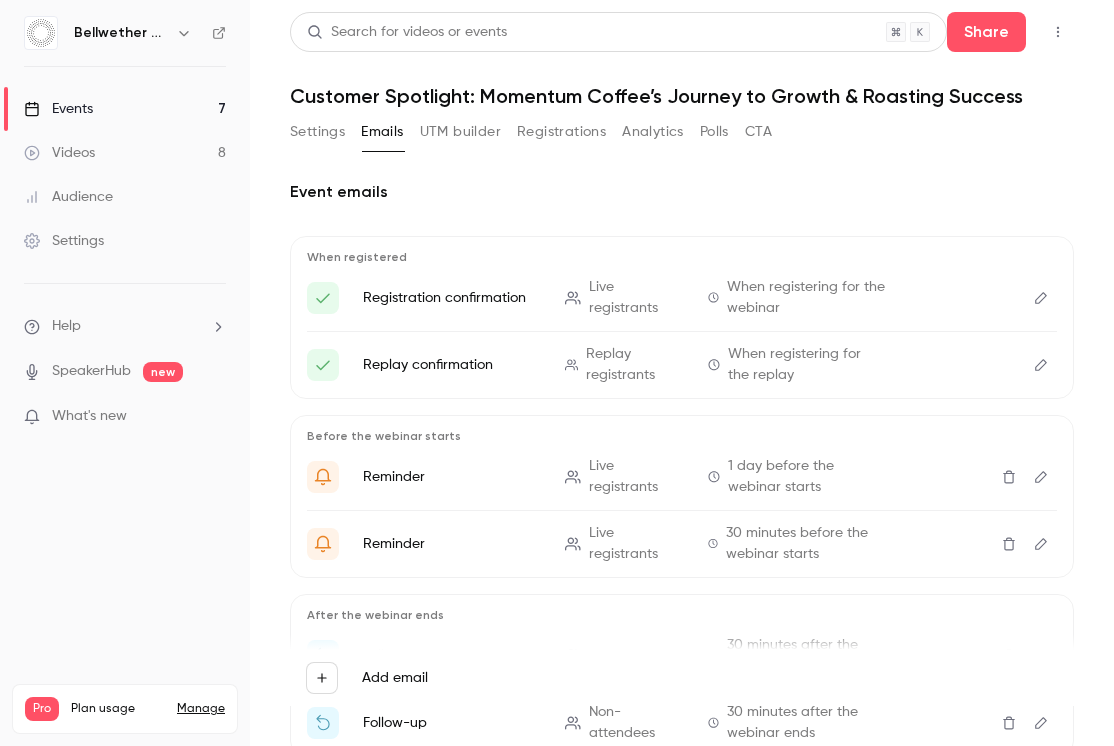 click on "UTM builder" at bounding box center [460, 132] 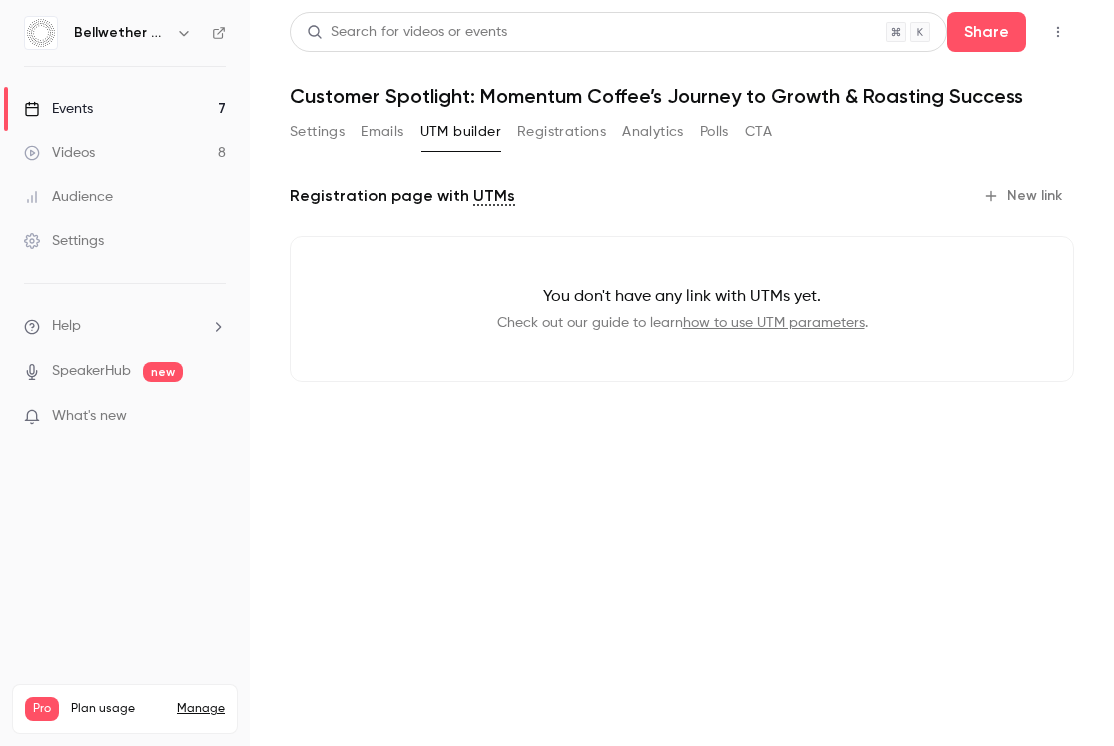click on "New link" at bounding box center [1024, 196] 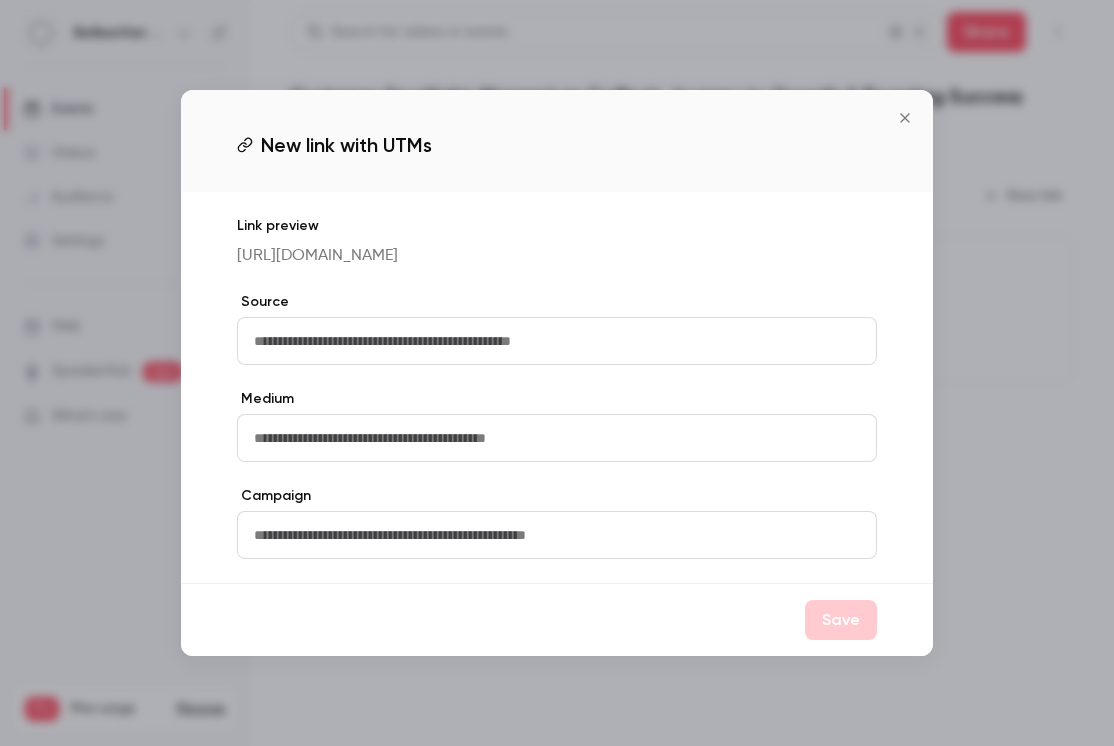 drag, startPoint x: 475, startPoint y: 244, endPoint x: 839, endPoint y: 285, distance: 366.3018 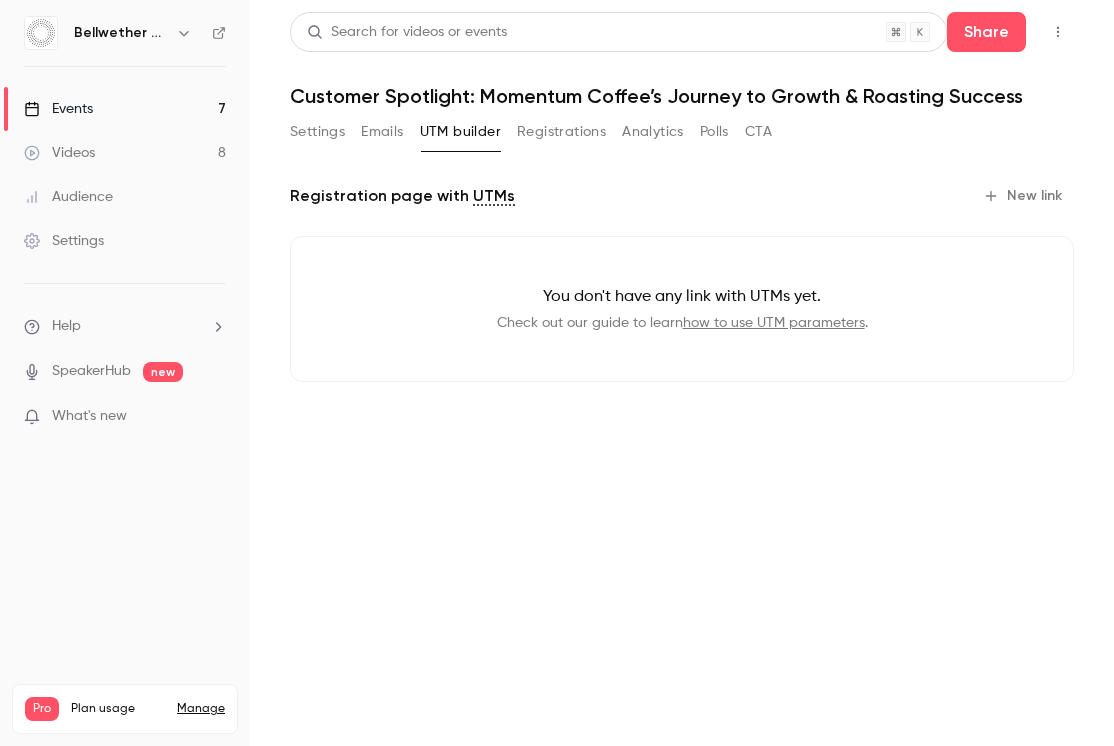 click on "Events 7" at bounding box center [125, 109] 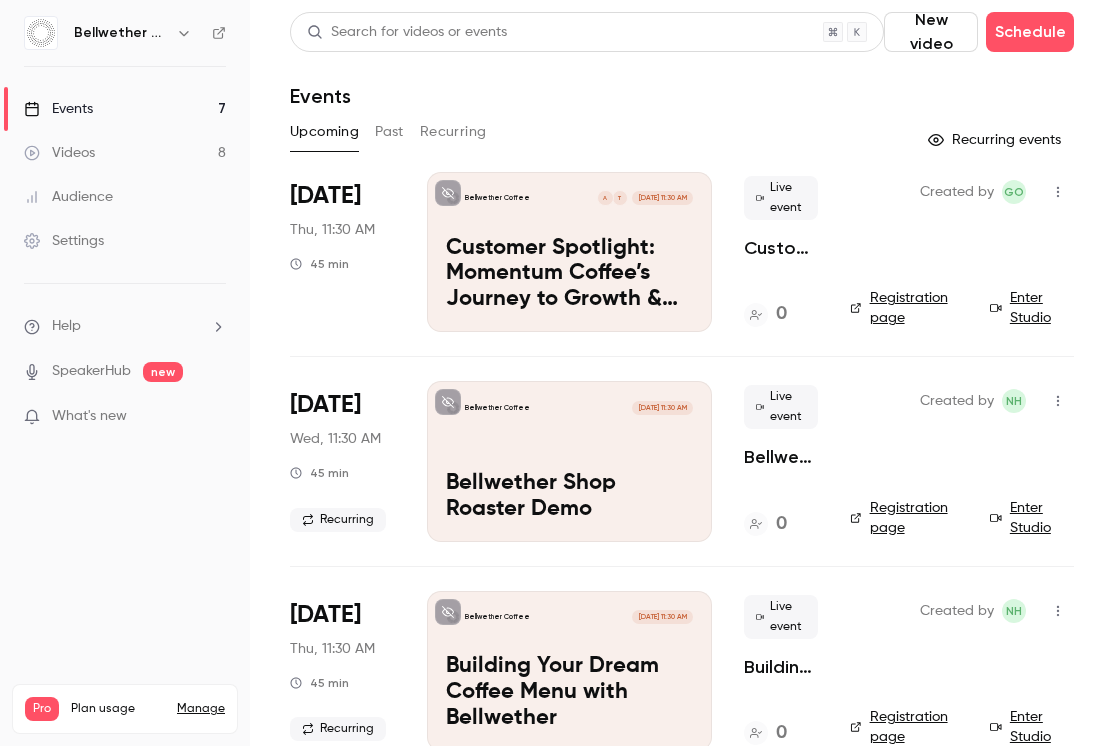 click on "Customer Spotlight: Momentum Coffee’s Journey to Growth & Roasting Success" at bounding box center [569, 274] 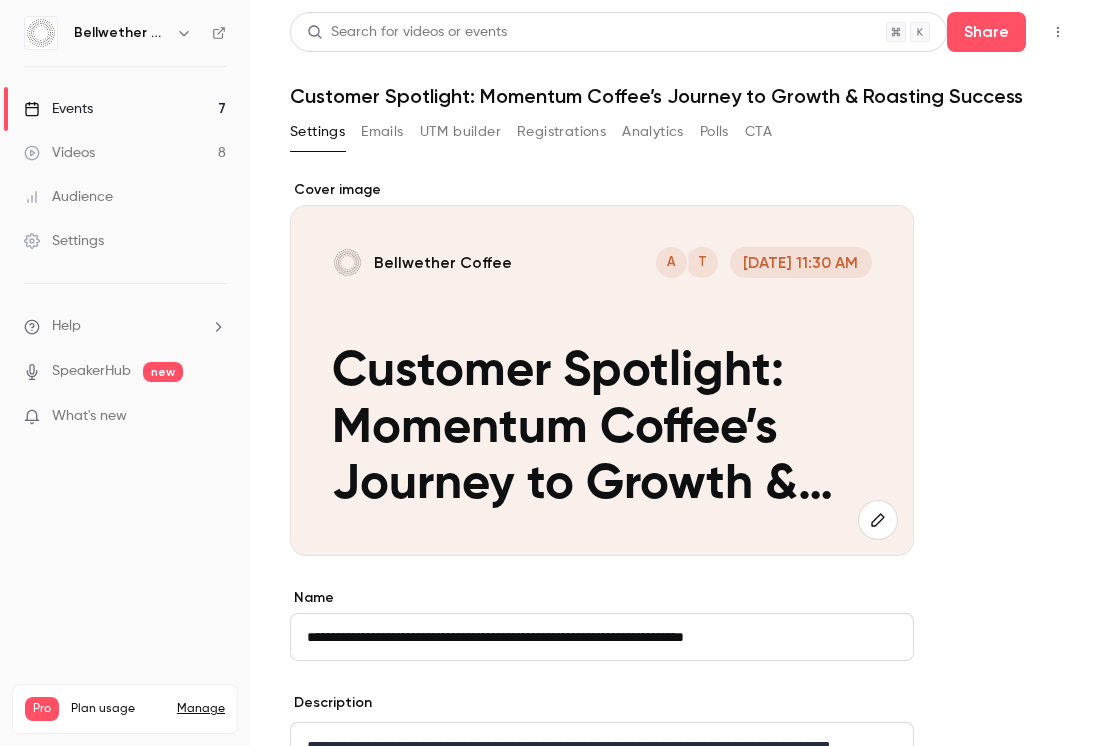 click on "Customer Spotlight: Momentum Coffee’s Journey to Growth & Roasting Success" at bounding box center [682, 96] 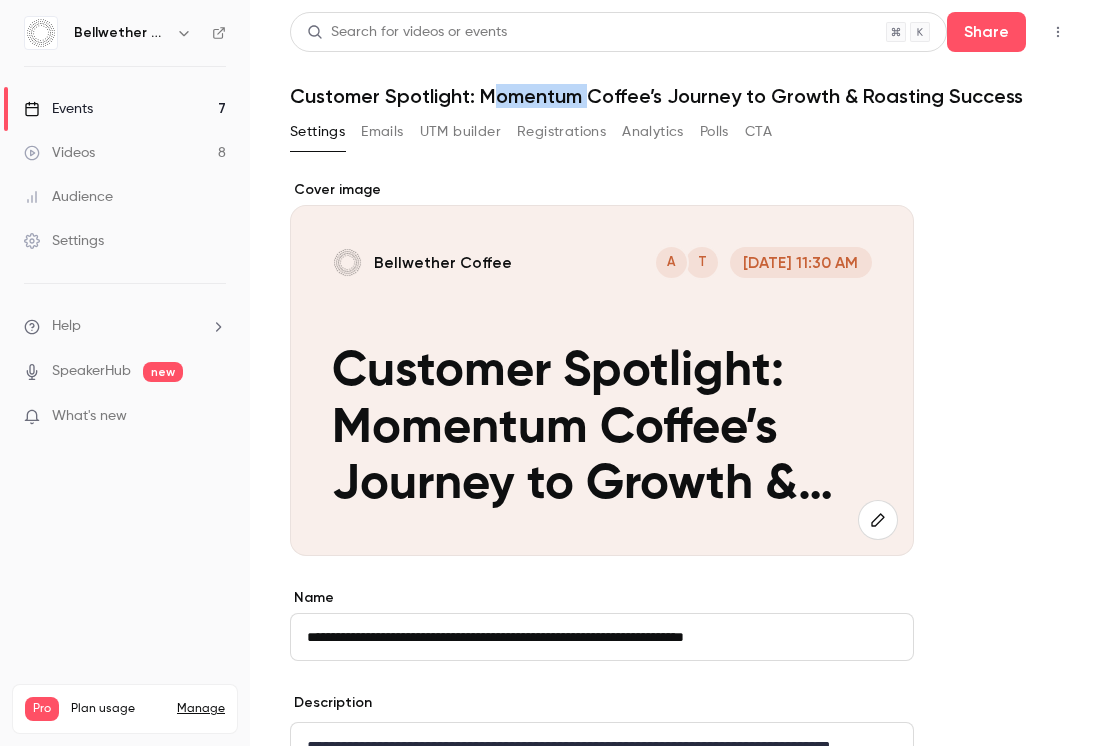 click on "Customer Spotlight: Momentum Coffee’s Journey to Growth & Roasting Success" at bounding box center [682, 96] 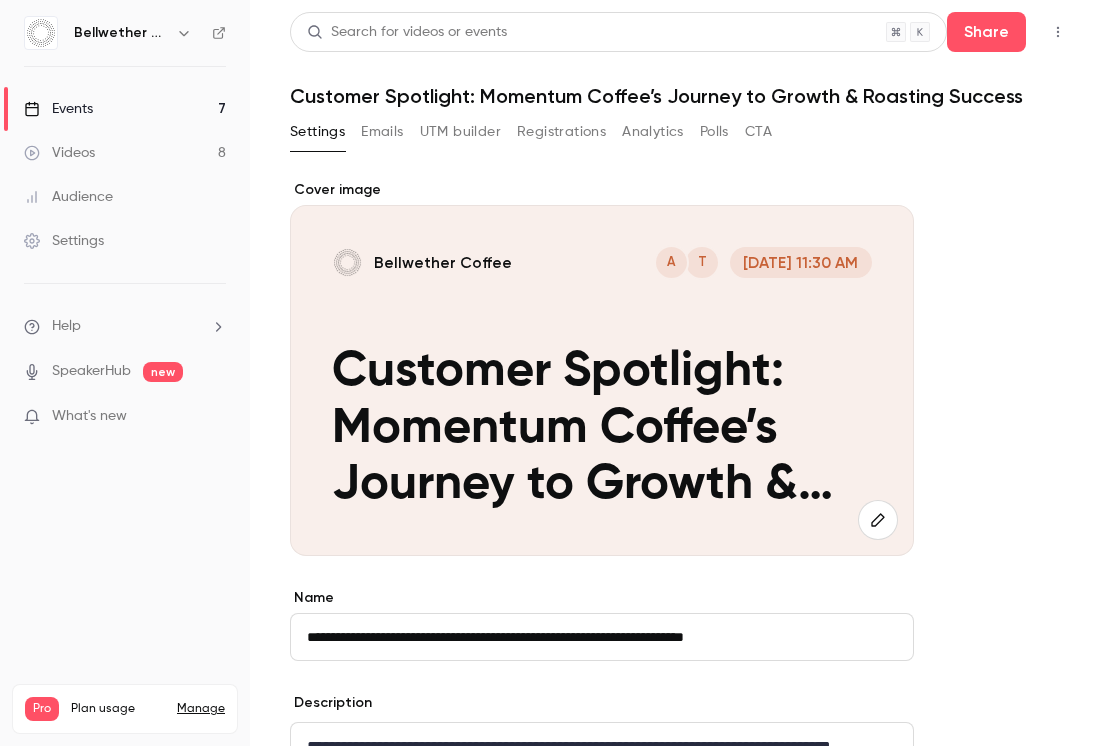 drag, startPoint x: 482, startPoint y: 97, endPoint x: 1023, endPoint y: 106, distance: 541.0748 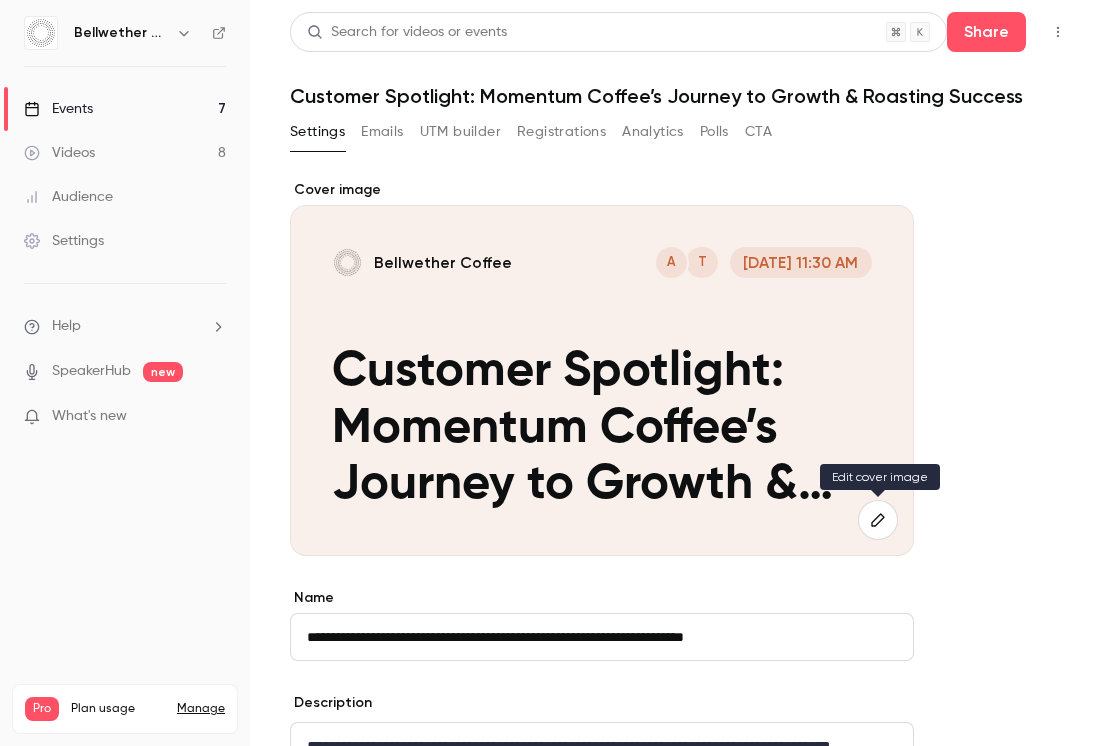 click at bounding box center (878, 520) 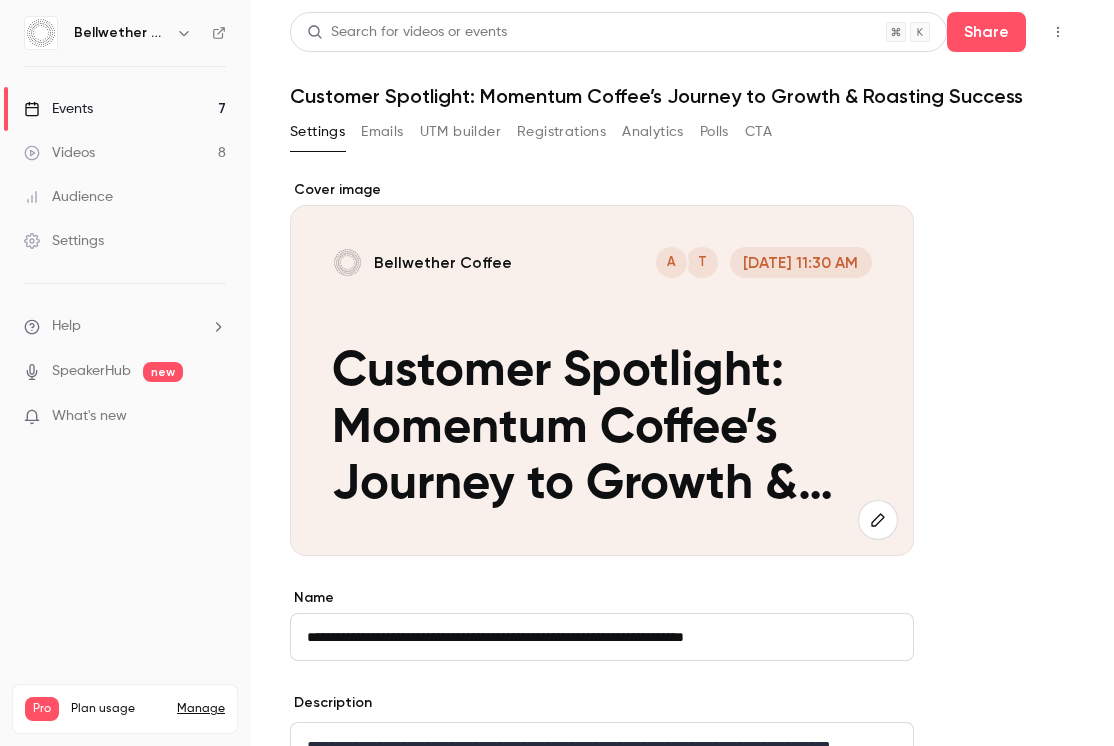 click 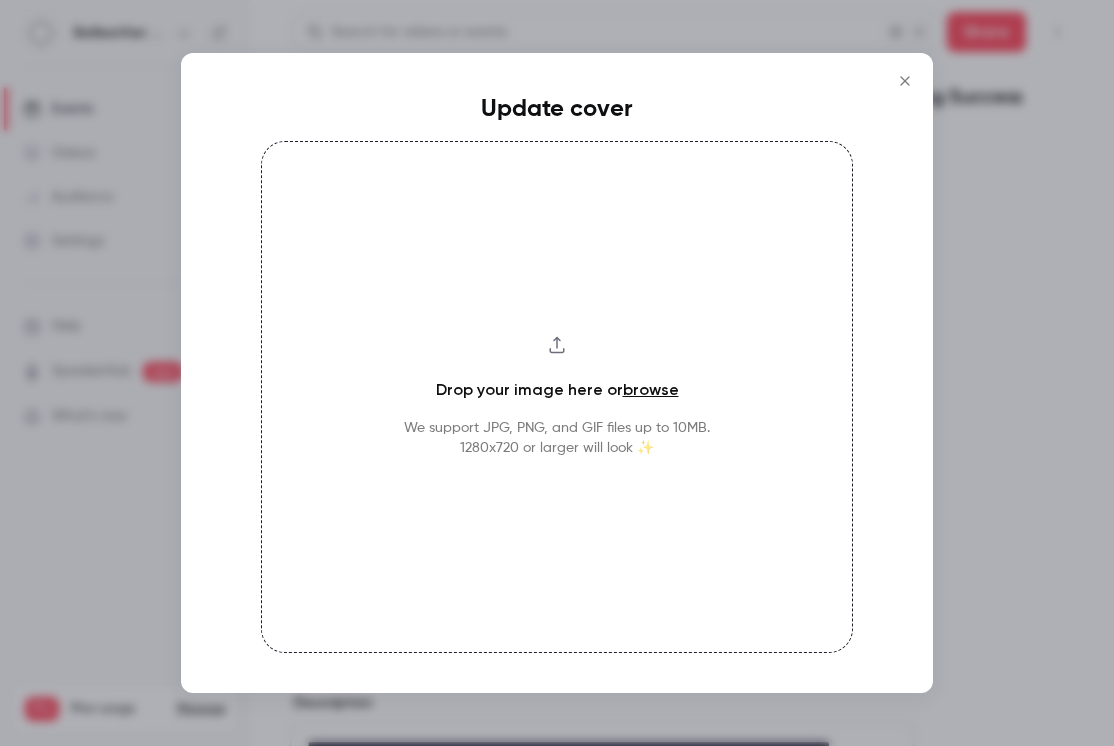 click on "Drop your image here or  browse We support JPG, PNG, and GIF files up to 10MB.
1280x720 or larger will look ✨" at bounding box center [557, 397] 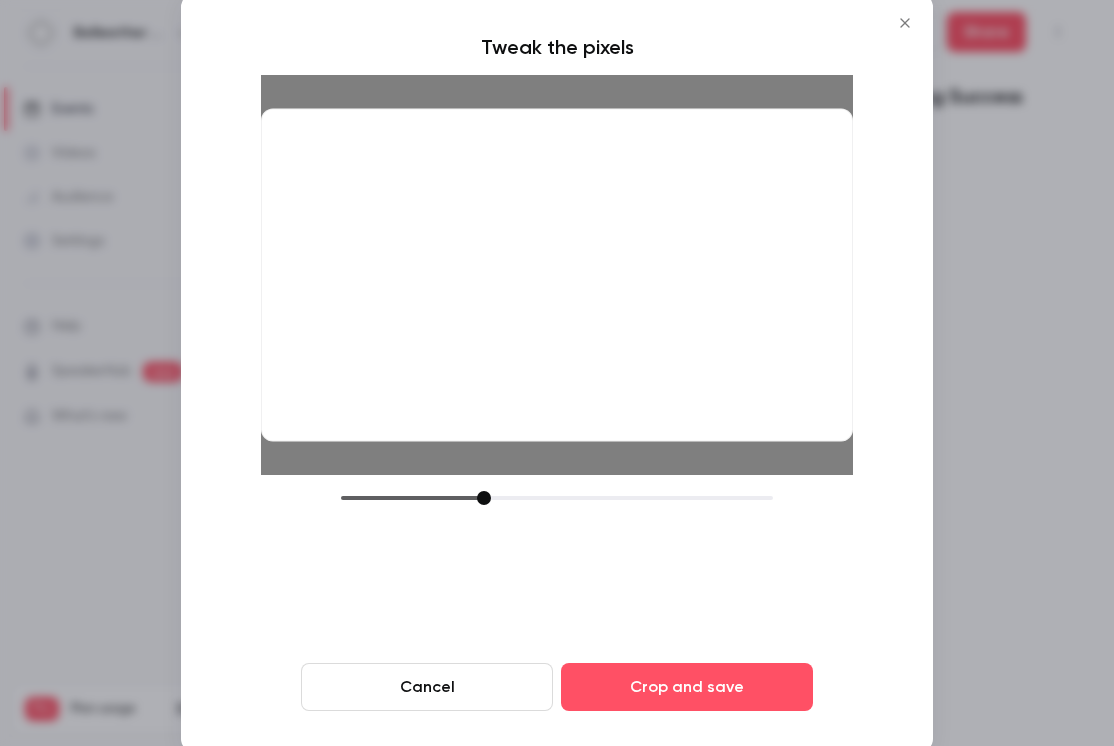 drag, startPoint x: 600, startPoint y: 297, endPoint x: 597, endPoint y: 283, distance: 14.3178215 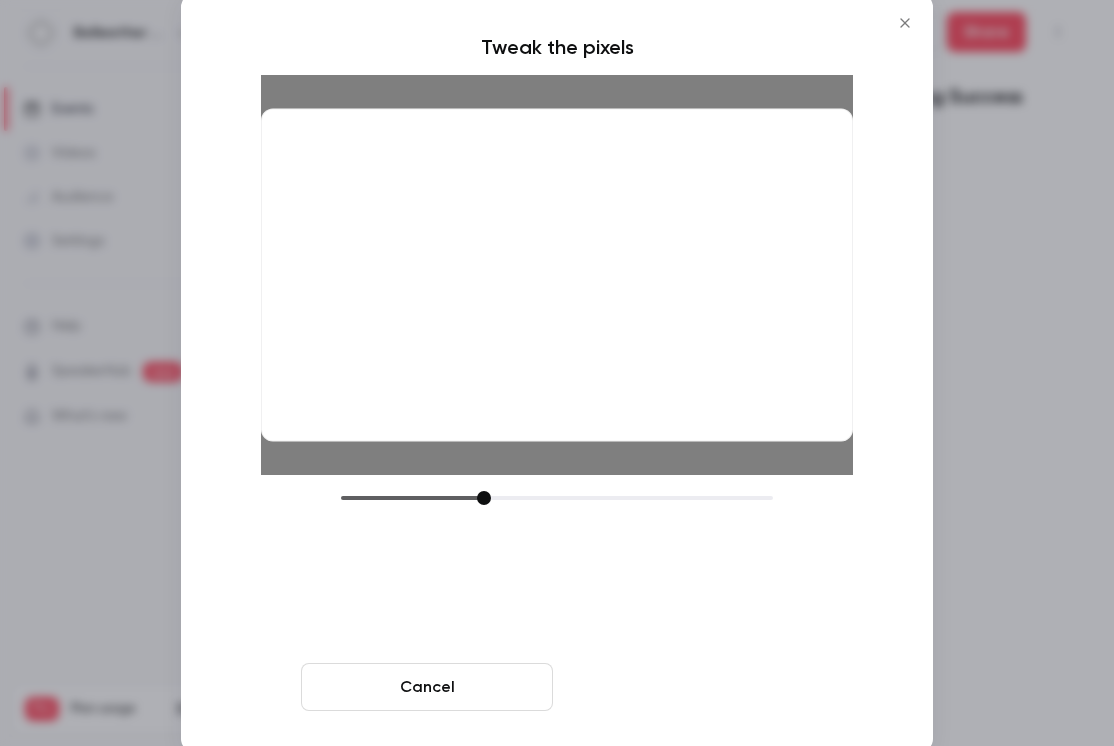 click on "Crop and save" at bounding box center (687, 687) 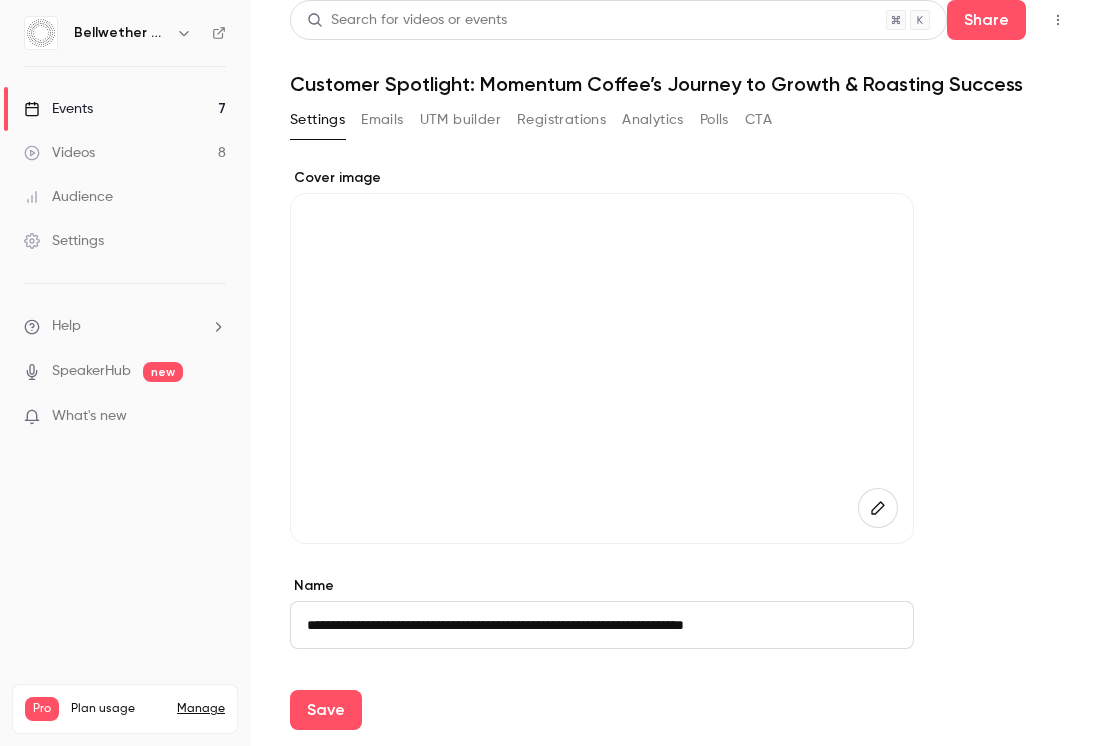 scroll, scrollTop: 16, scrollLeft: 0, axis: vertical 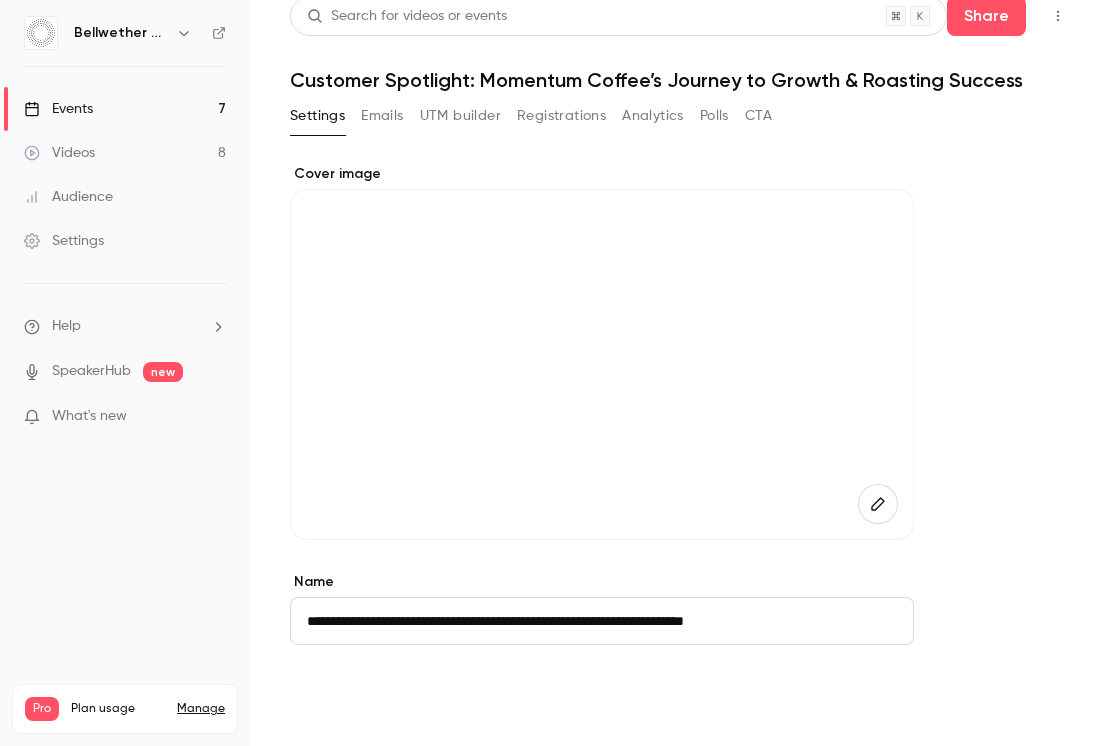 click on "Save" at bounding box center [326, 710] 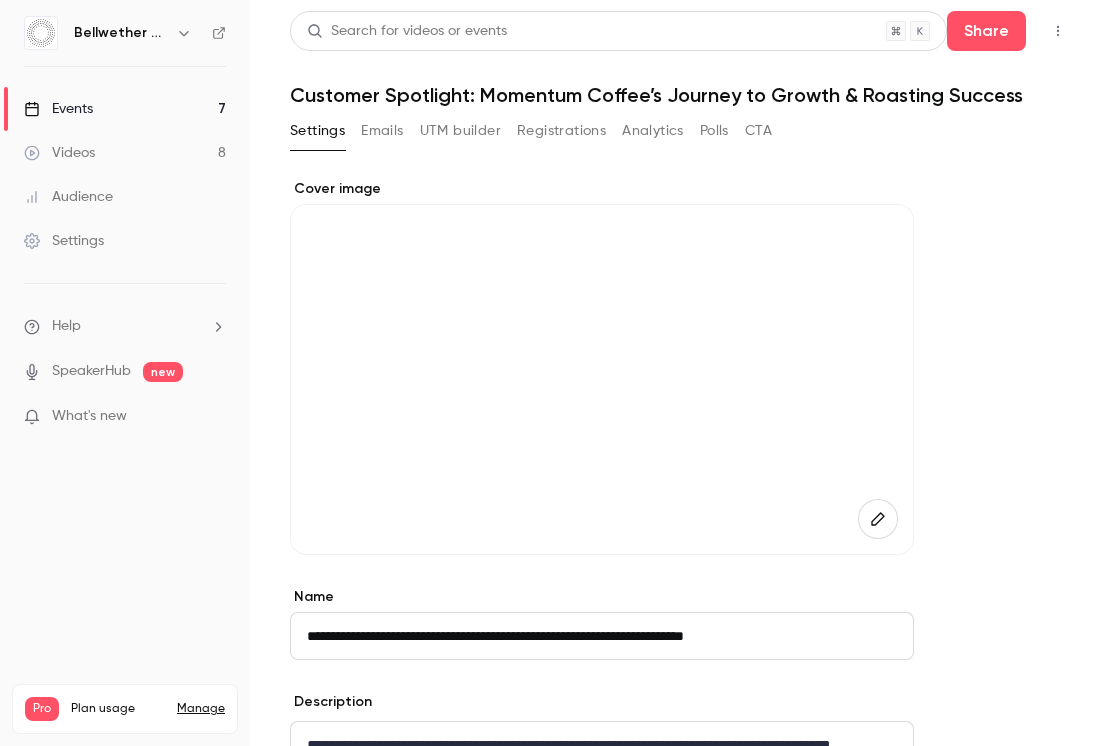 scroll, scrollTop: 0, scrollLeft: 0, axis: both 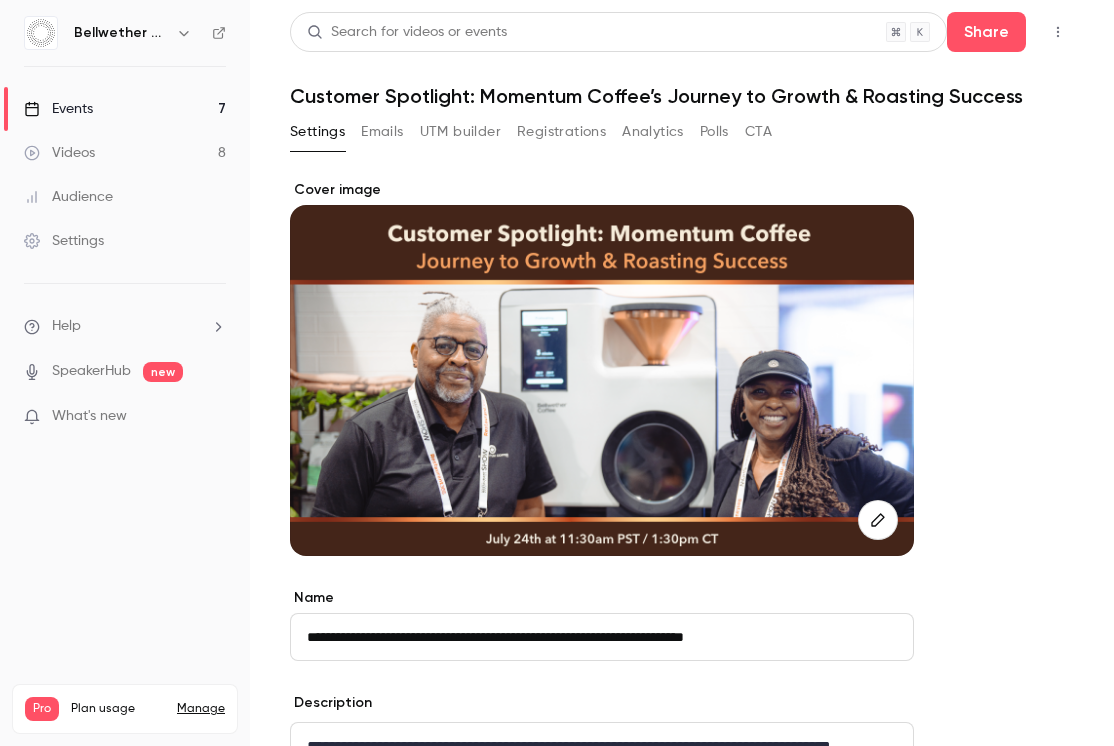 click on "UTM builder" at bounding box center [460, 132] 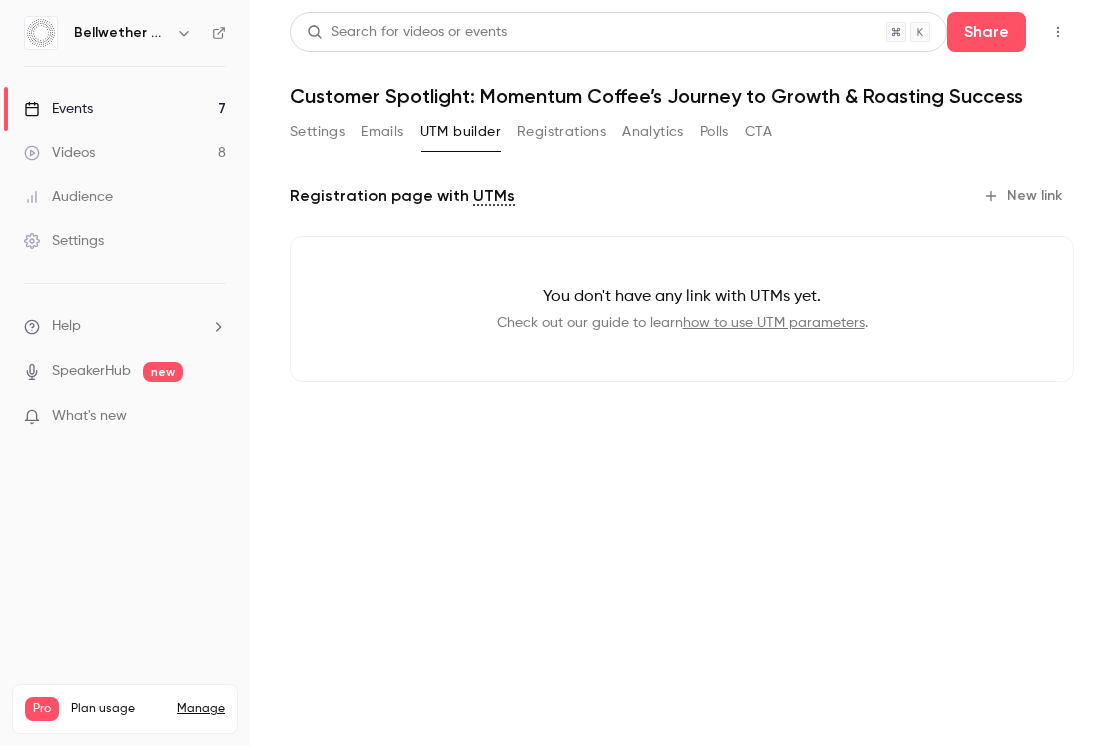 click 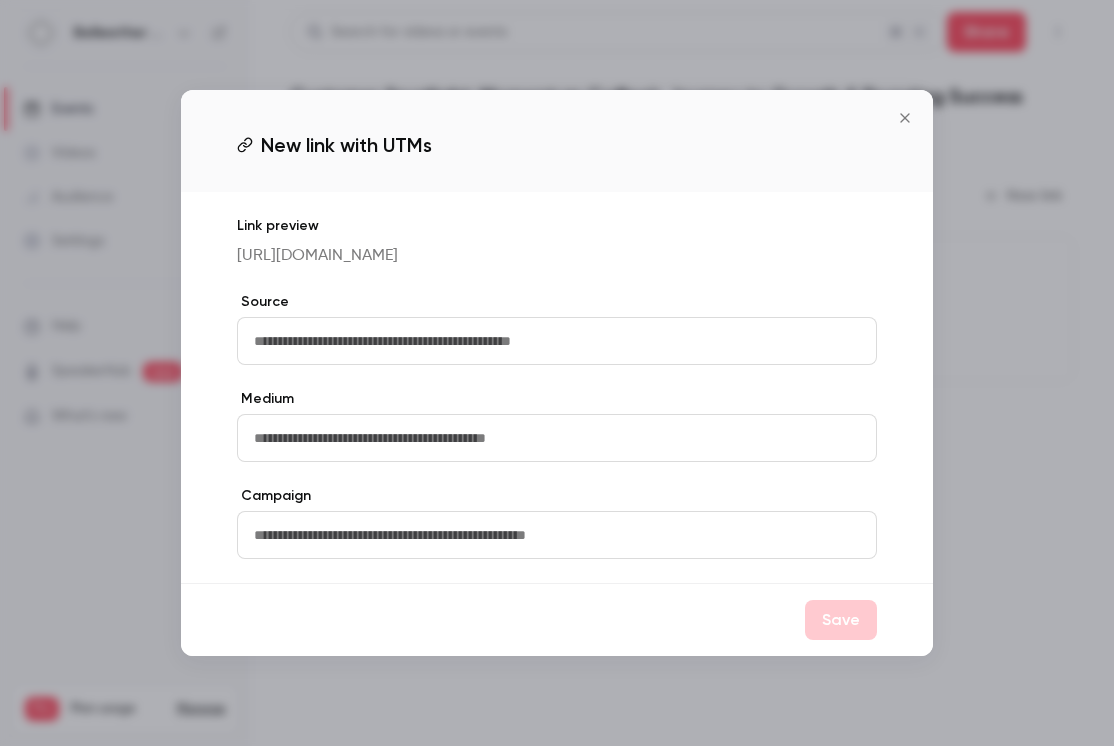 click at bounding box center (557, 341) 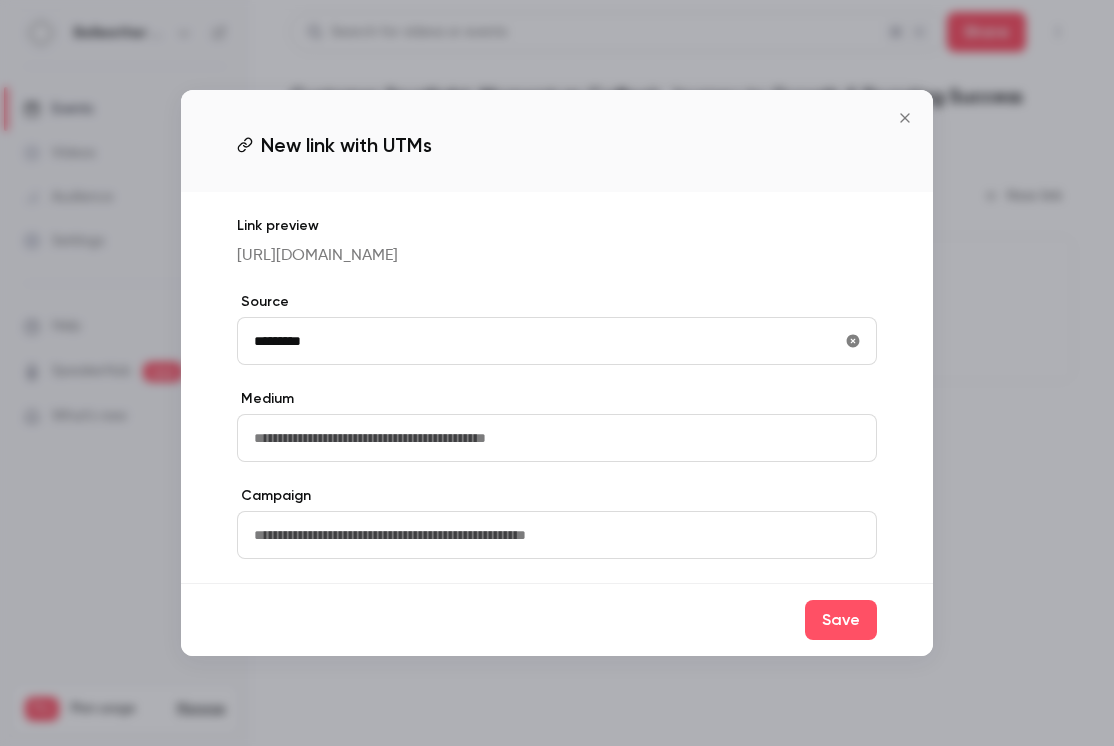 type on "*********" 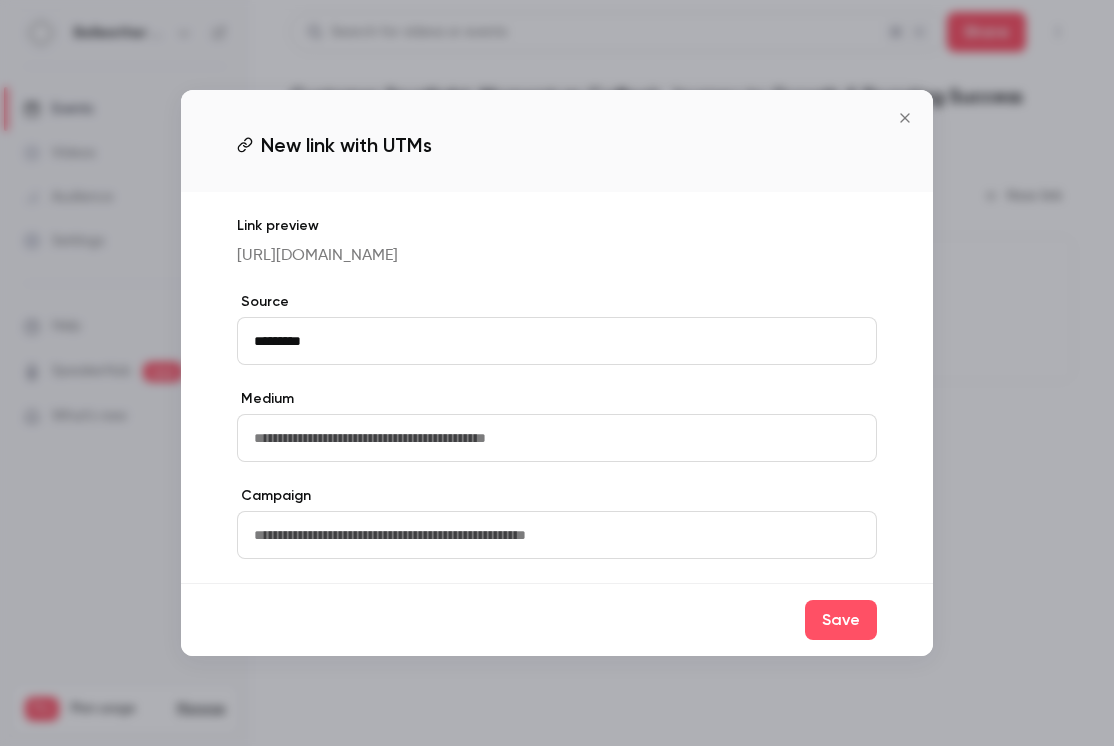 click at bounding box center (557, 438) 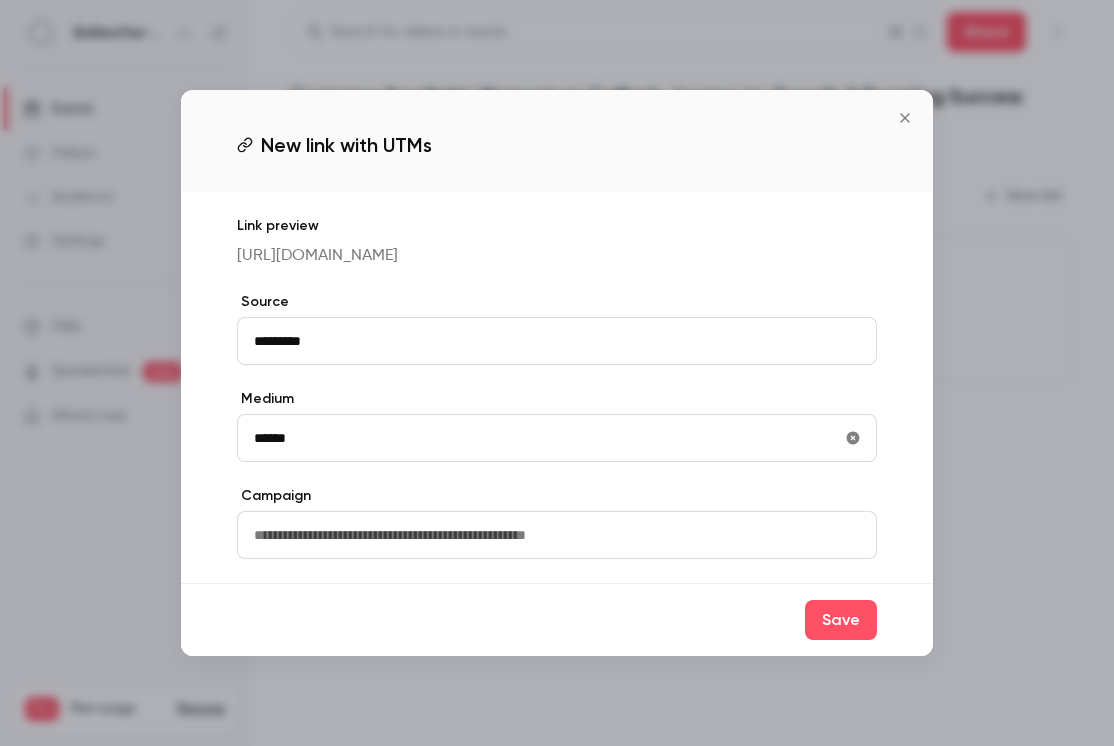 type on "******" 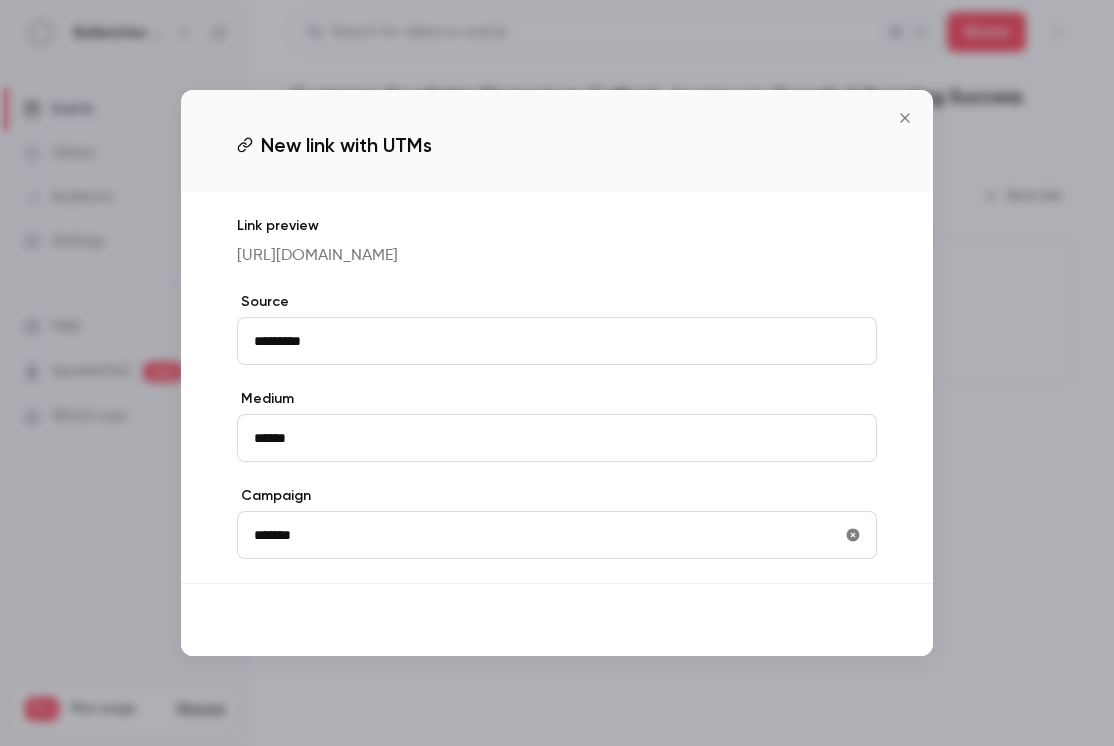 type on "*******" 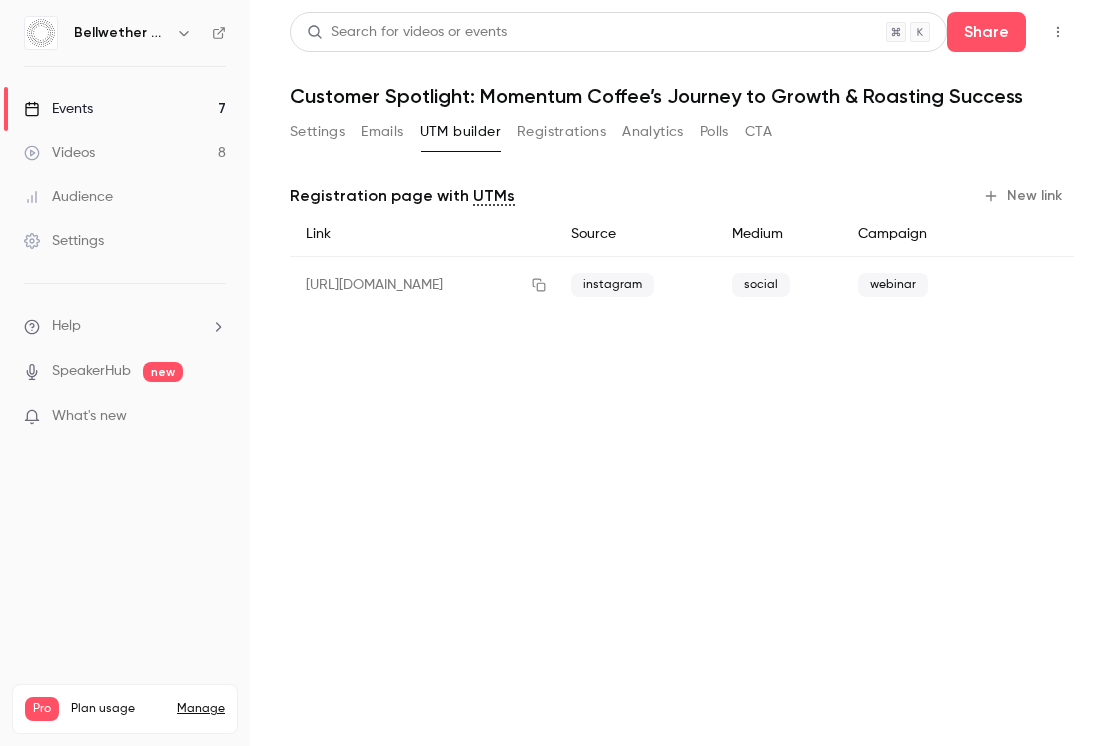 click on "New link" at bounding box center (1024, 196) 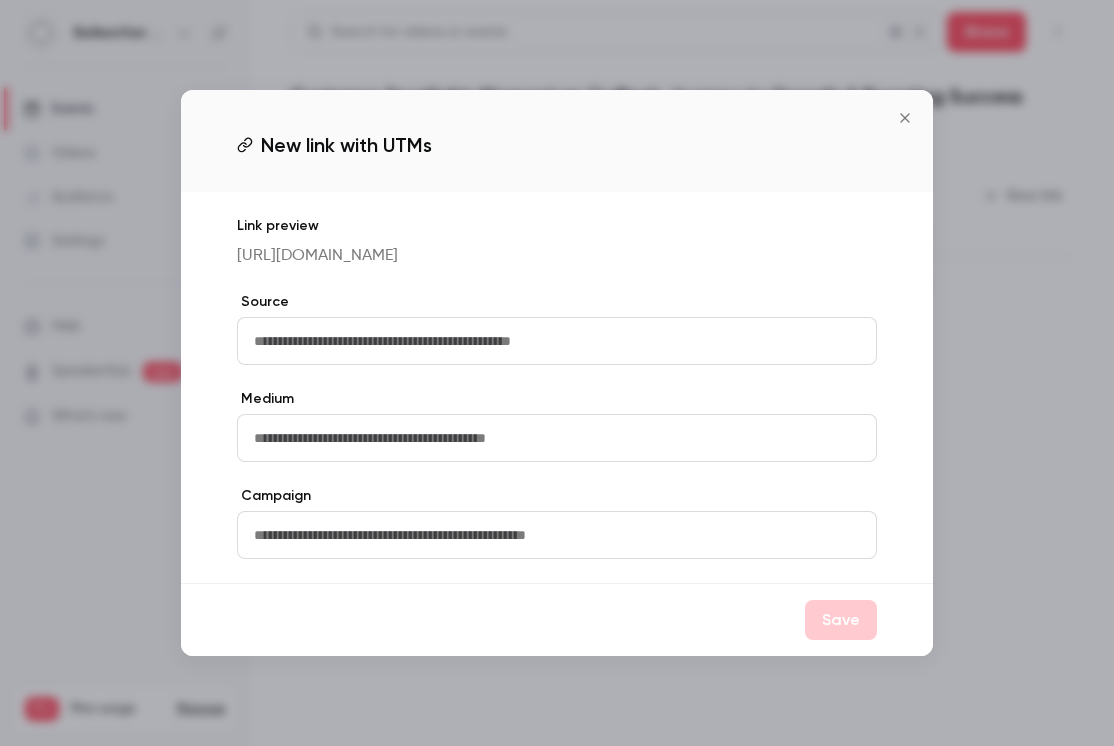 click at bounding box center (557, 341) 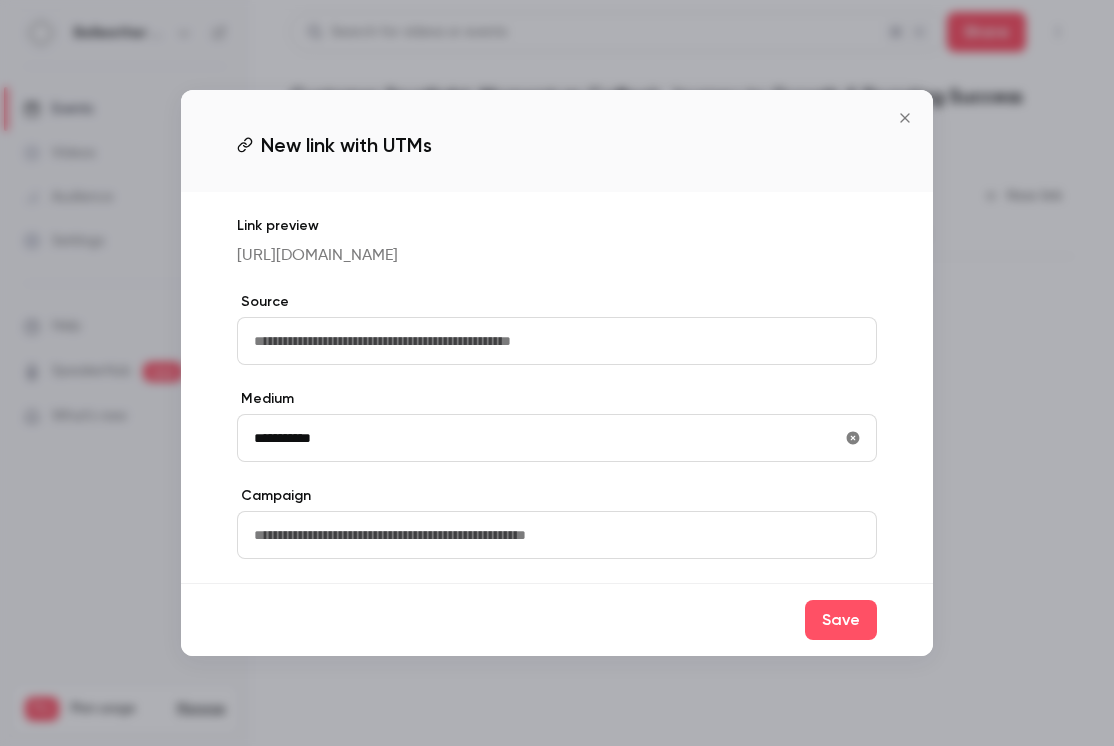 type on "**********" 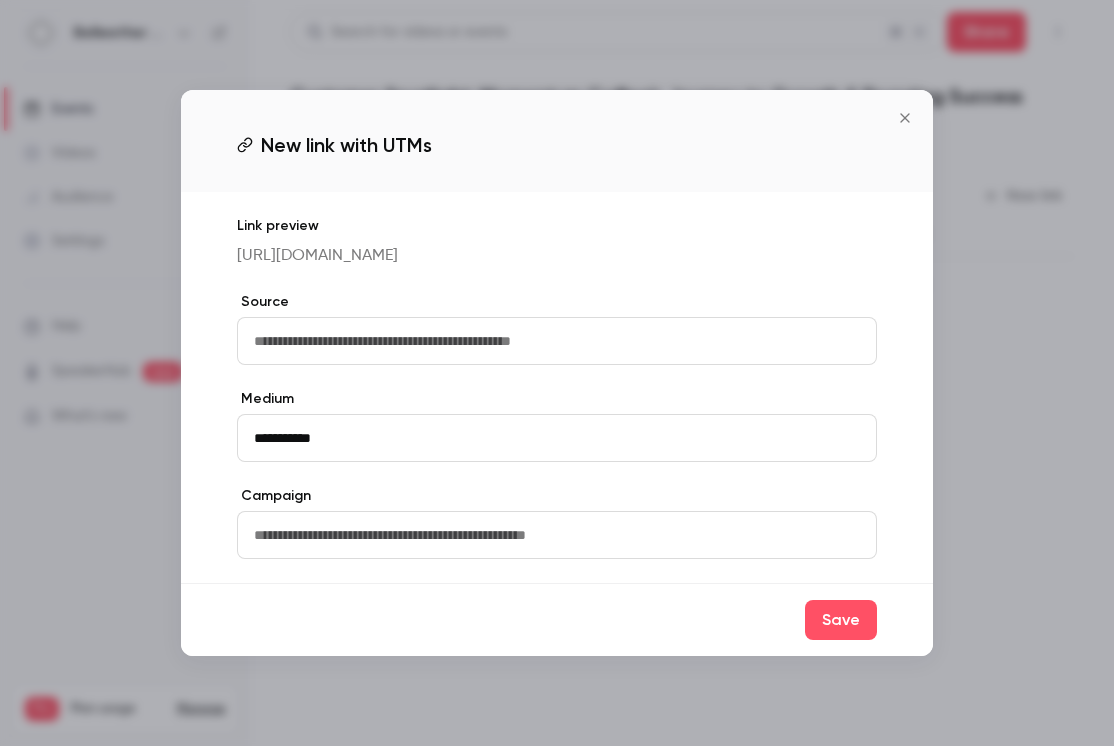 type on "*******" 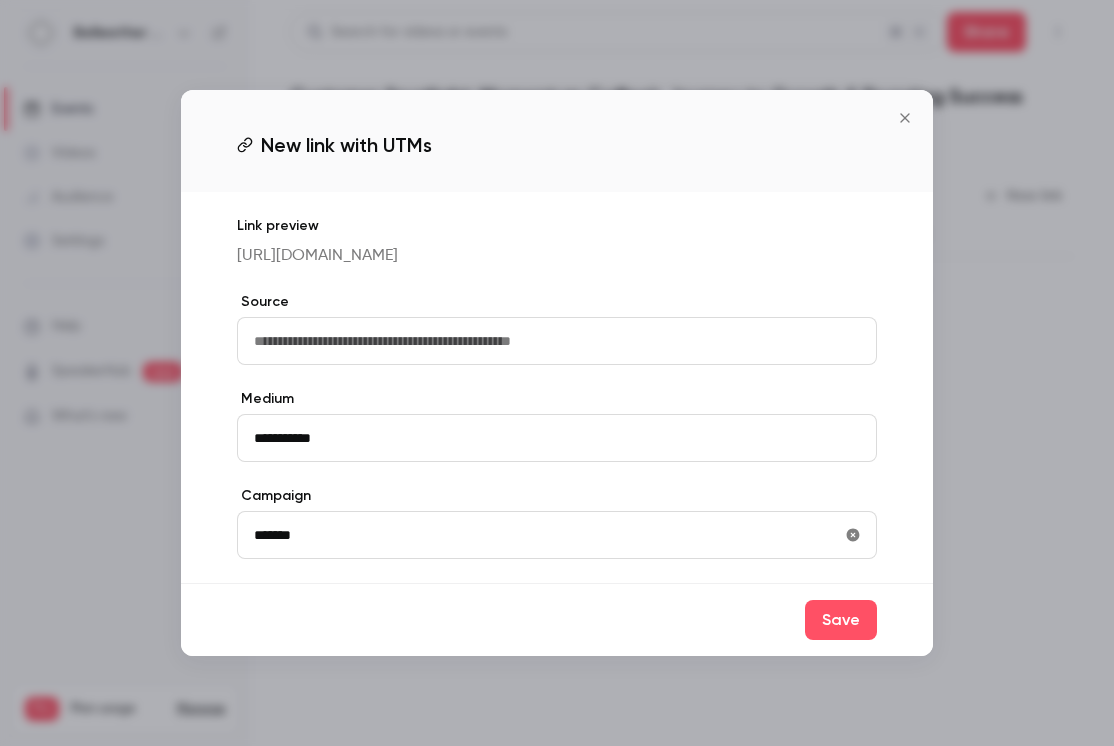 click at bounding box center [557, 341] 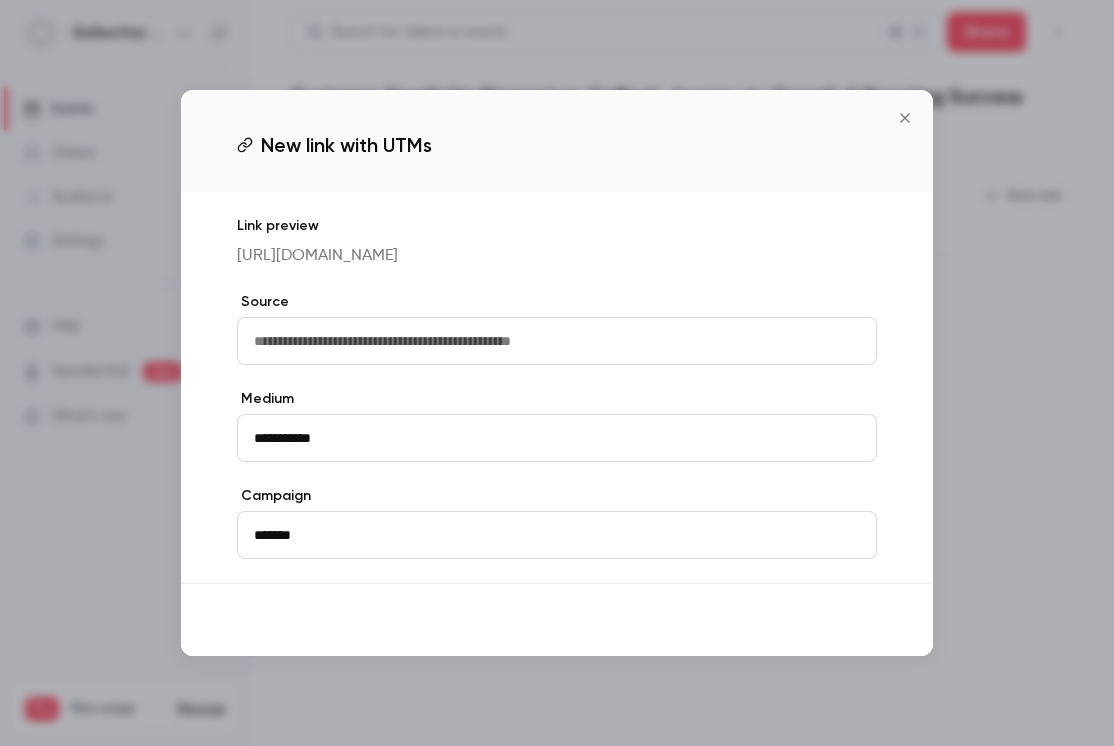click on "Save" at bounding box center [841, 620] 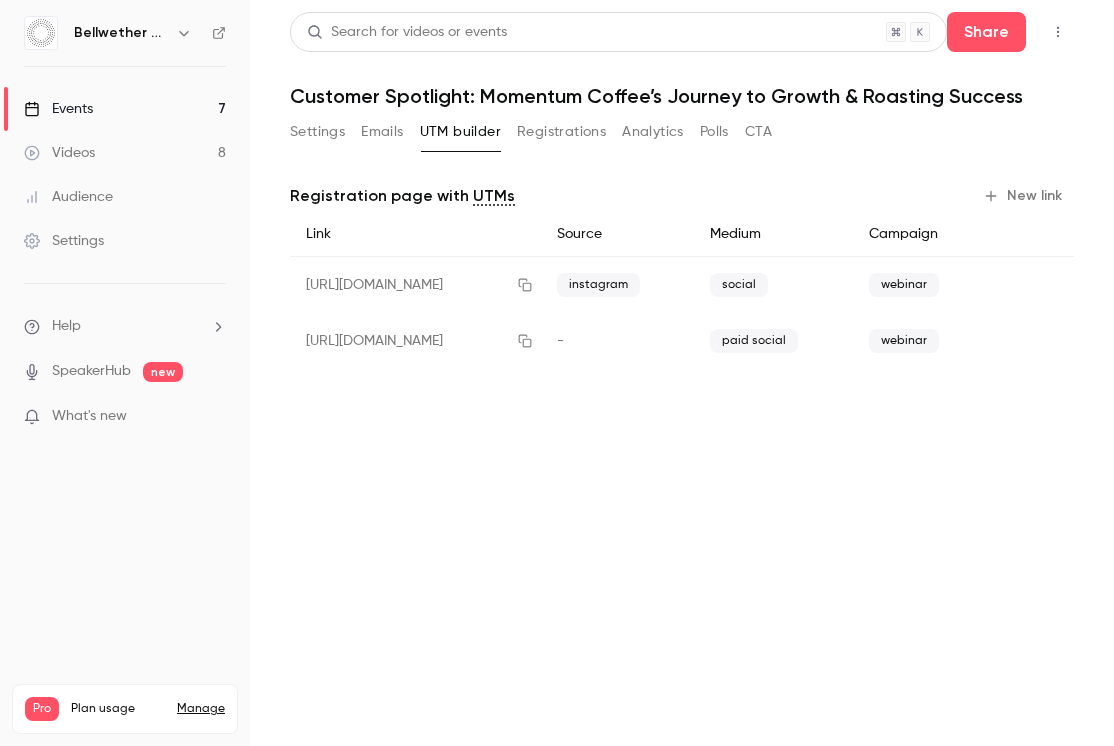 click on "New link" at bounding box center (1024, 196) 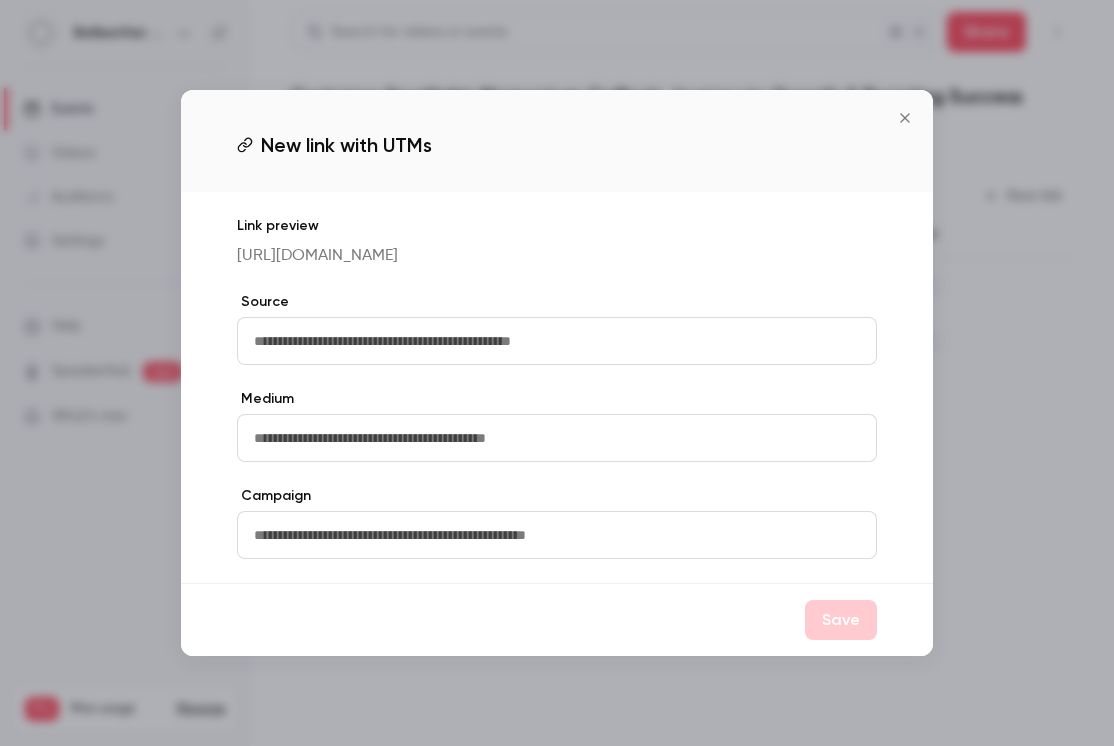 click at bounding box center (557, 341) 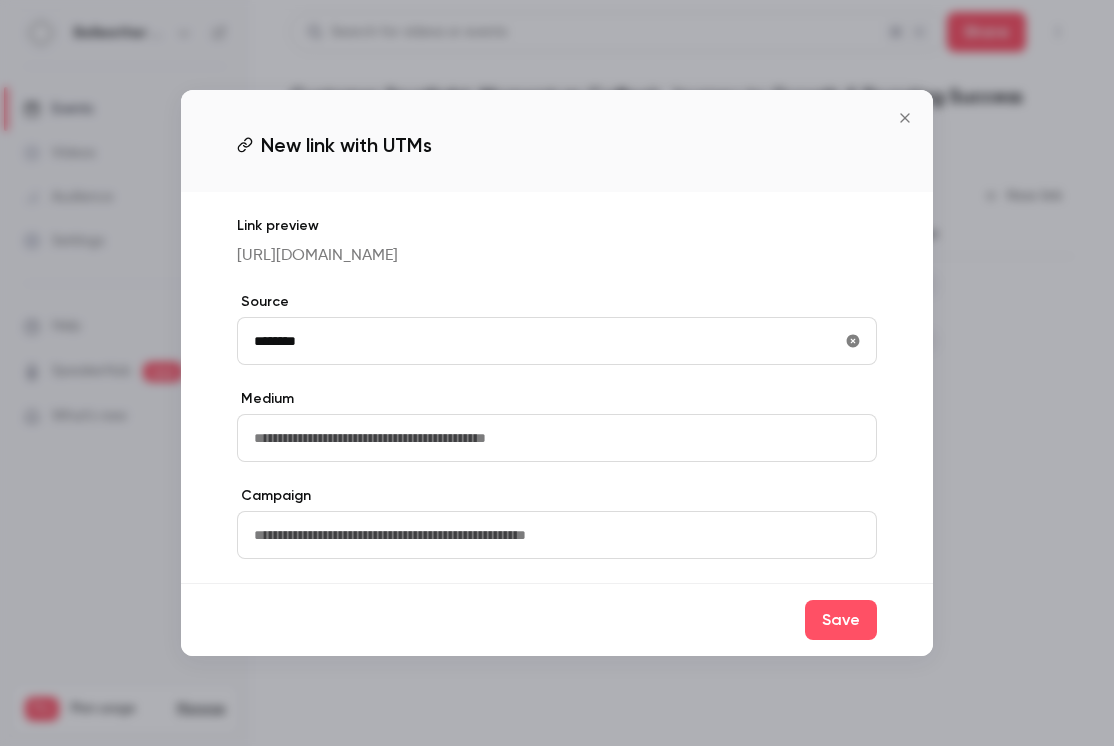 type on "********" 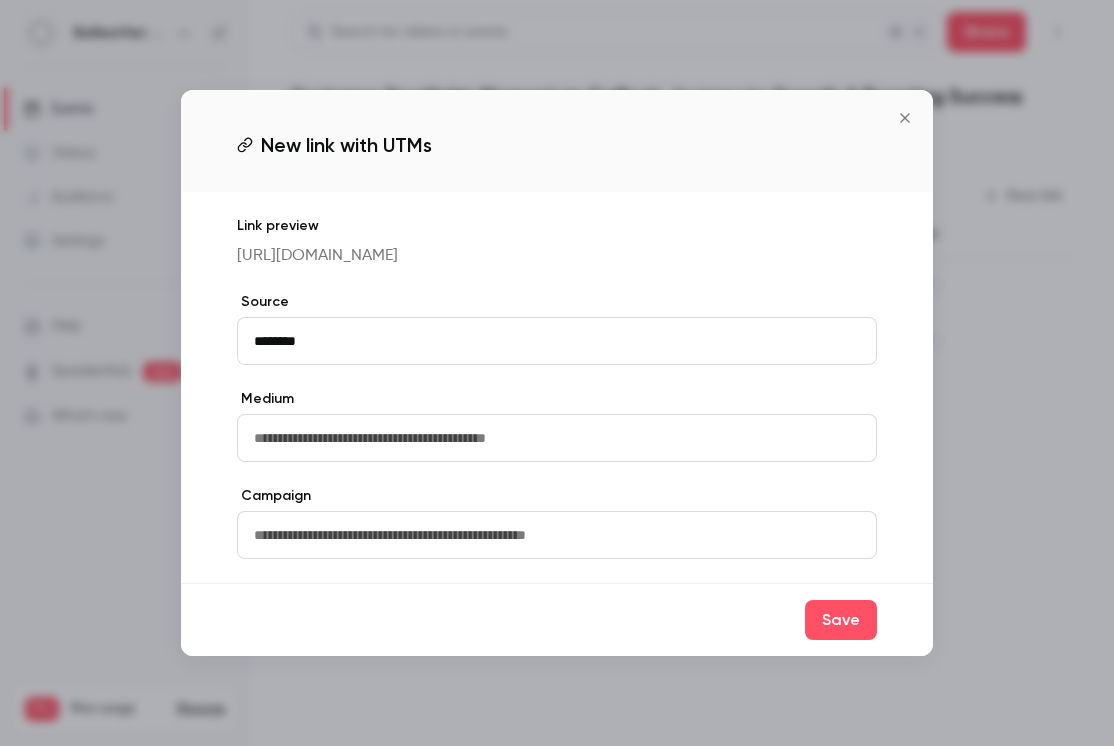 type on "******" 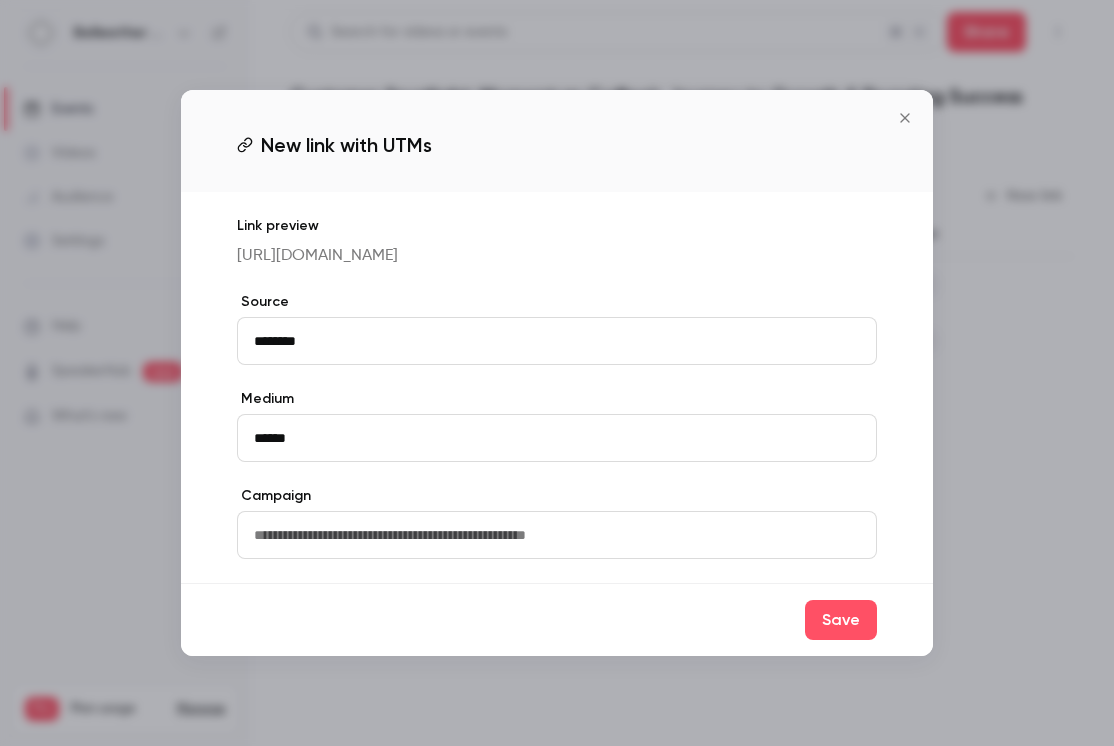 click at bounding box center (557, 535) 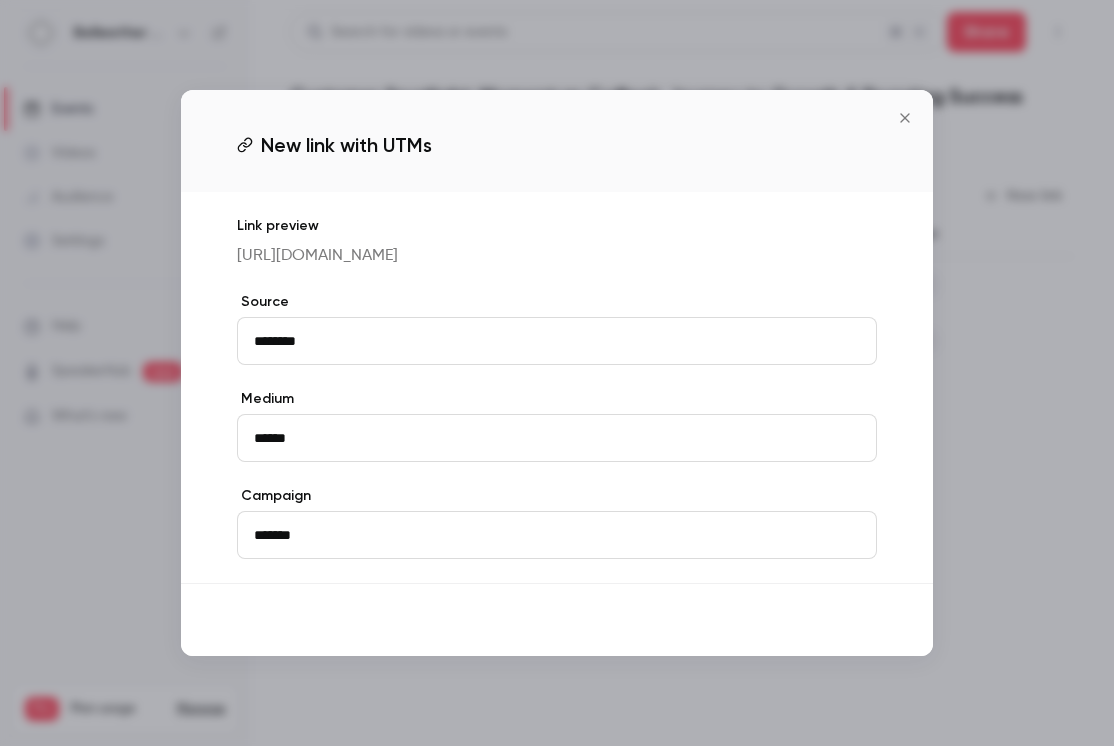 click on "Save" at bounding box center (841, 620) 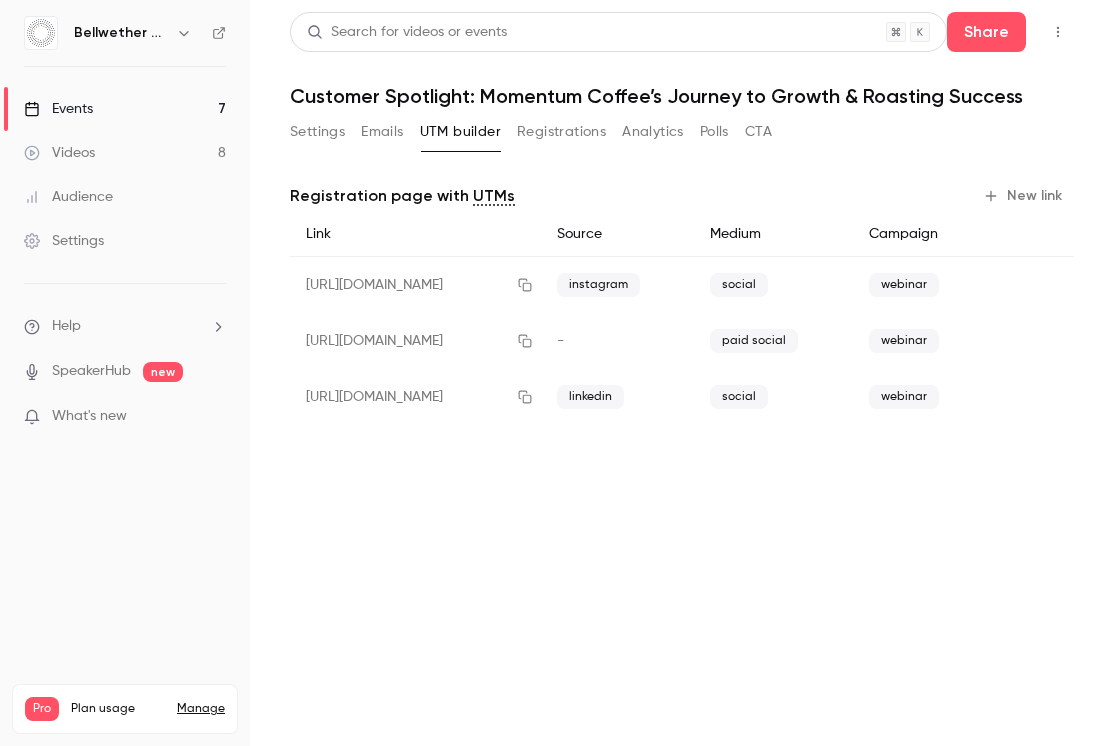 click 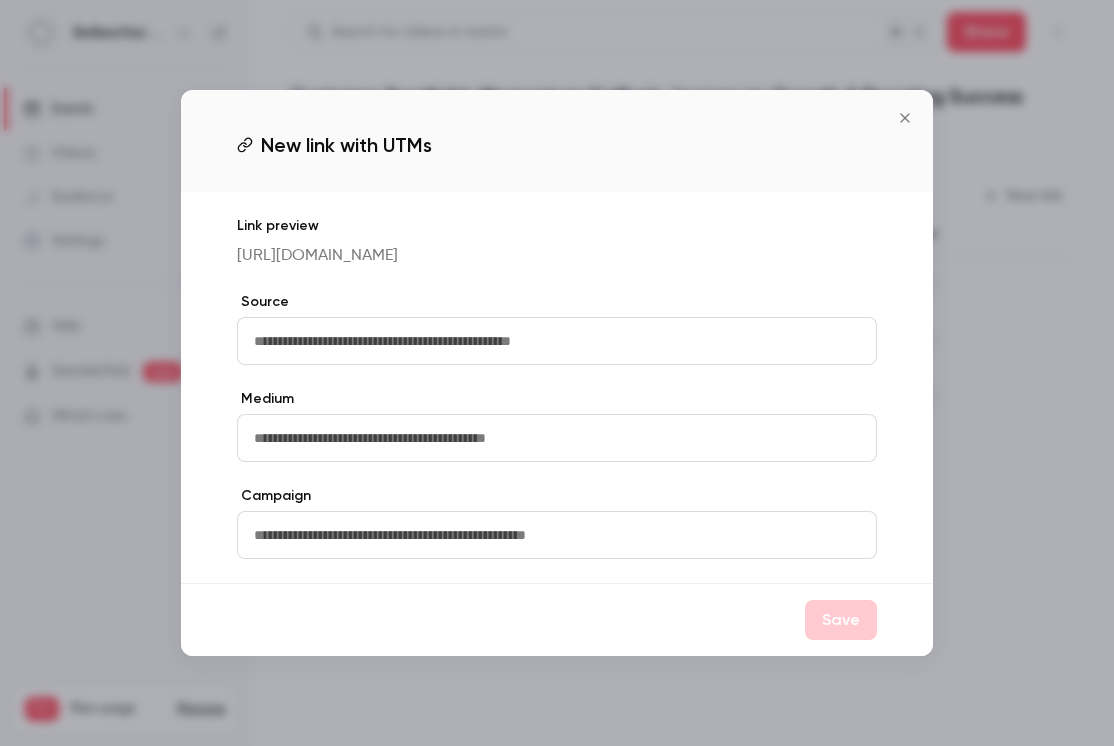click at bounding box center [557, 341] 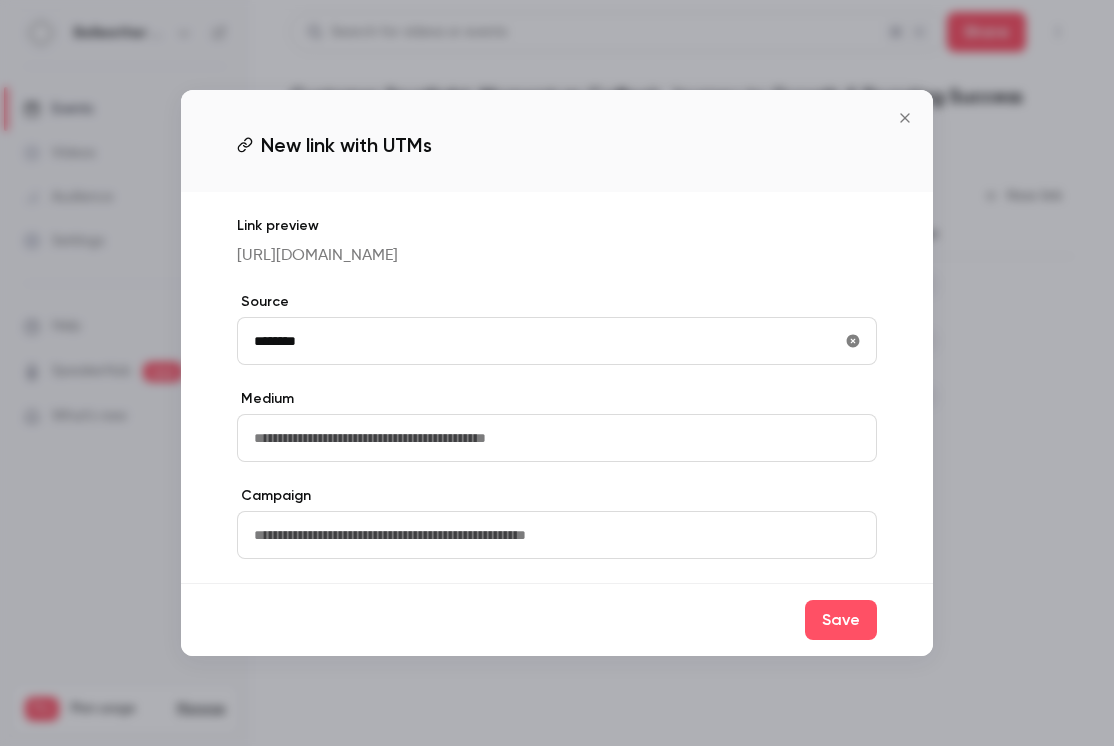type on "********" 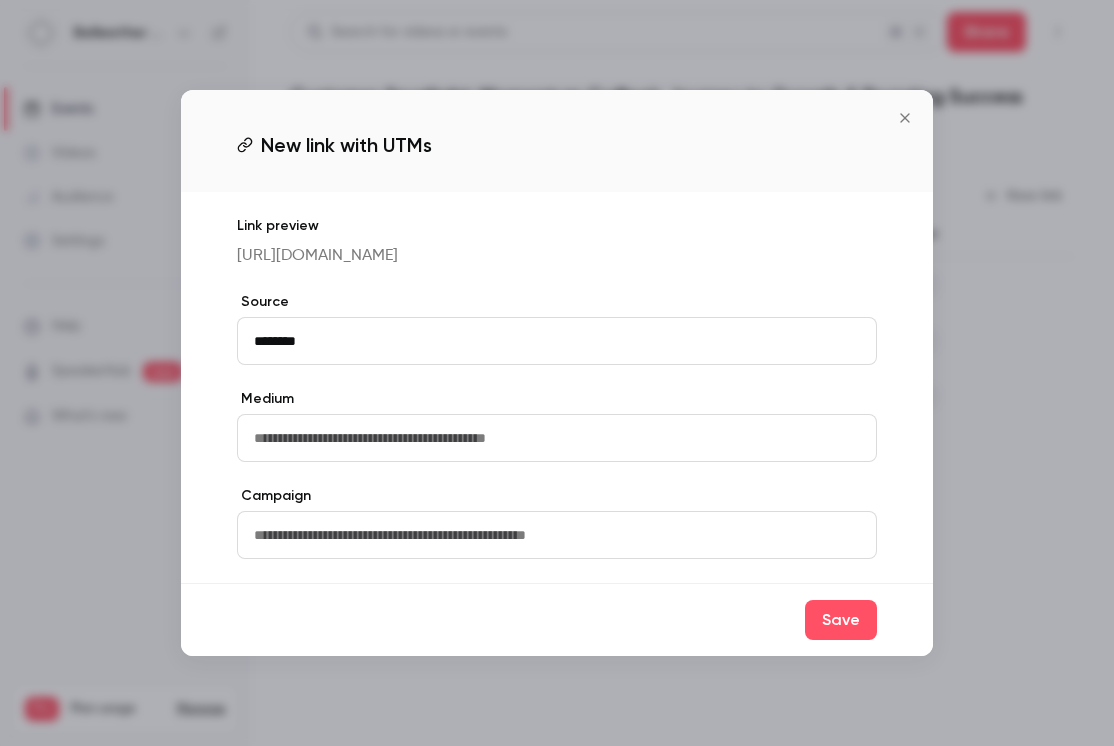 click at bounding box center [557, 438] 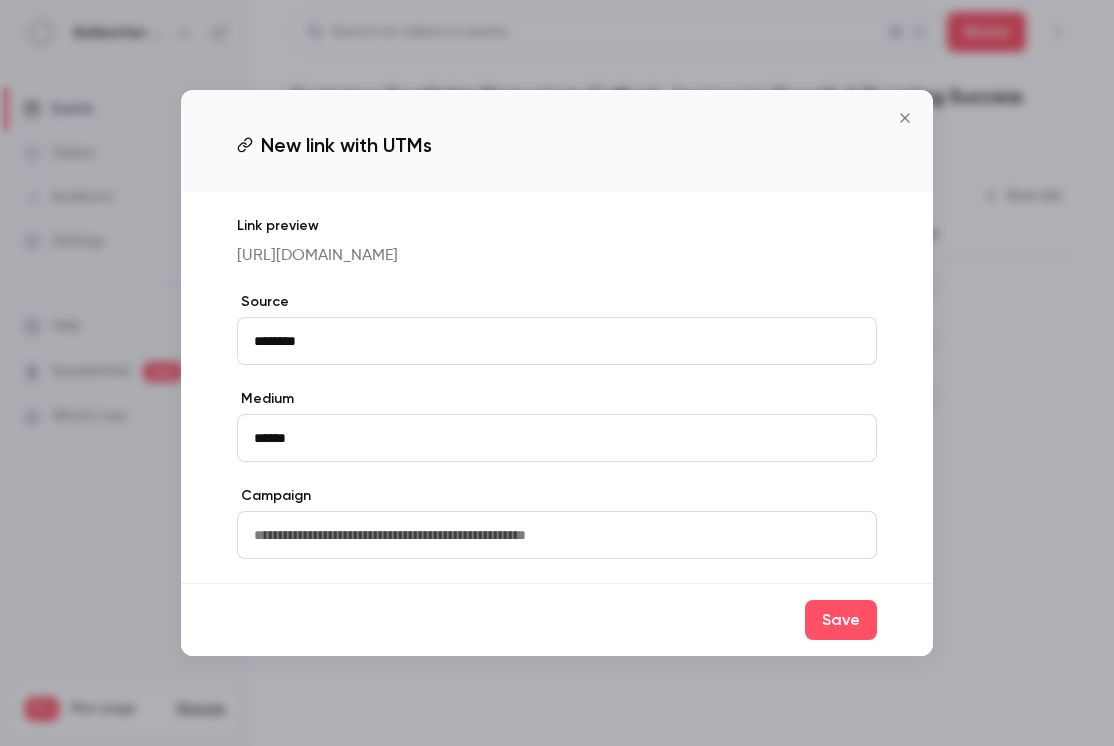 click at bounding box center [557, 535] 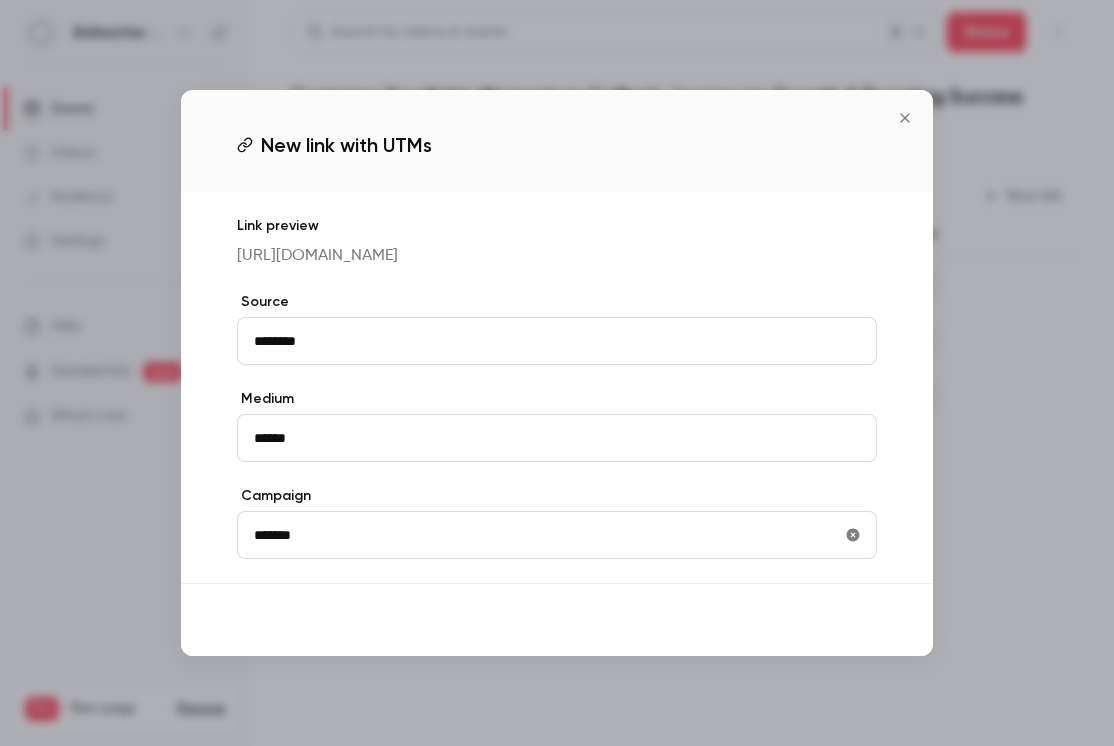 click on "Save" at bounding box center (841, 620) 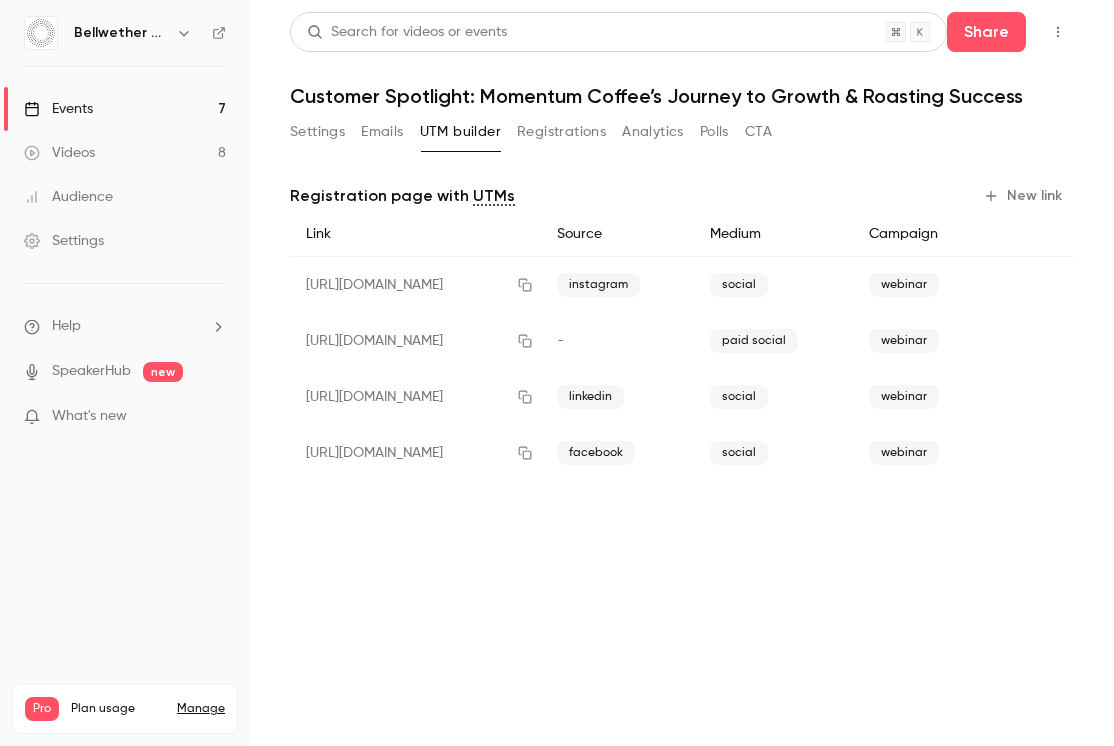 click on "New link" at bounding box center [1024, 196] 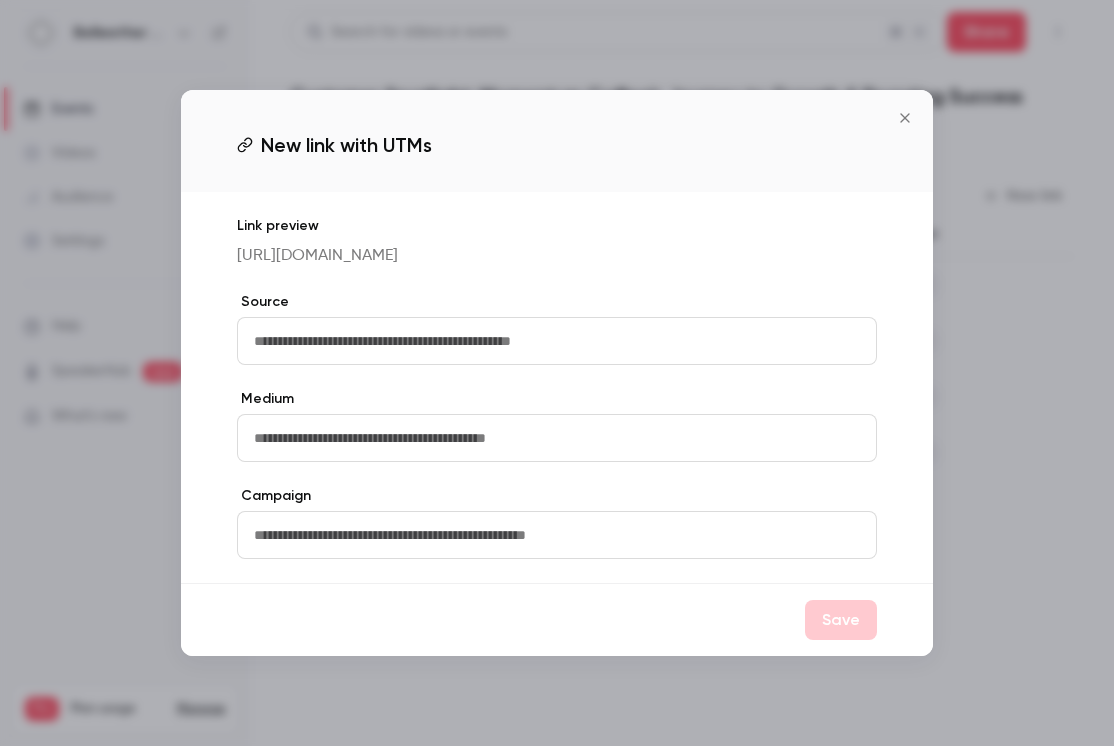click at bounding box center (557, 438) 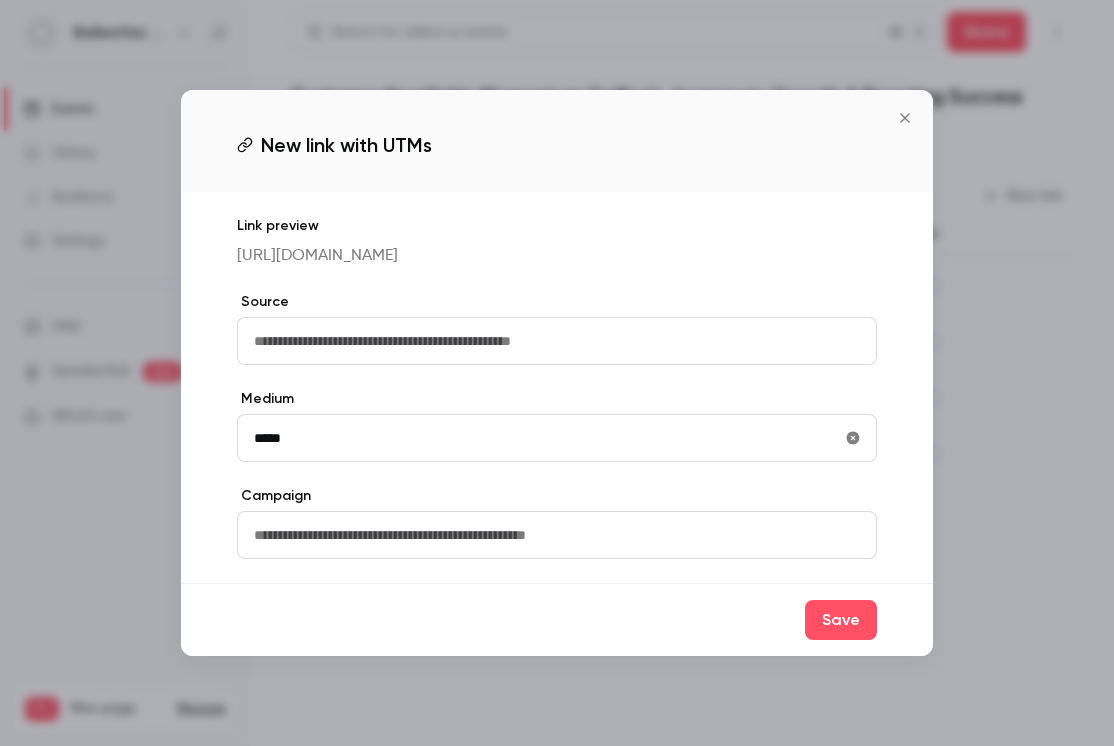 type on "*****" 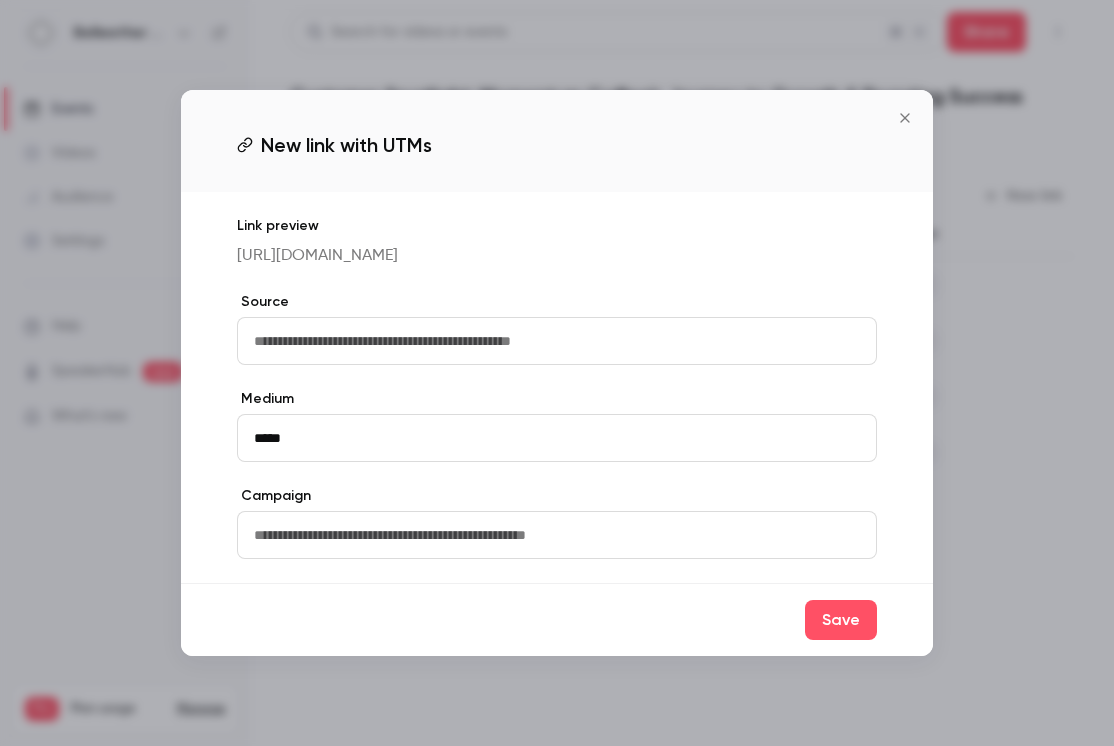 click at bounding box center (557, 535) 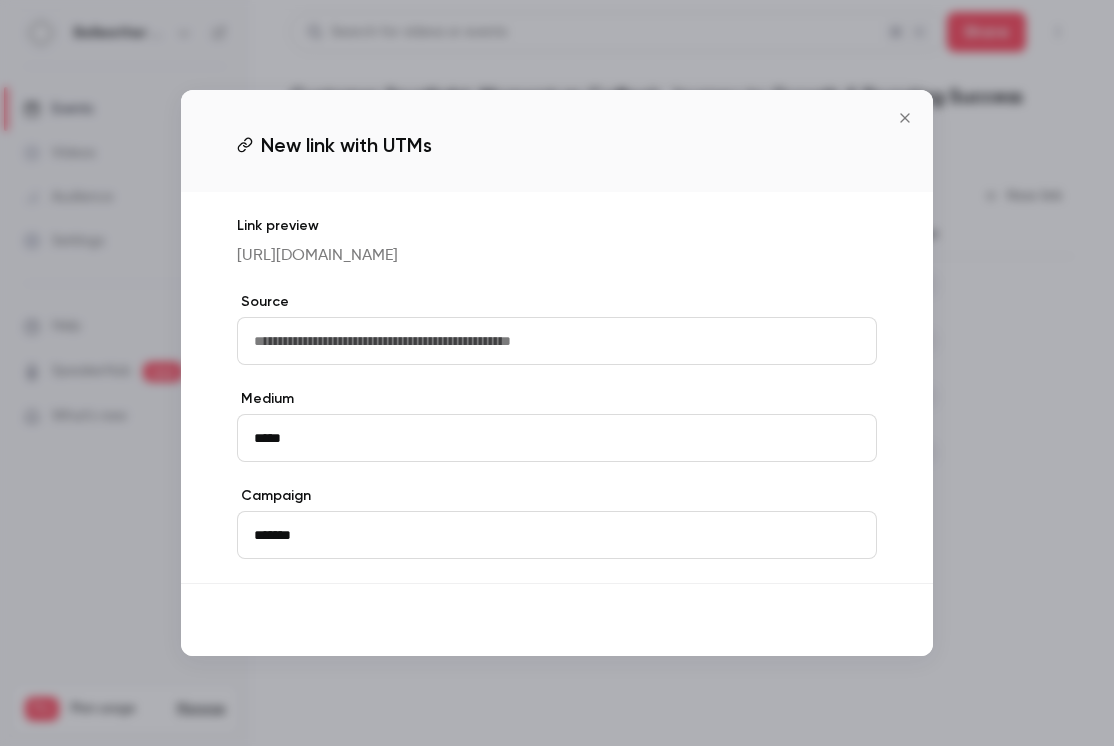 click on "Save" at bounding box center (841, 620) 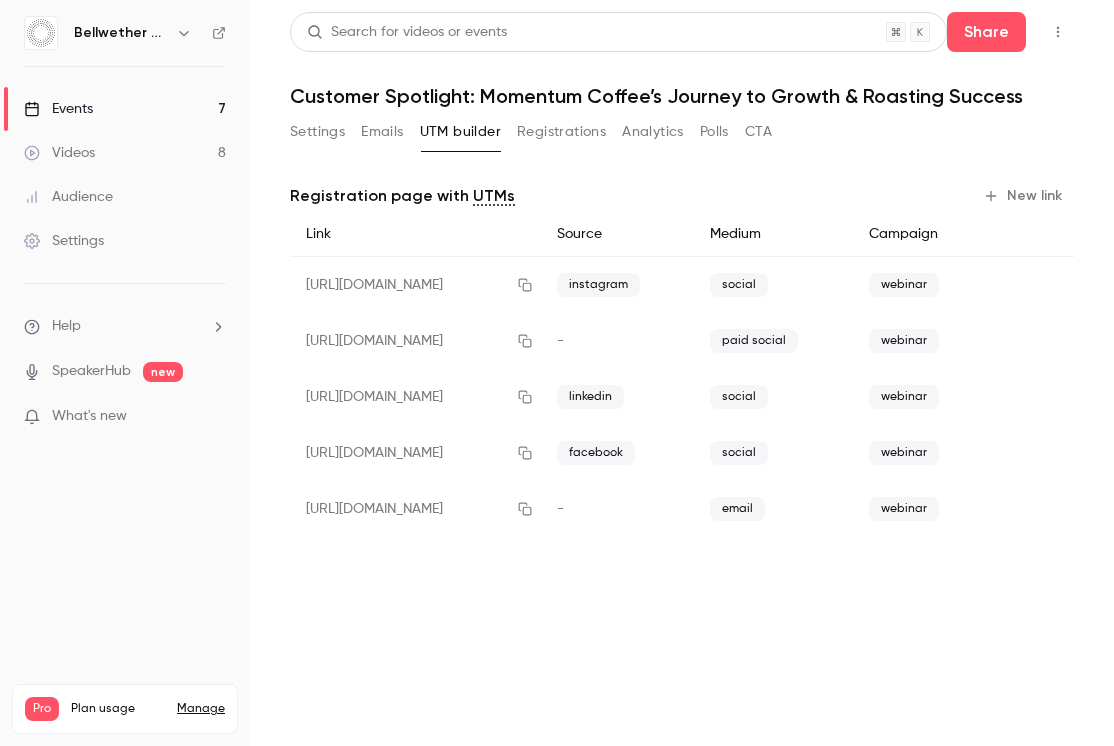click on "New link" at bounding box center [1024, 196] 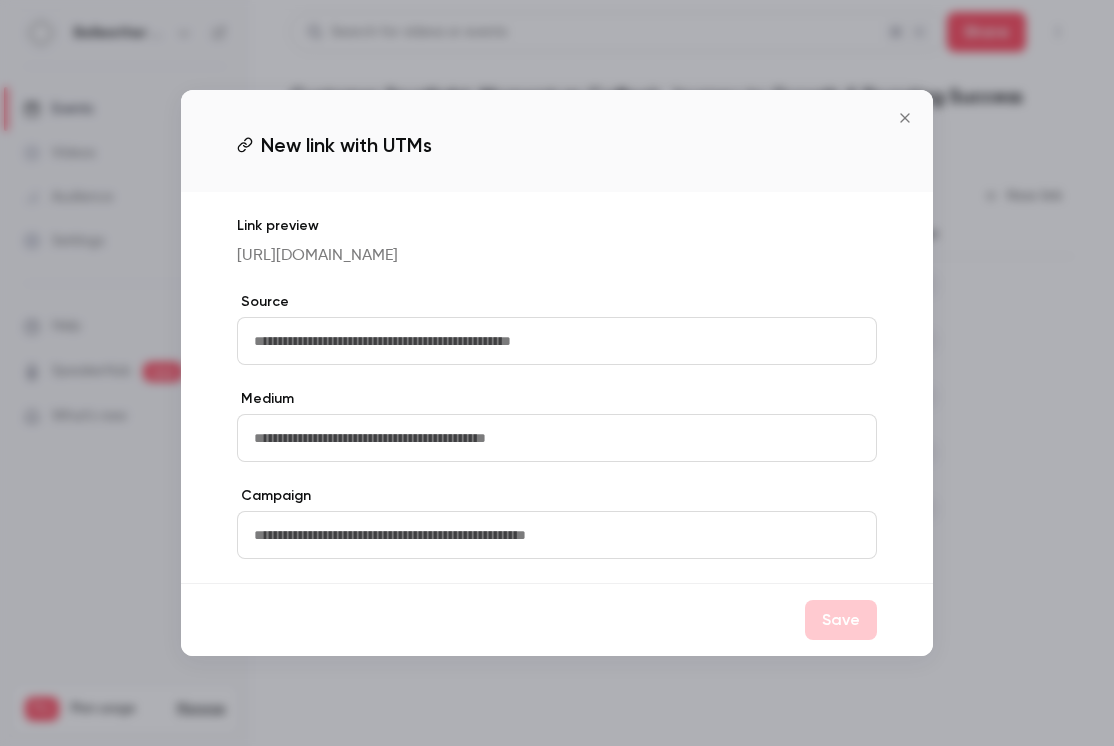 click at bounding box center [557, 438] 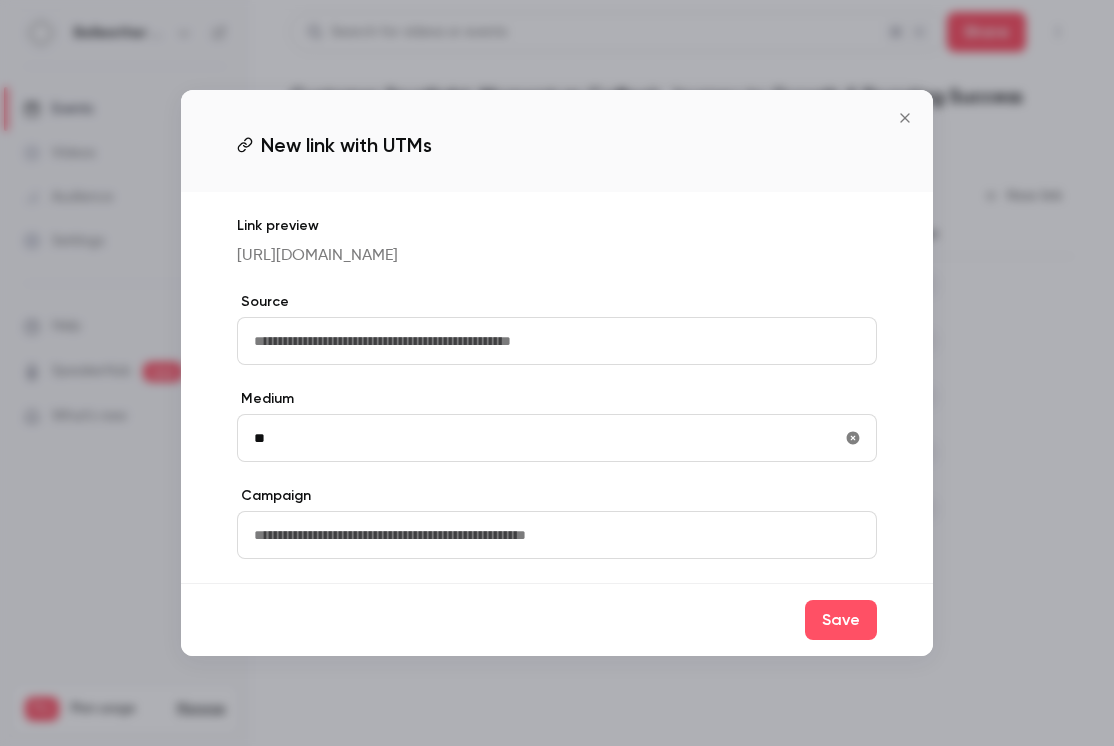 type on "*" 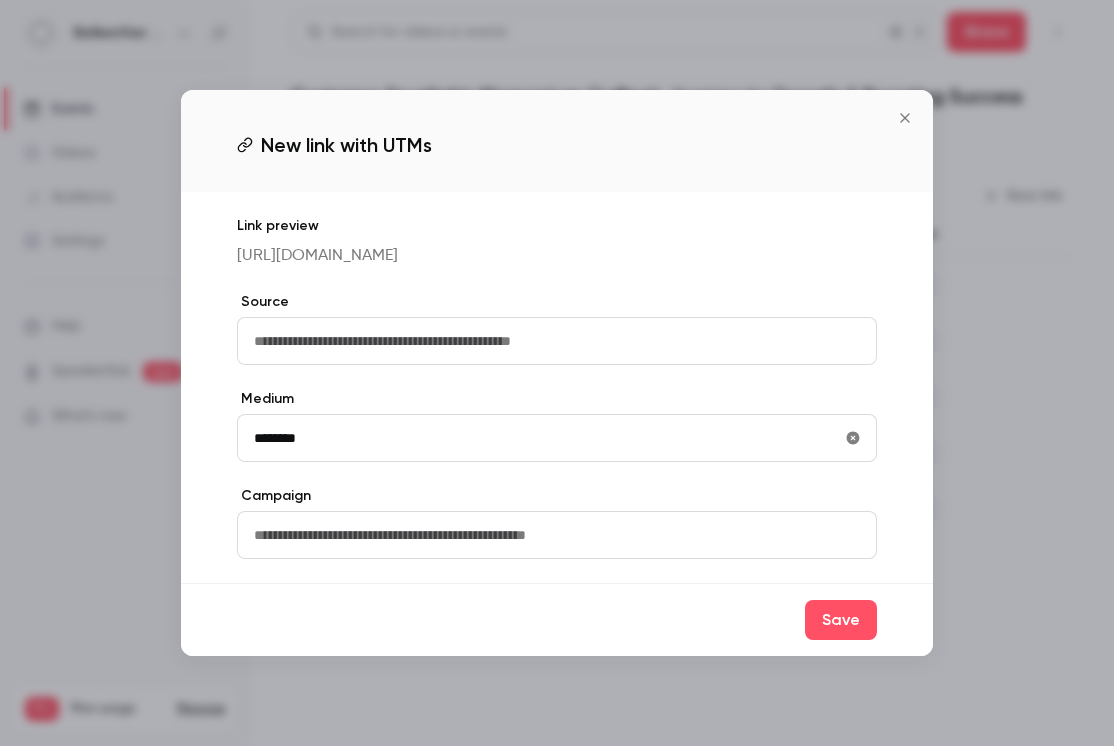 type on "********" 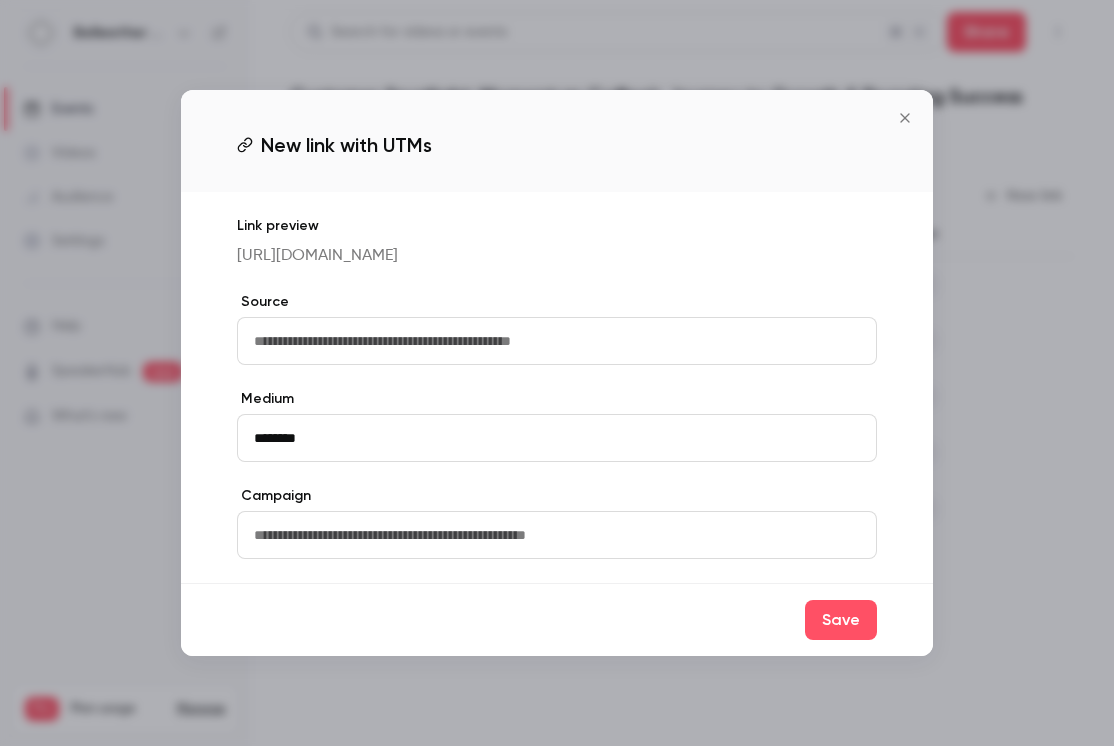 type on "*******" 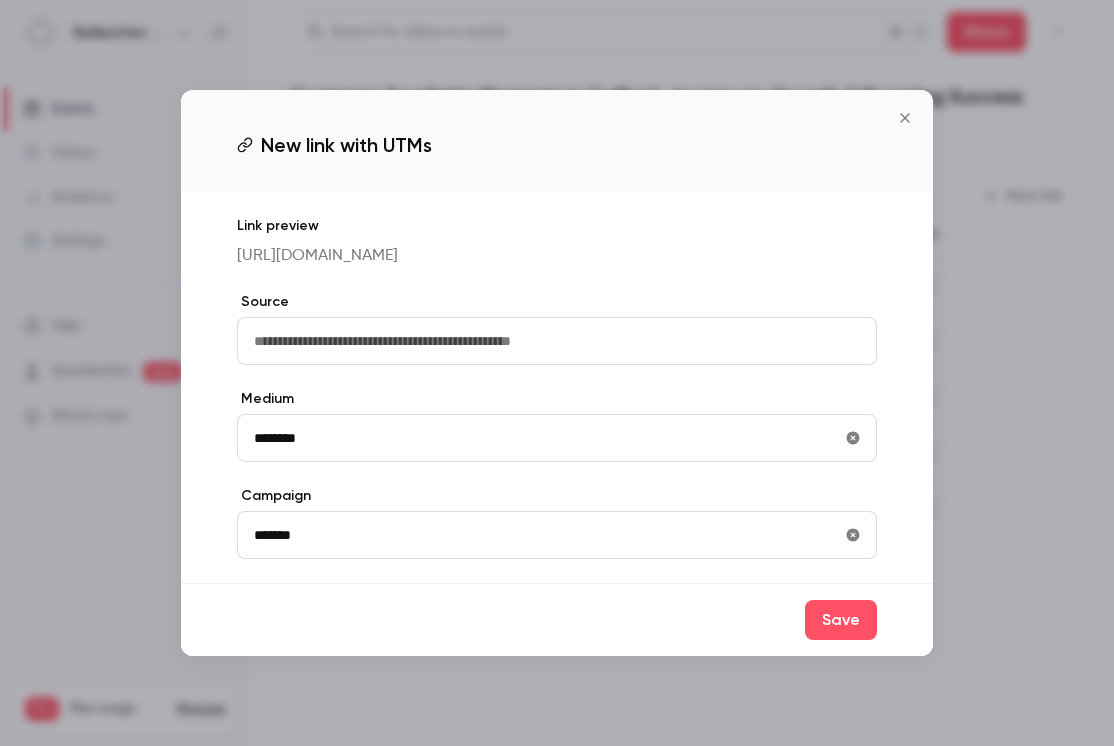 click on "********" at bounding box center (557, 438) 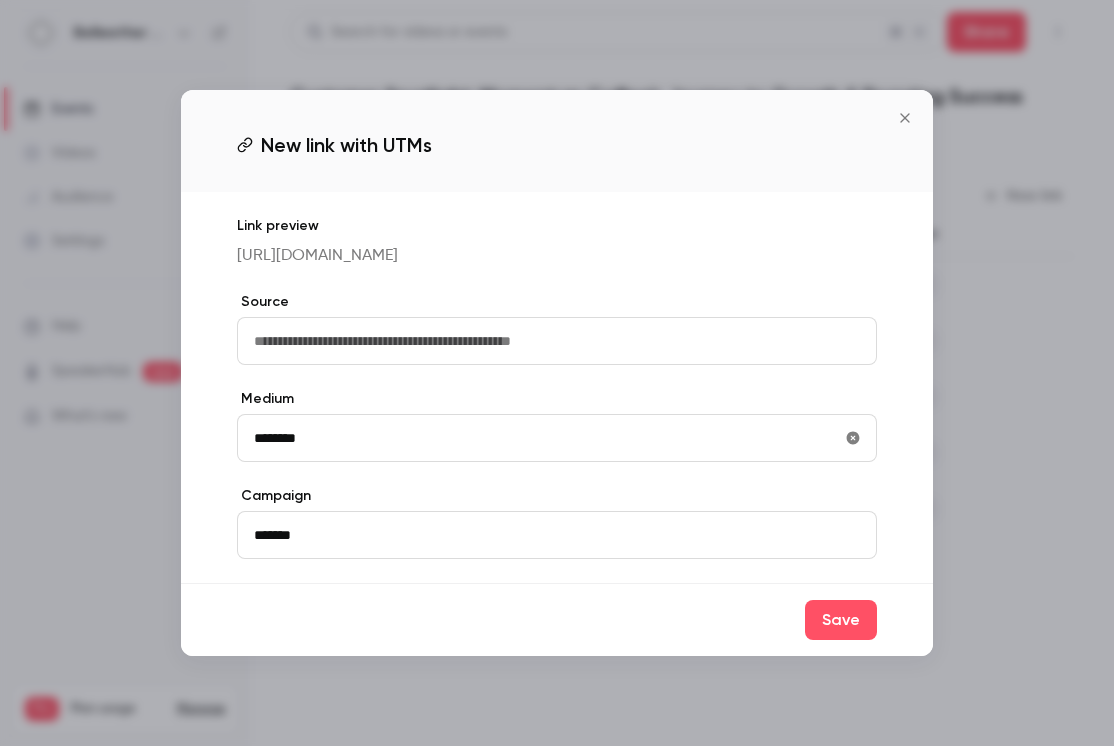 click on "********" at bounding box center [557, 438] 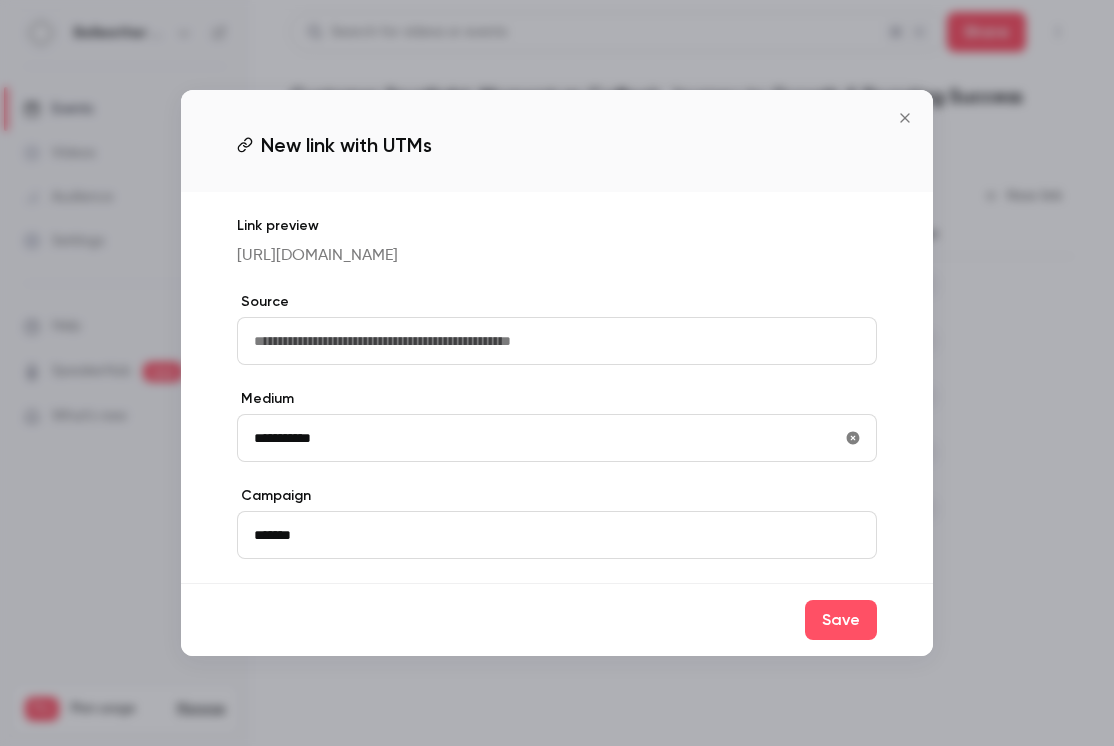 type on "**********" 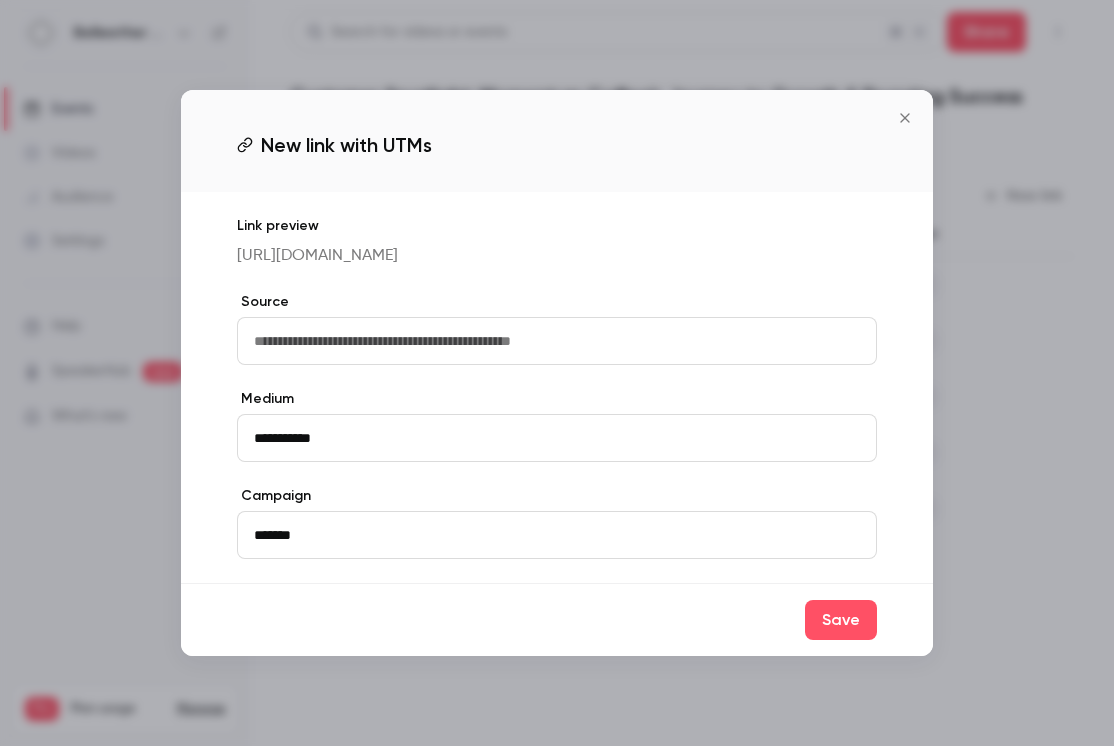 click on "Save" at bounding box center (841, 620) 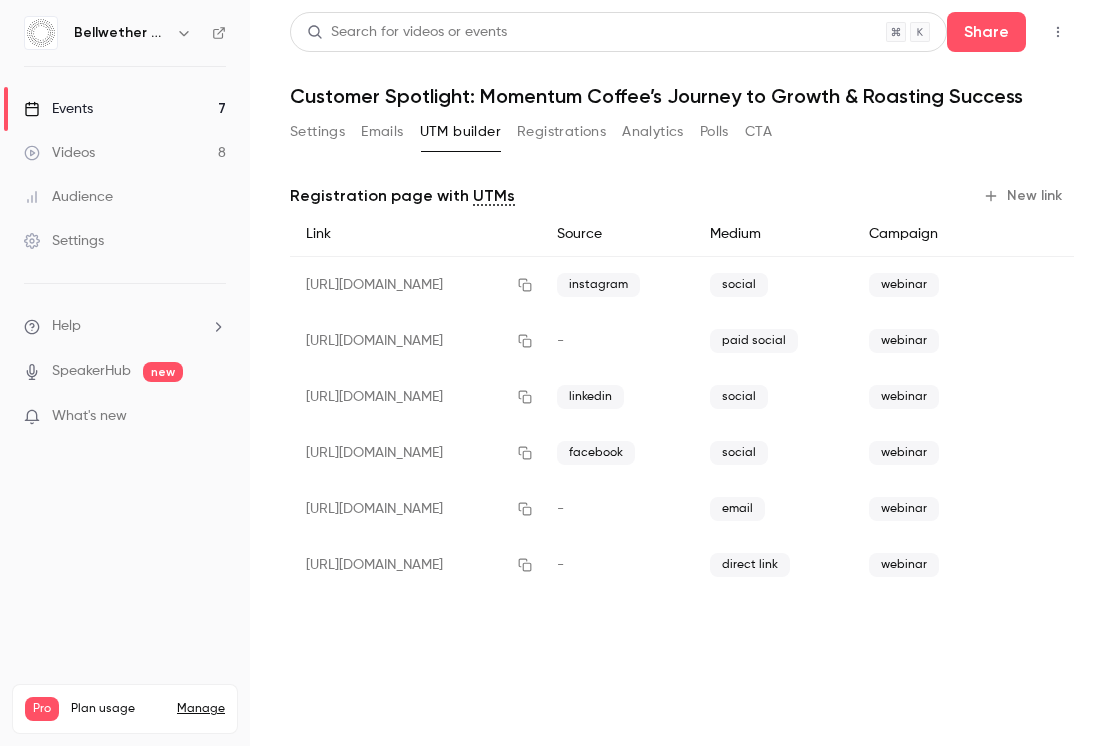 click on "Registration page with UTMs New link Link Source Medium Campaign [URL][DOMAIN_NAME] instagram social webinar [URL][DOMAIN_NAME] - paid social webinar [URL][DOMAIN_NAME] linkedin social webinar [URL][DOMAIN_NAME] facebook social webinar - email webinar - direct link webinar" at bounding box center (682, 402) 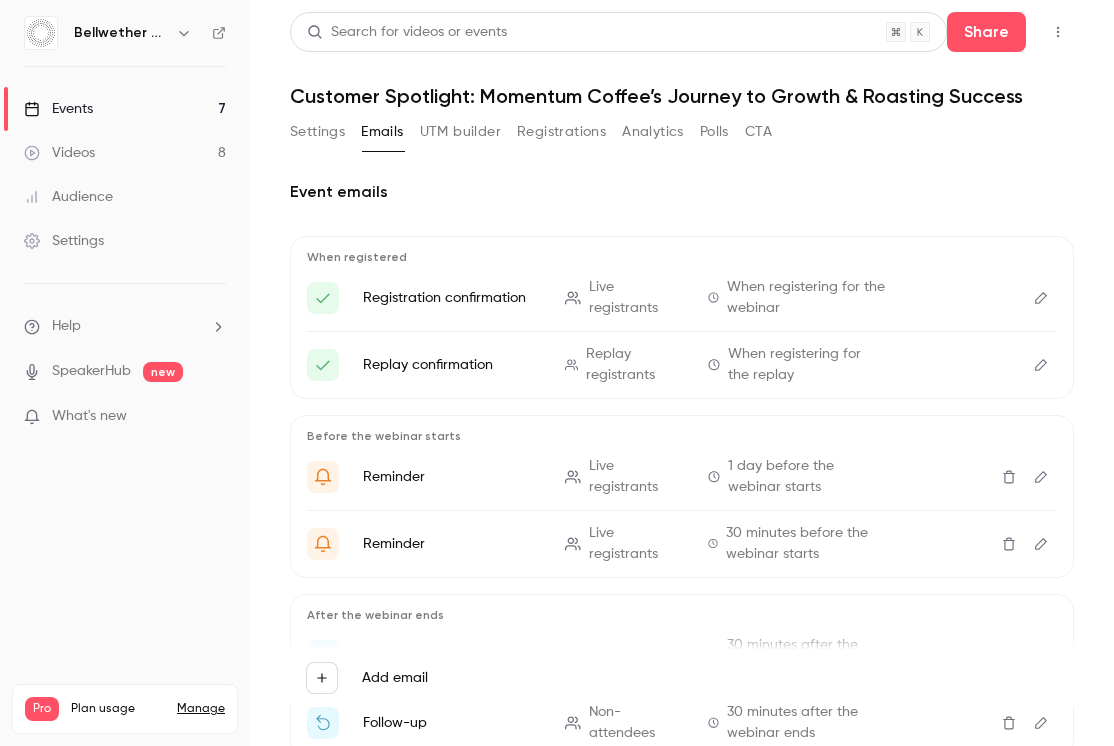 click on "Settings" at bounding box center [317, 132] 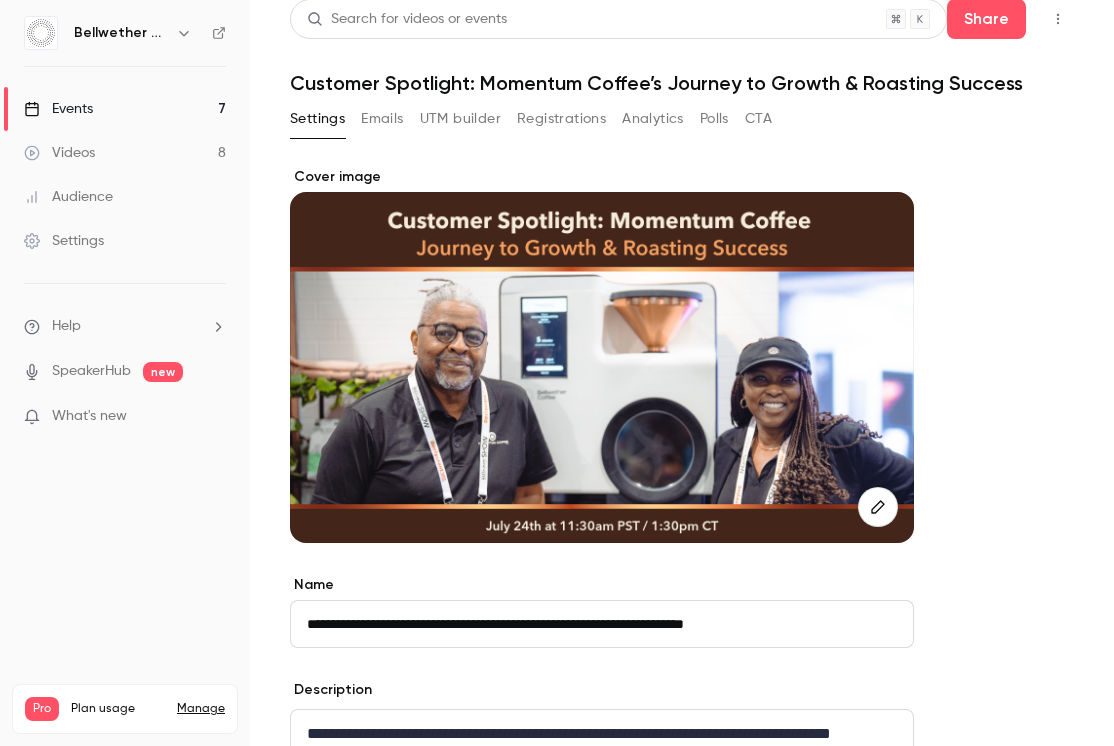 scroll, scrollTop: 0, scrollLeft: 0, axis: both 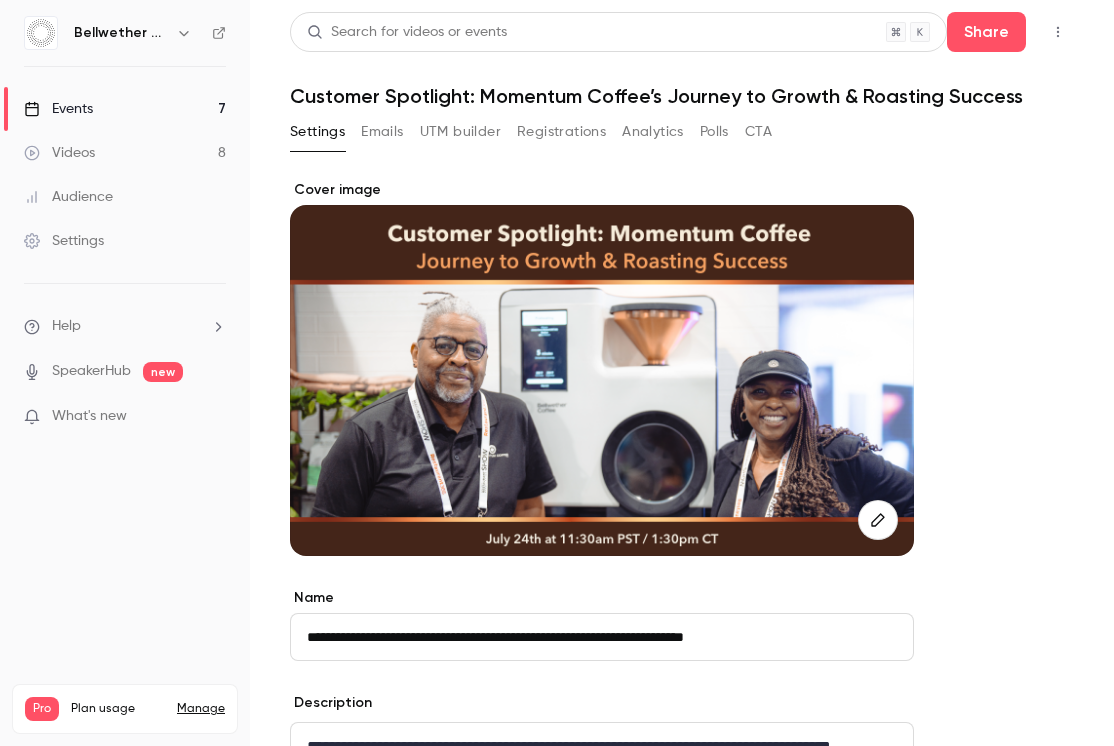 click on "Settings" at bounding box center (317, 132) 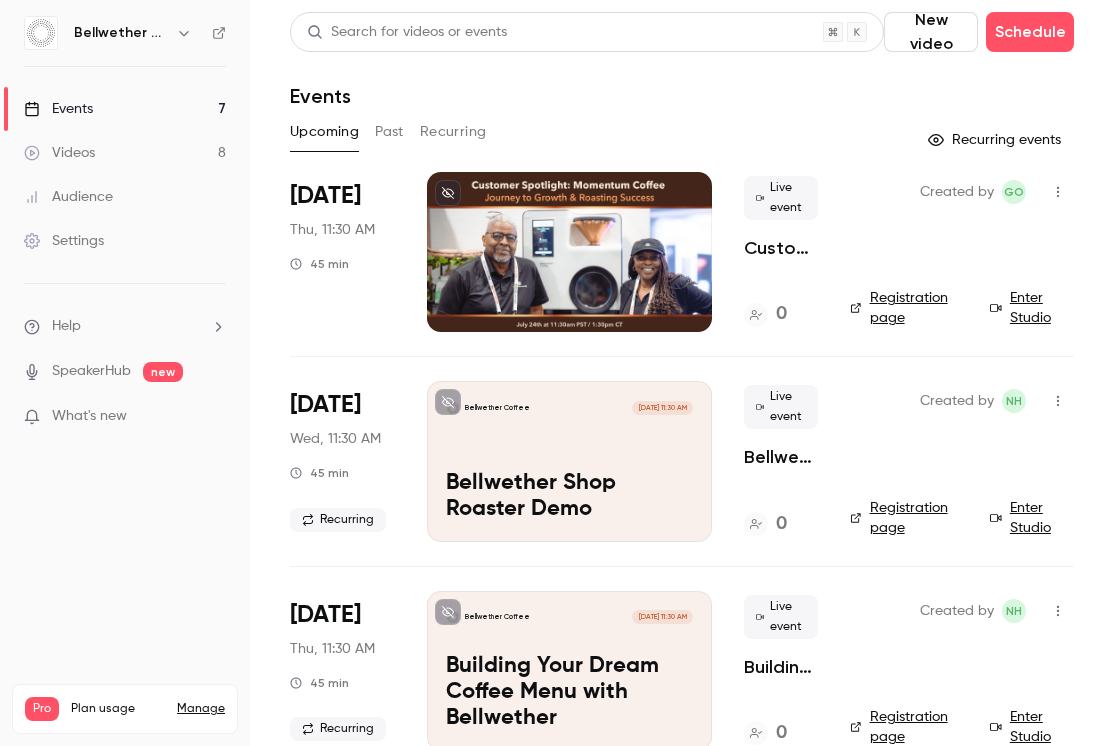 click on "Registration page" at bounding box center [908, 308] 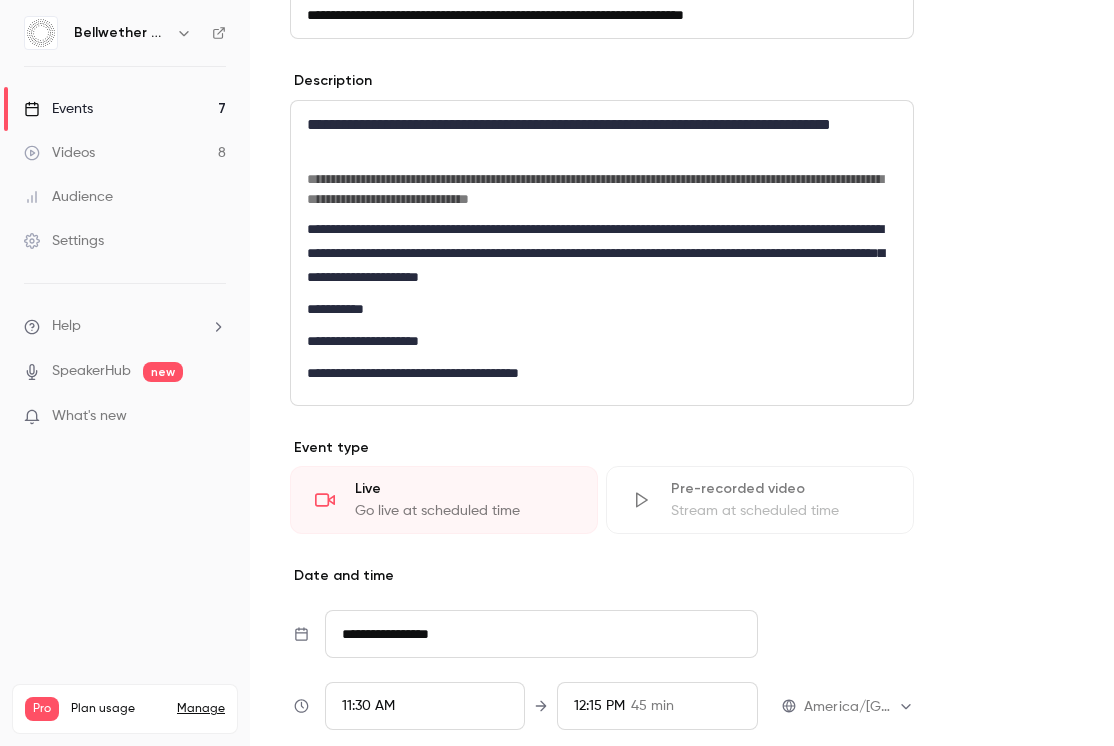 scroll, scrollTop: 621, scrollLeft: 0, axis: vertical 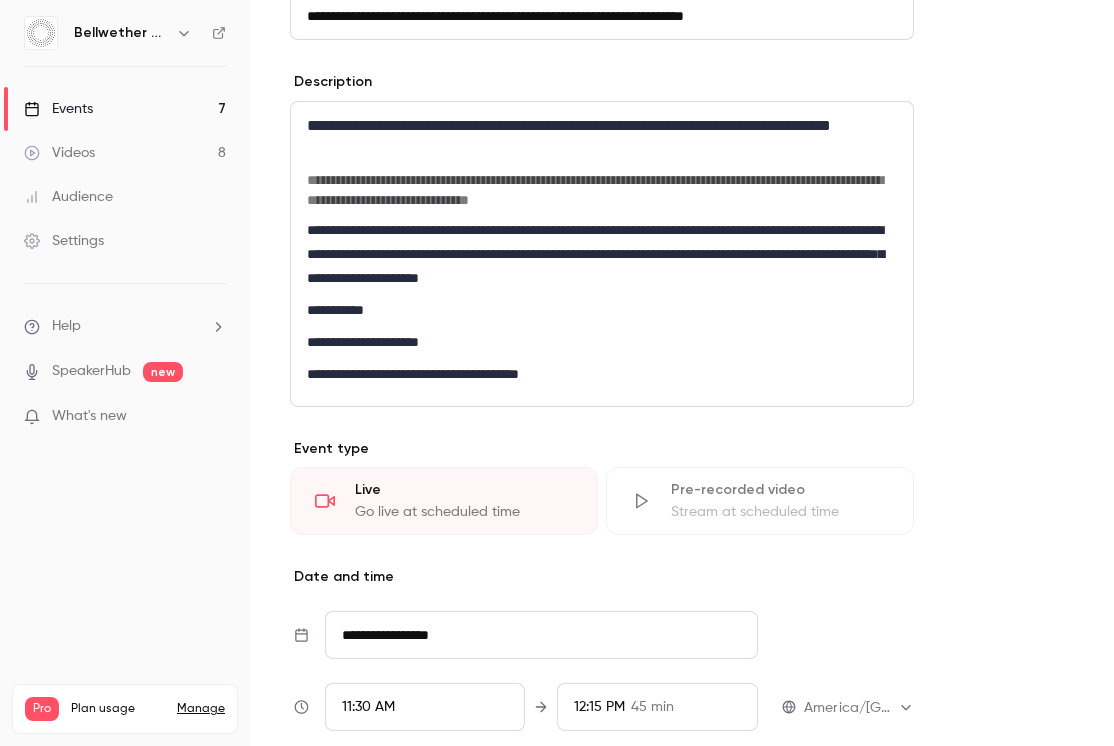 click on "**********" at bounding box center [602, 190] 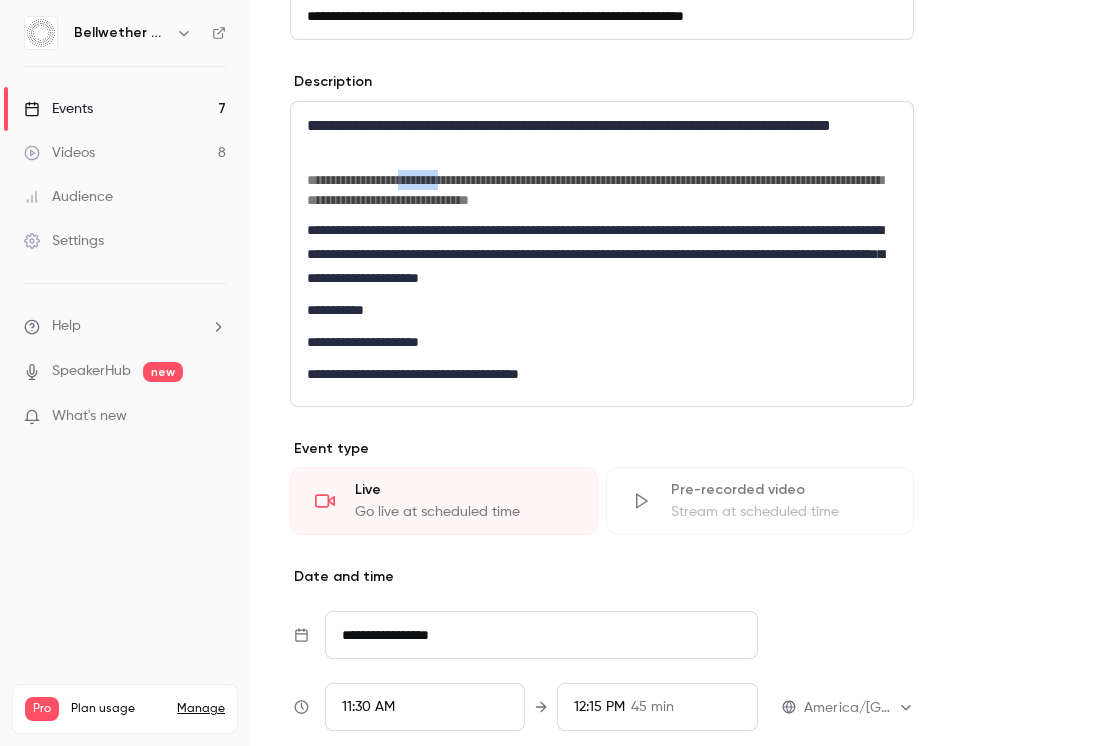 click on "**********" at bounding box center (602, 190) 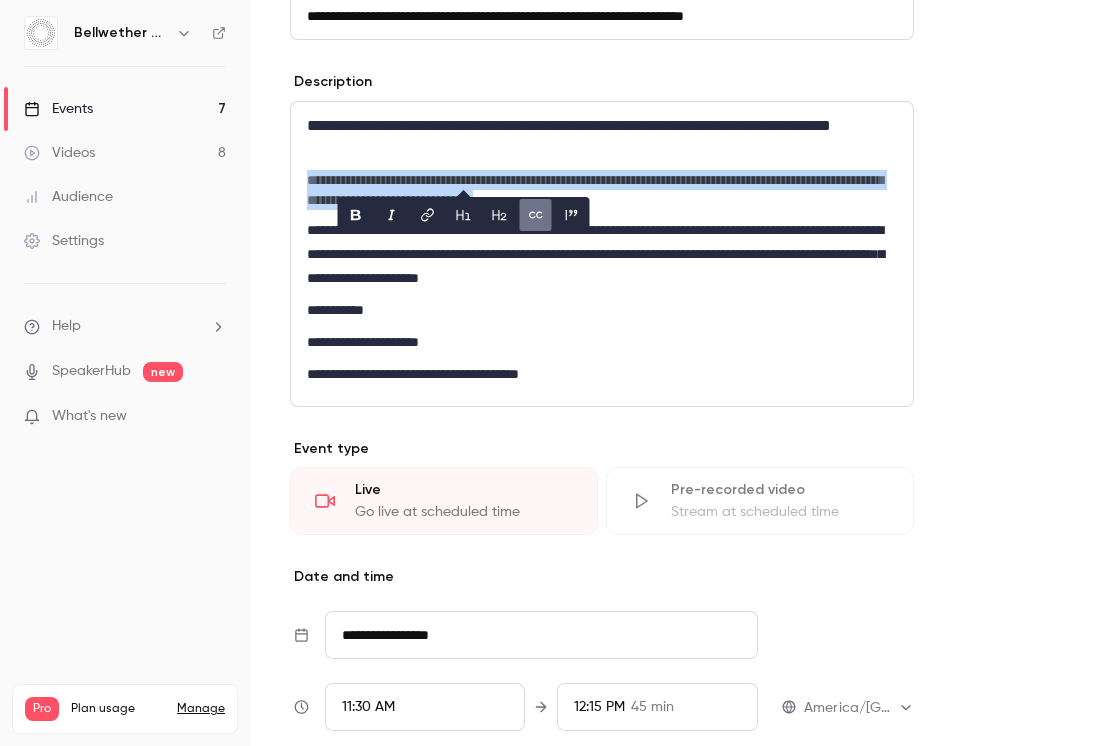 click on "**********" at bounding box center [602, 190] 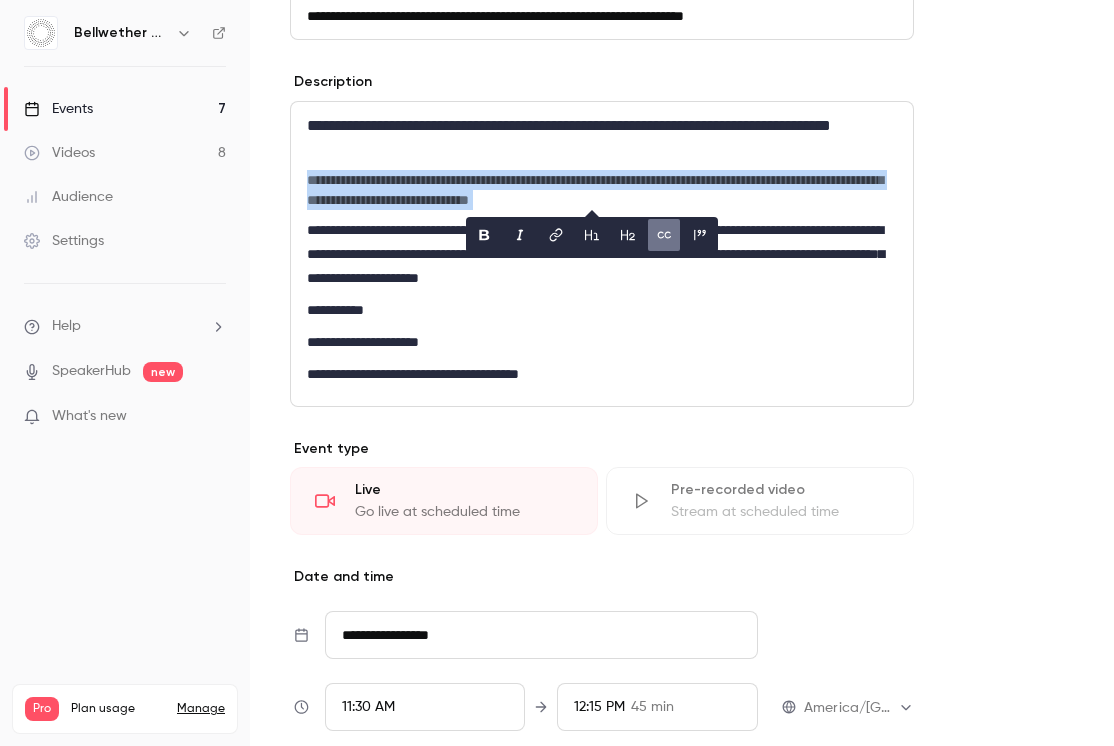 click 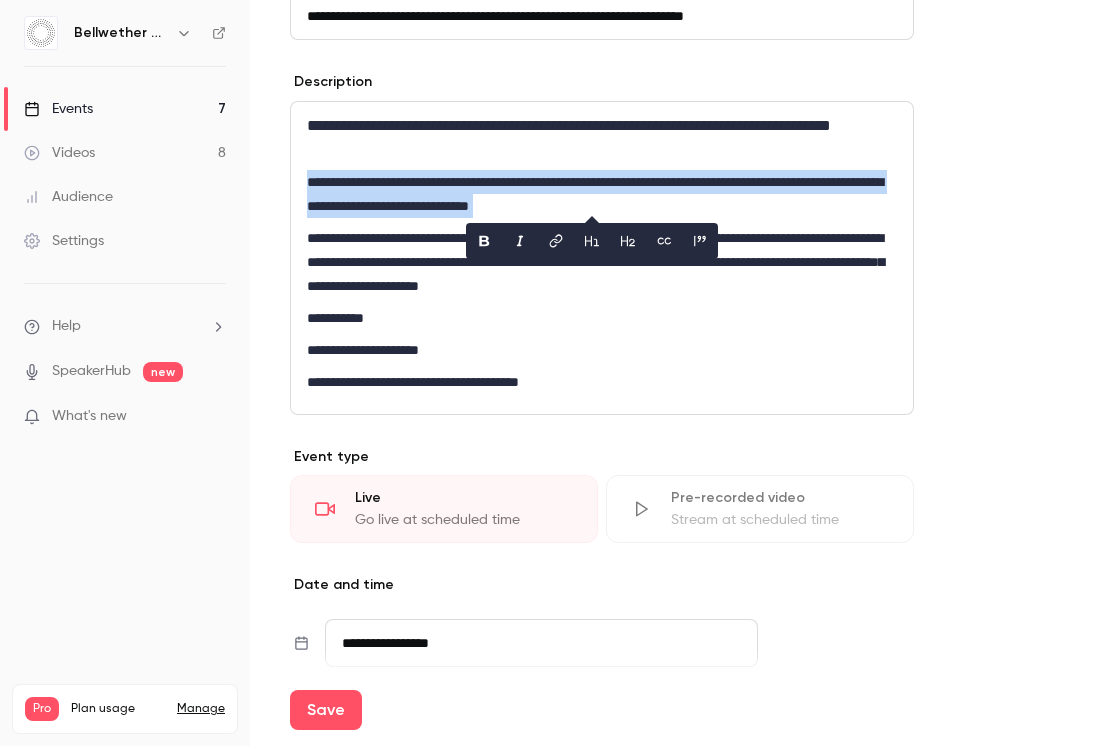 click on "**********" at bounding box center [602, 194] 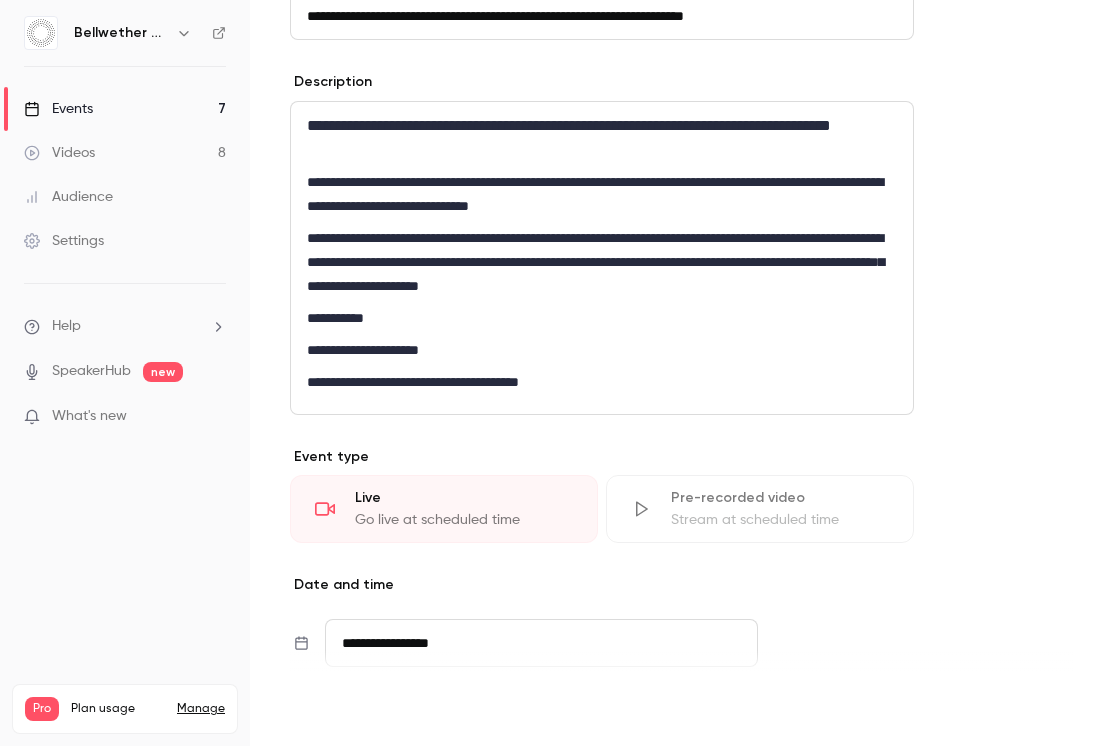 click on "Save" at bounding box center [326, 710] 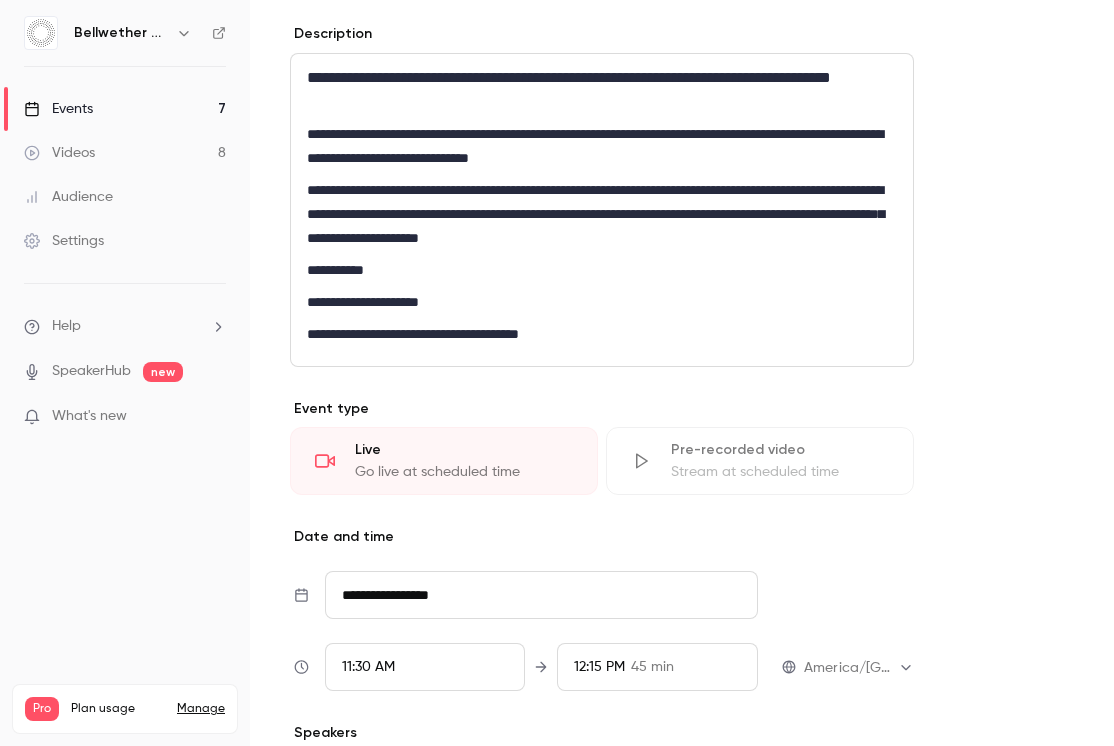 scroll, scrollTop: 0, scrollLeft: 0, axis: both 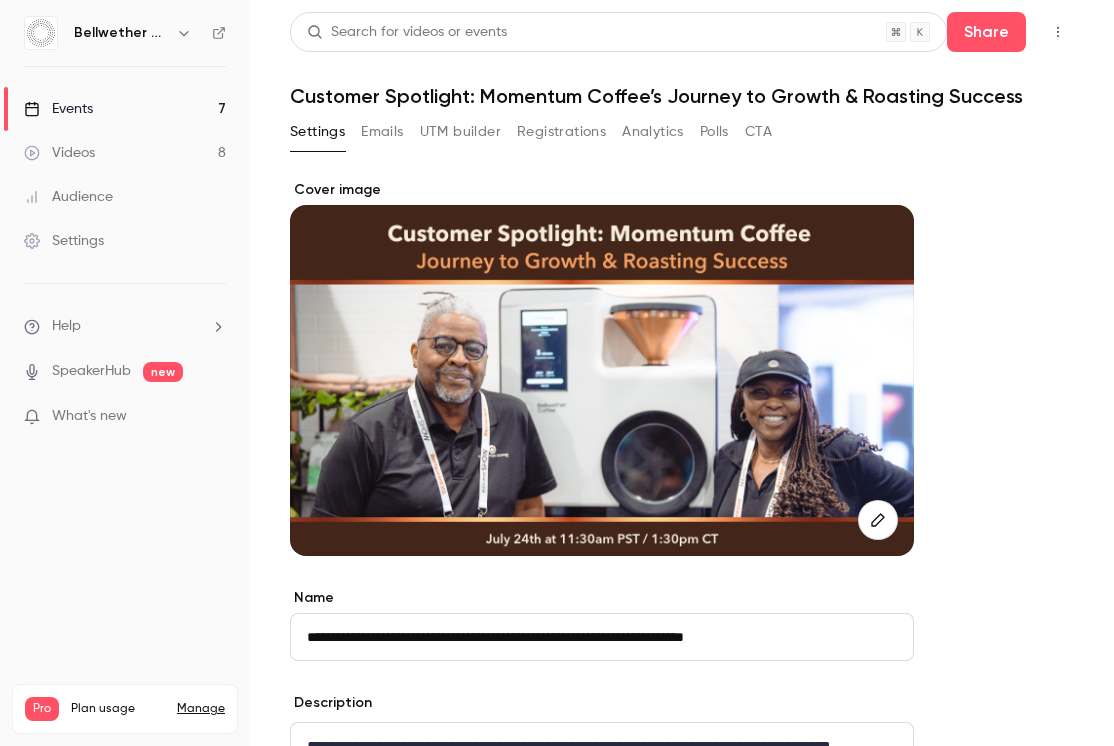 click on "UTM builder" at bounding box center (460, 132) 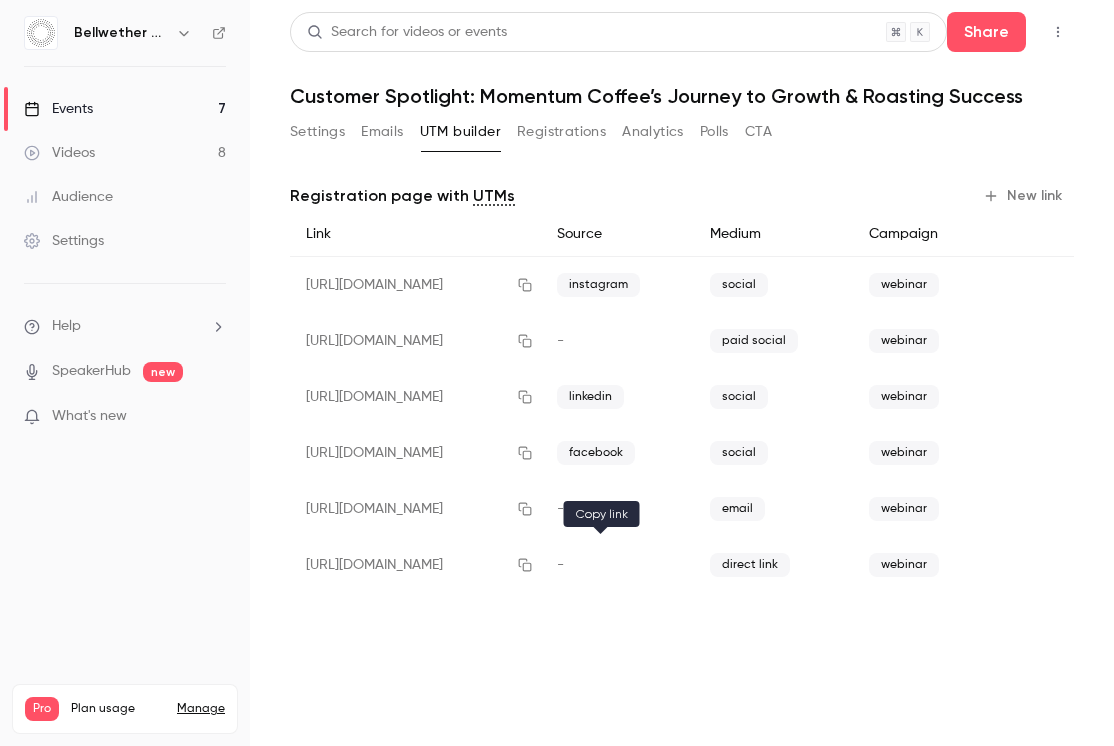 click 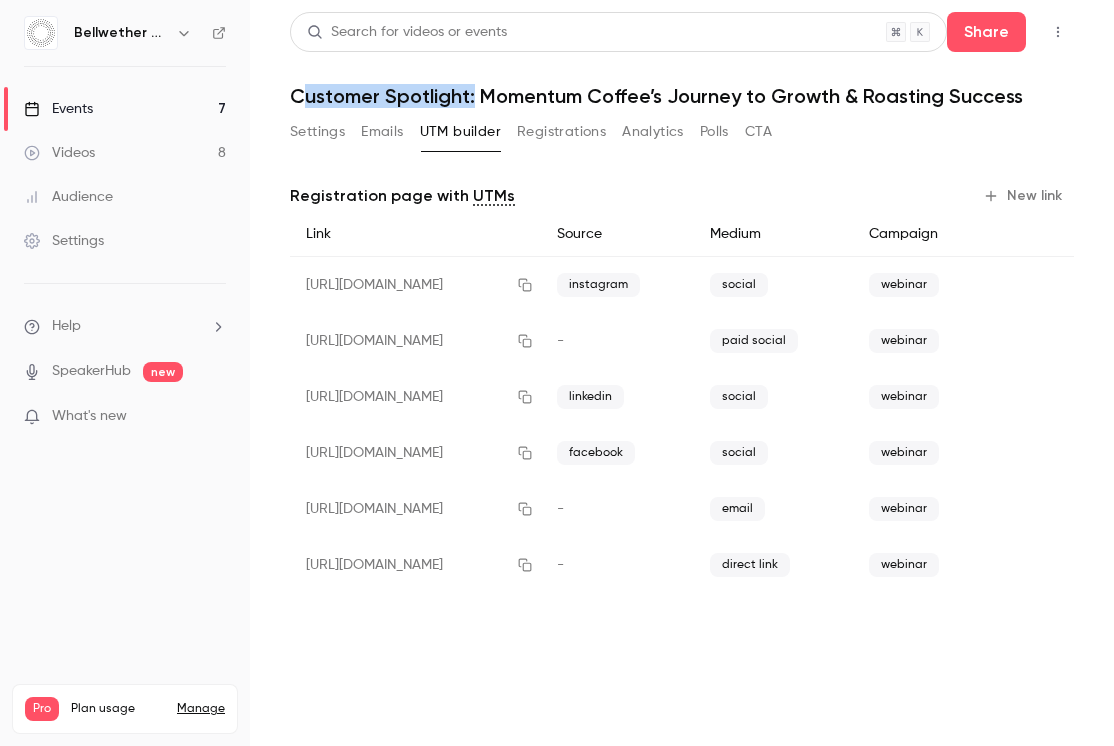 drag, startPoint x: 467, startPoint y: 97, endPoint x: 293, endPoint y: 103, distance: 174.10342 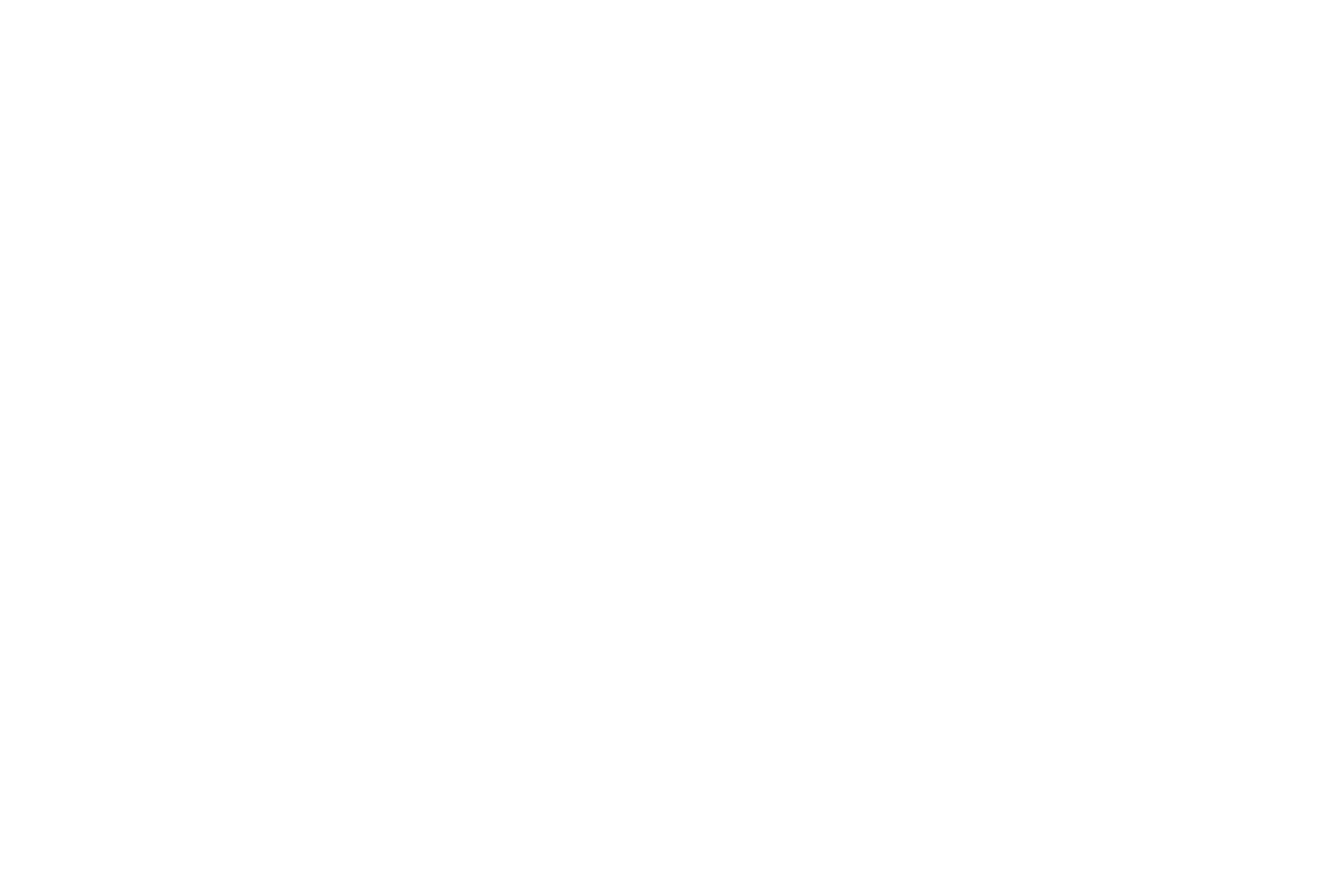 scroll, scrollTop: 0, scrollLeft: 0, axis: both 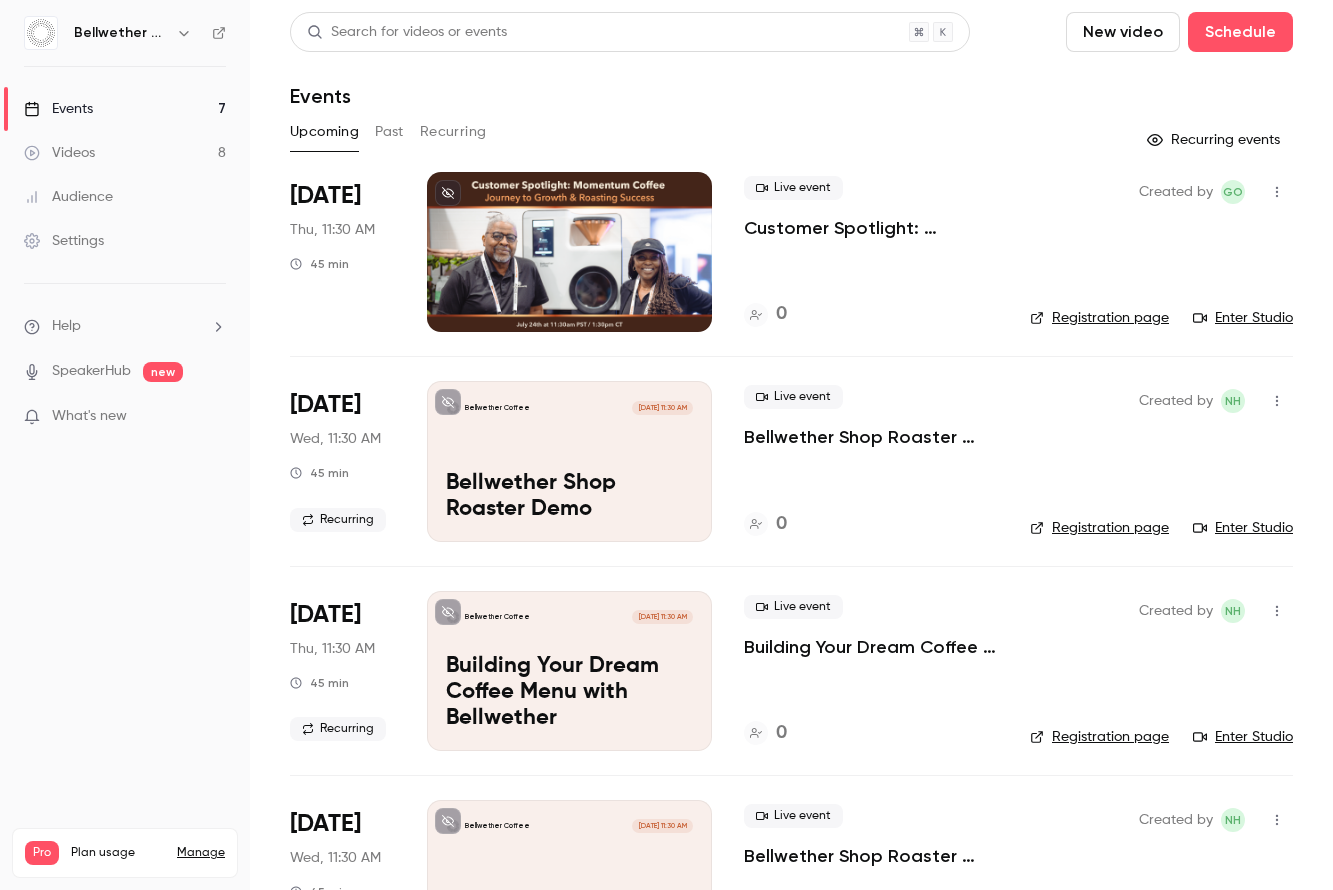 click on "Past" at bounding box center [389, 132] 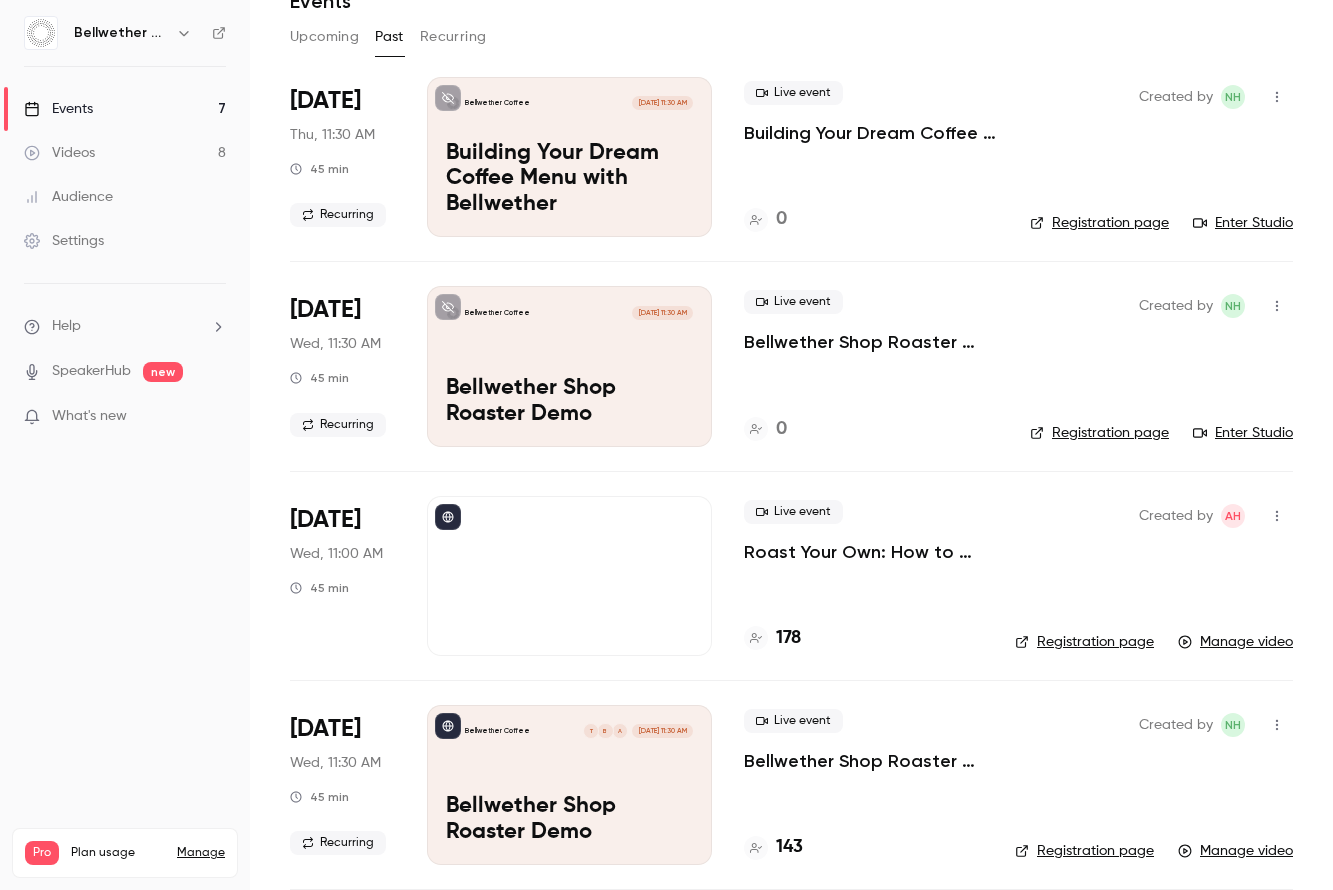 scroll, scrollTop: 179, scrollLeft: 0, axis: vertical 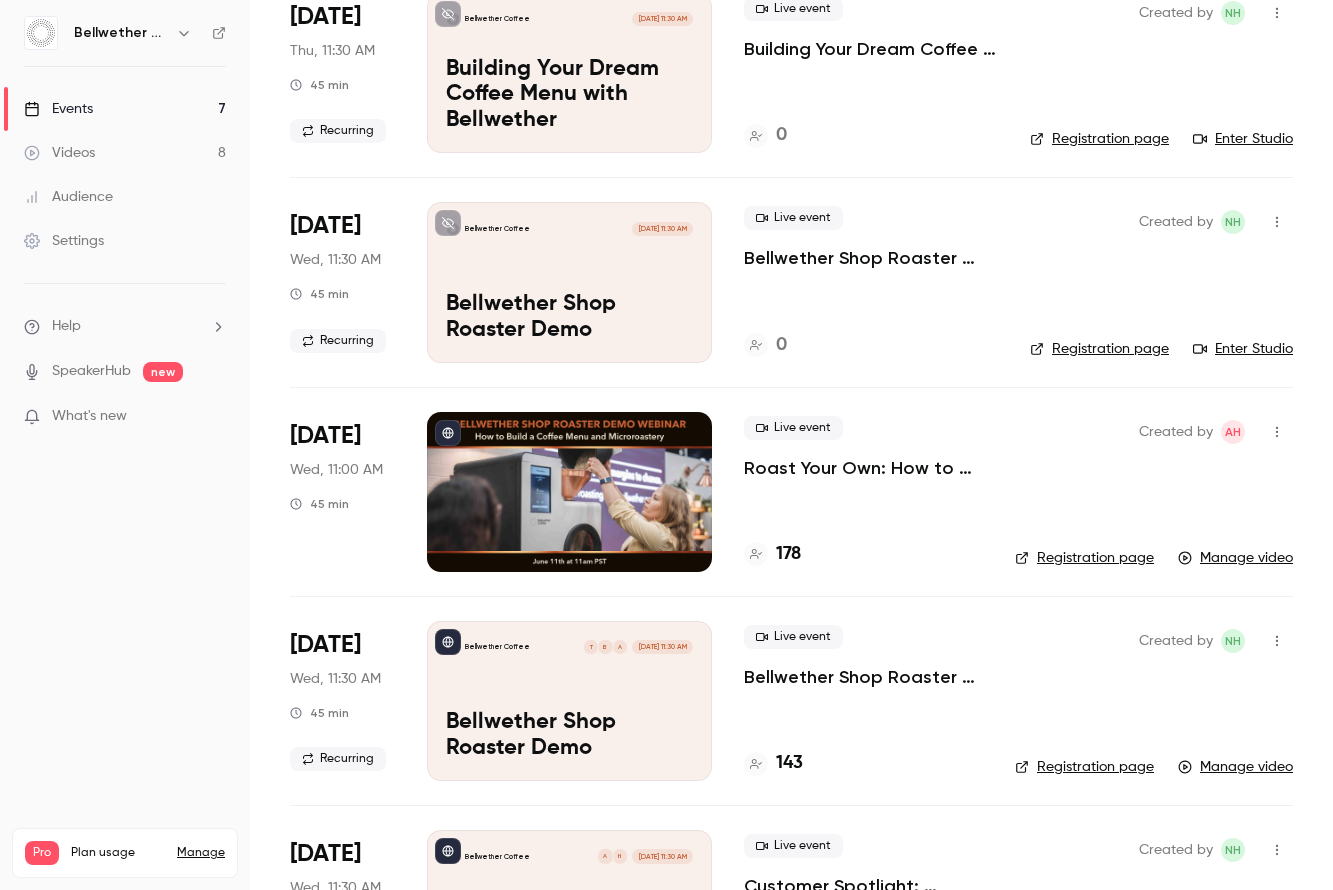 click on "Roast Your Own: How to Build a Coffee Menu and Microroastery with Bellwether" at bounding box center [863, 468] 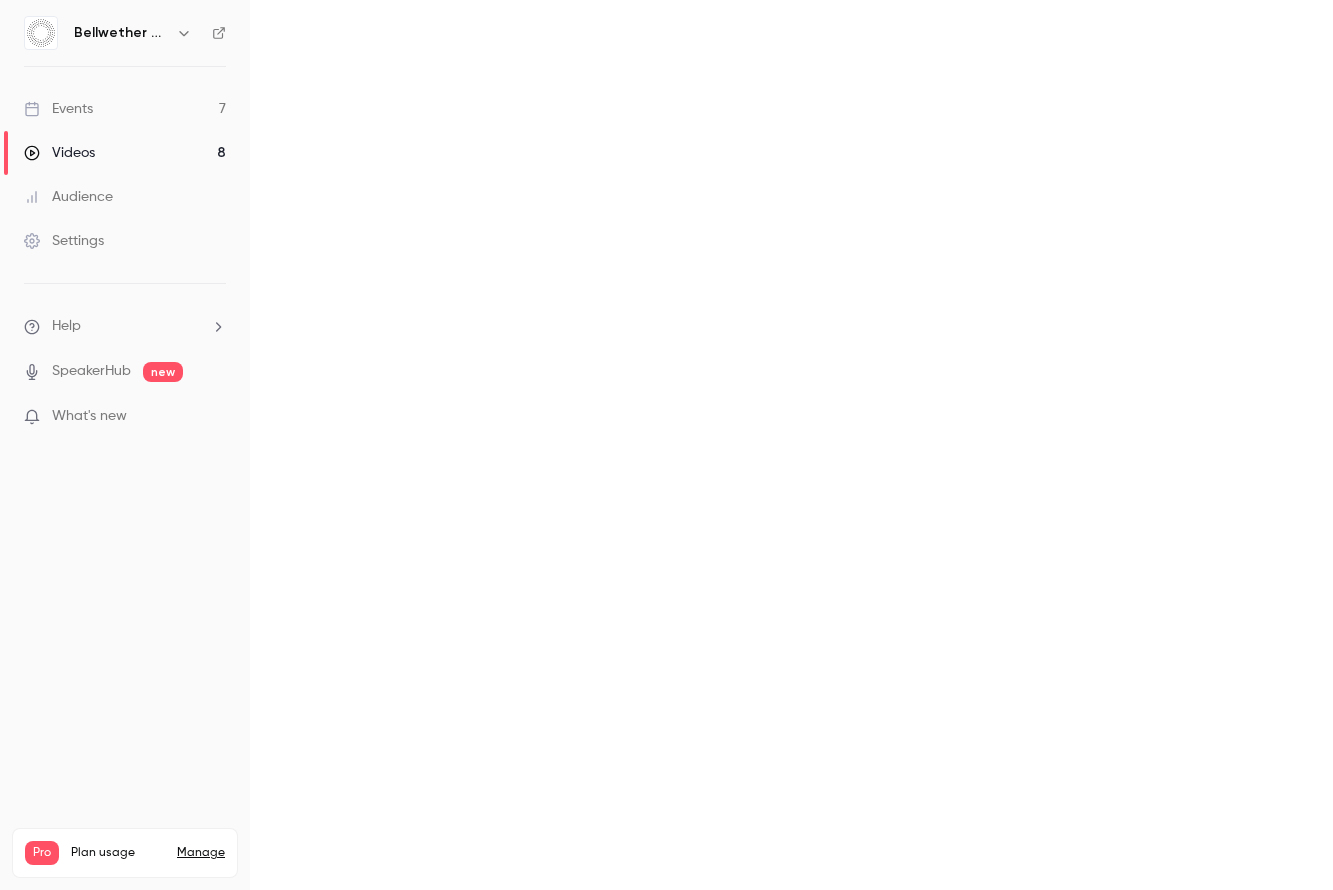 scroll, scrollTop: 0, scrollLeft: 0, axis: both 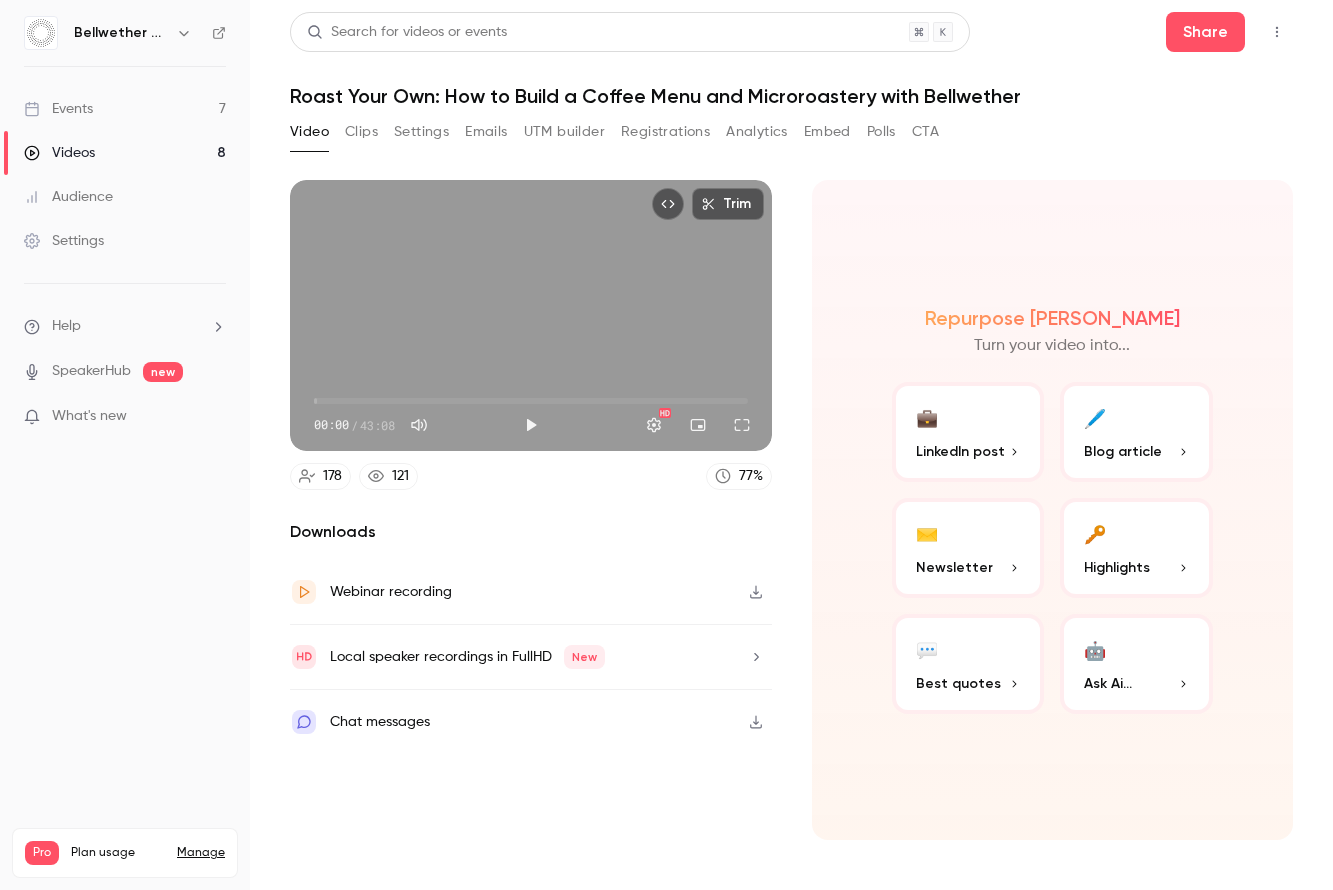 click on "UTM builder" at bounding box center (564, 132) 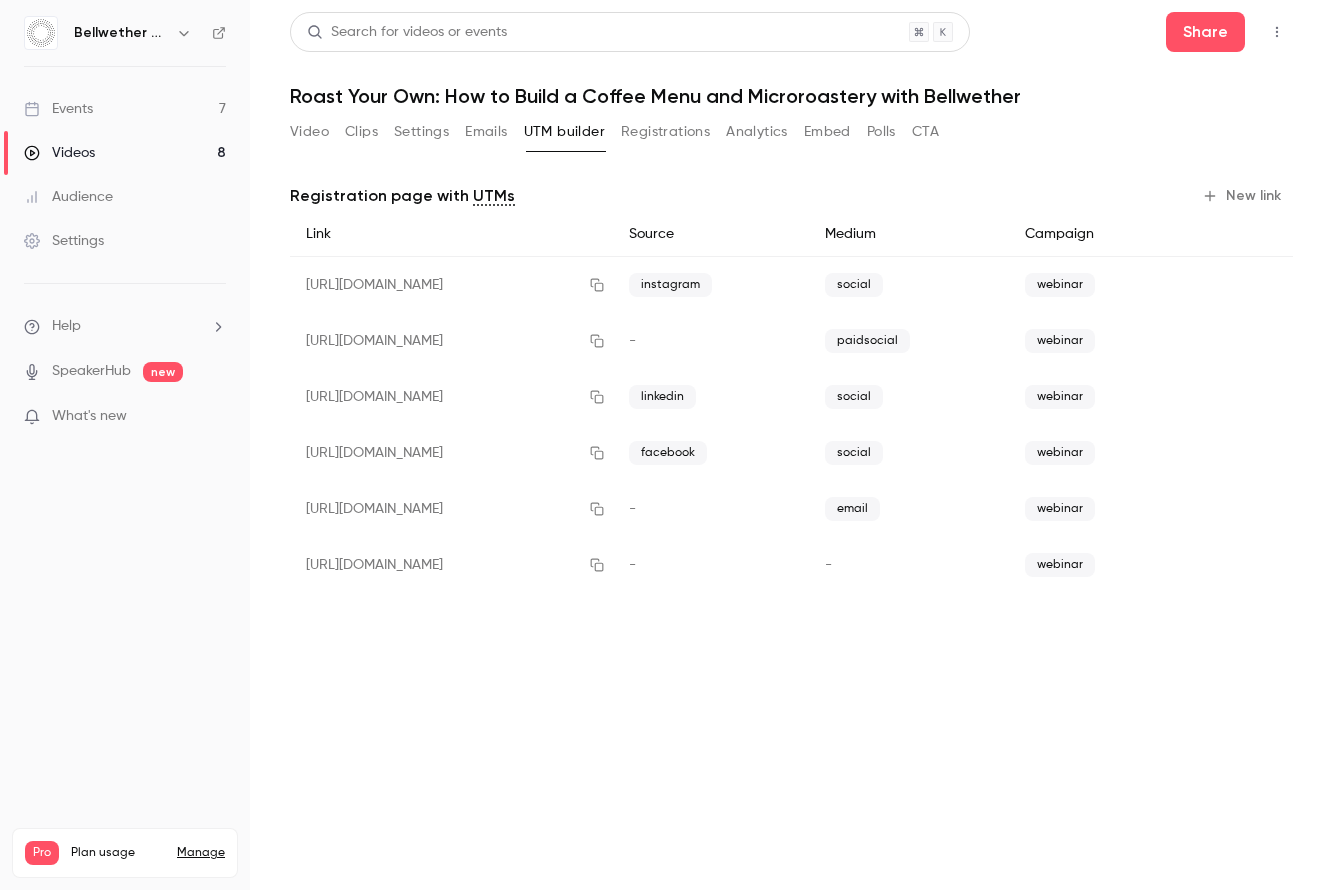 click on "linkedin" at bounding box center [662, 397] 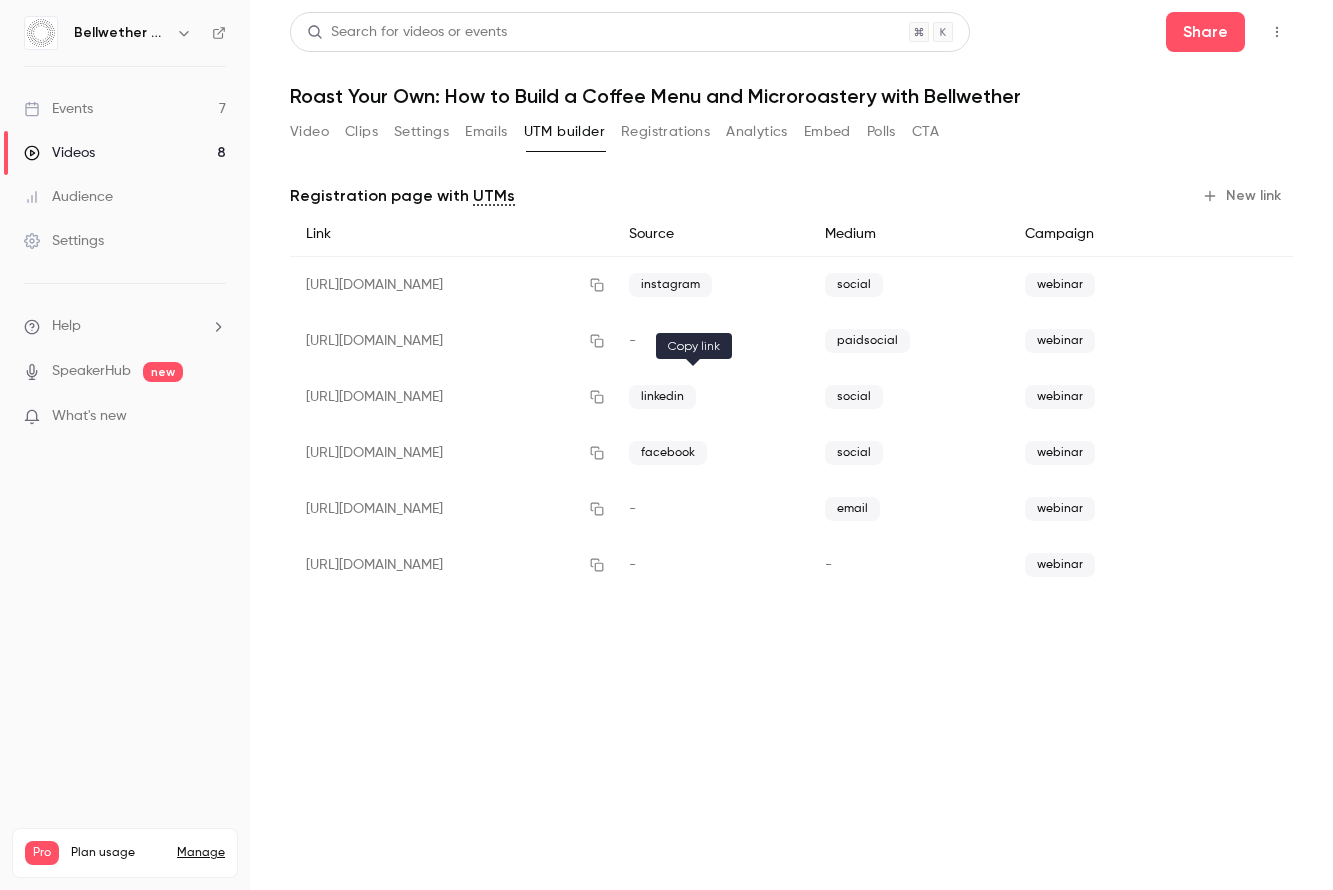 click 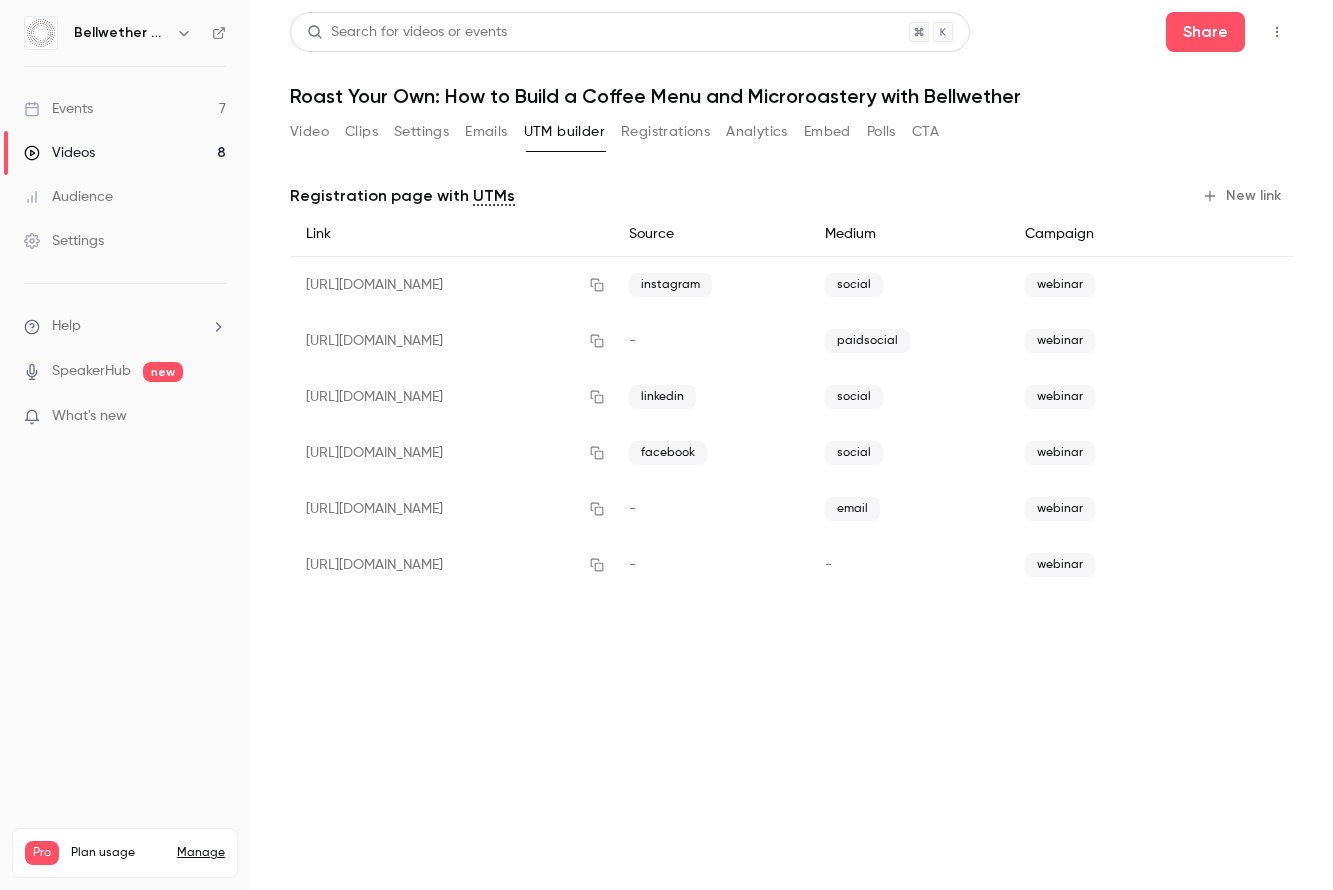click on "Registration page with UTMs New link" at bounding box center [791, 196] 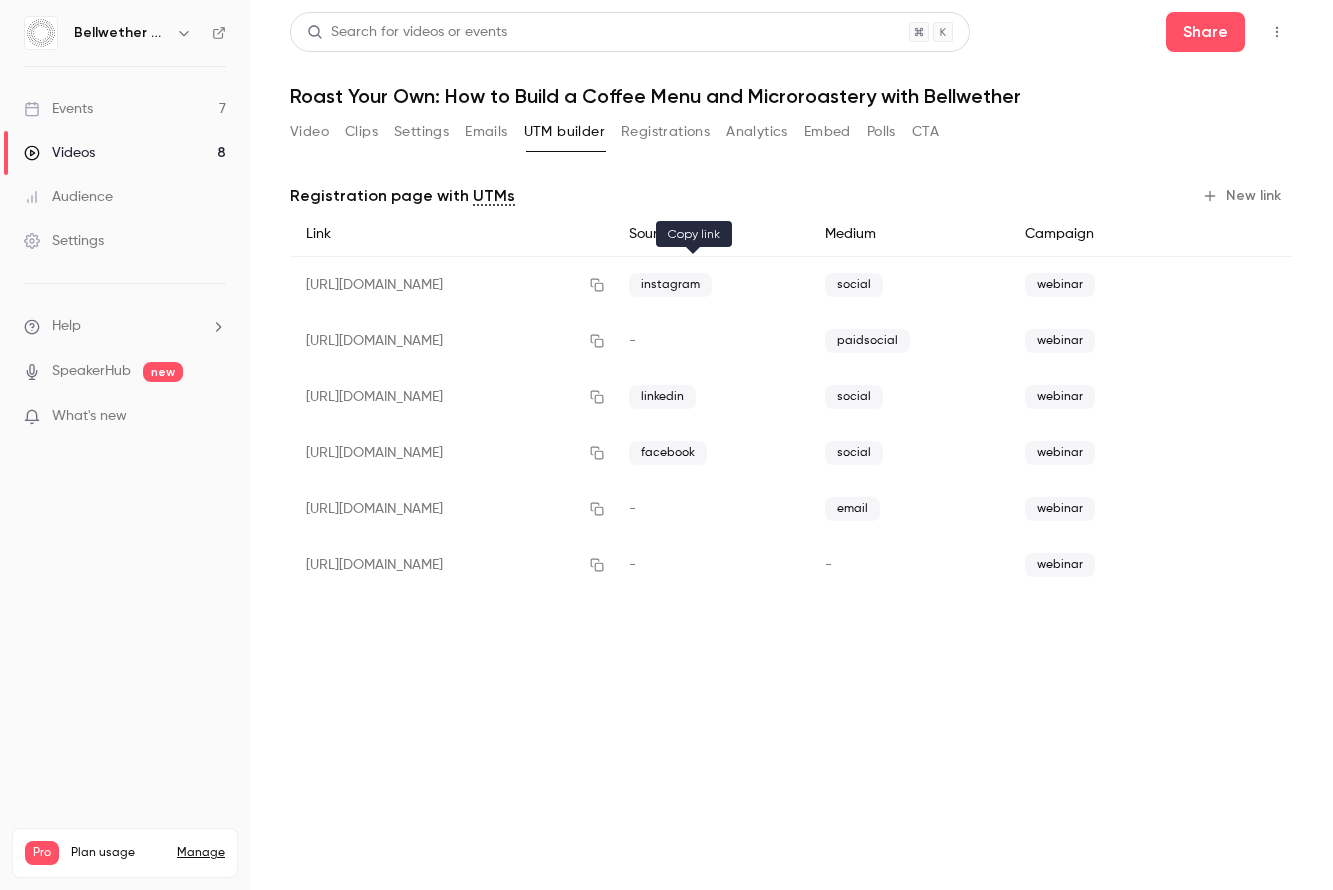 click 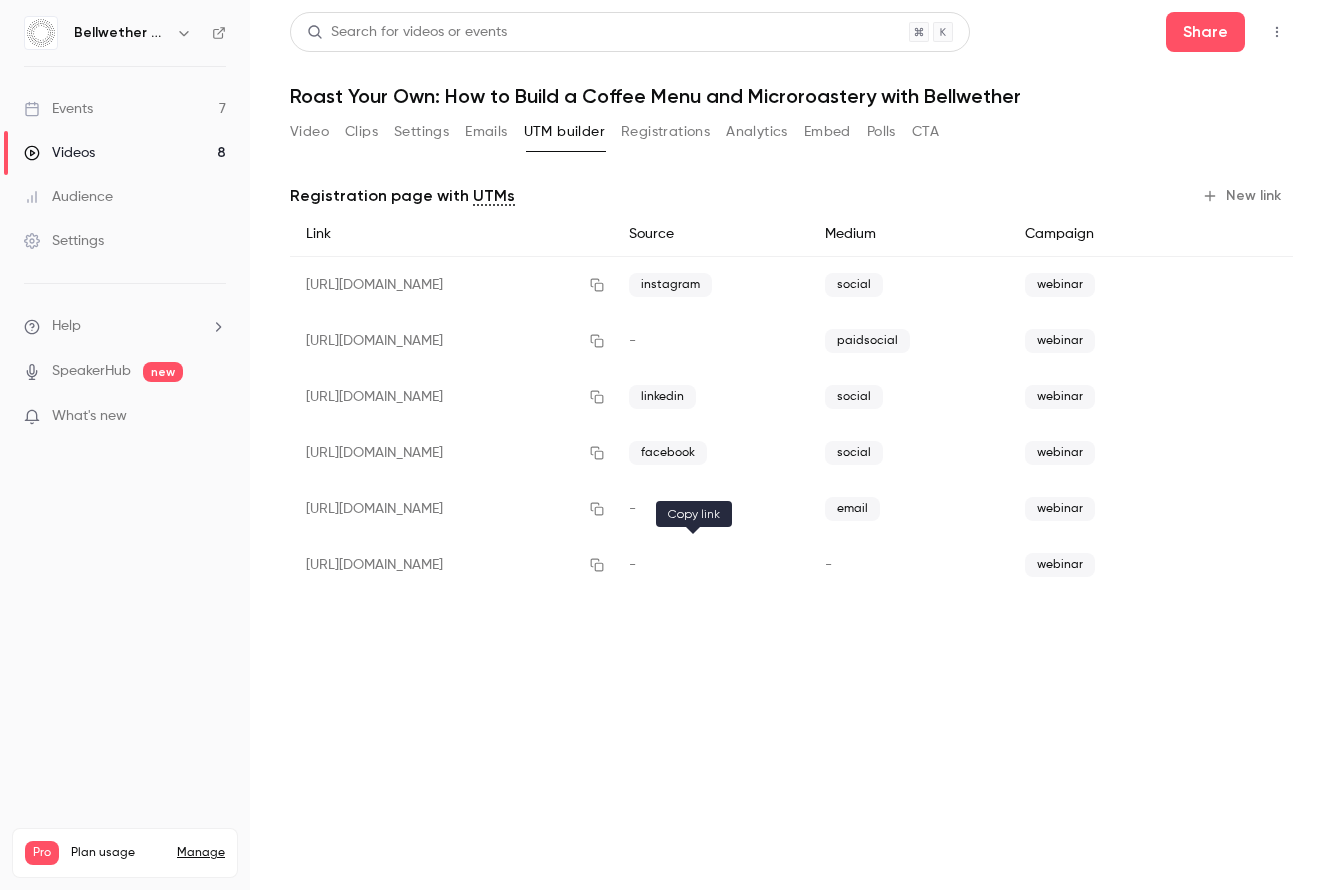 click 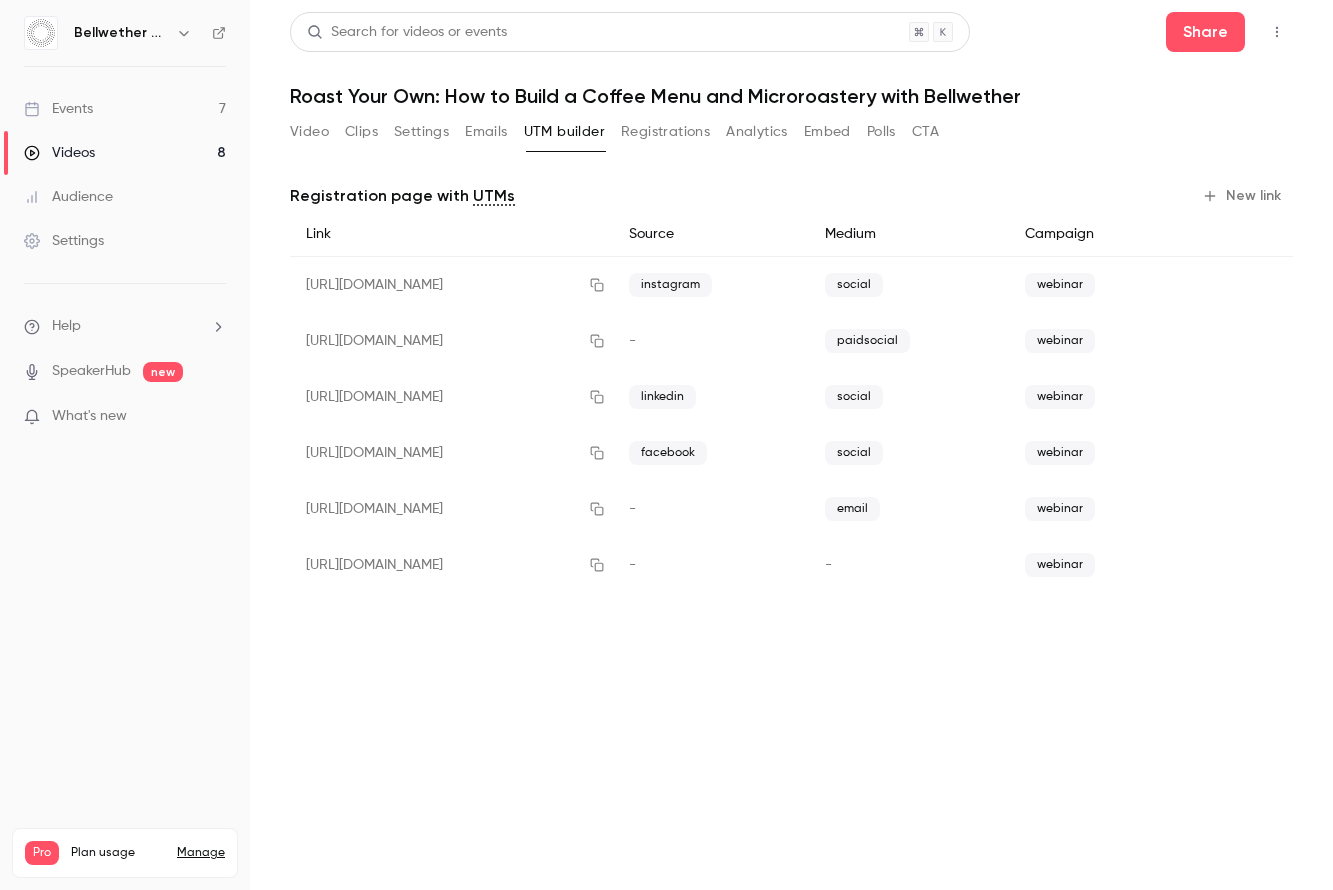 click on "Video Clips Settings Emails UTM builder Registrations Analytics Embed Polls CTA Registration page with UTMs New link Link Source Medium Campaign https://app.getcontrast.io/register/bellwether-coffee-roast-your-own-how-to-build-a-coffee-menu-and-micro-roastery-with-bellwether?utm_source=instagram&utm_medium=social&utm_campaign=webinar instagram social webinar https://app.getcontrast.io/register/bellwether-coffee-roast-your-own-how-to-build-a-coffee-menu-and-micro-roastery-with-bellwether?utm_medium=paidsocial&utm_campaign=webinar - paidsocial webinar https://app.getcontrast.io/register/bellwether-coffee-roast-your-own-how-to-build-a-coffee-menu-and-micro-roastery-with-bellwether?utm_source=linkedin&utm_medium=social&utm_campaign=webinar linkedin social webinar https://app.getcontrast.io/register/bellwether-coffee-roast-your-own-how-to-build-a-coffee-menu-and-micro-roastery-with-bellwether?utm_source=facebook&utm_medium=social&utm_campaign=webinar facebook social webinar - email webinar - - webinar" at bounding box center (791, 497) 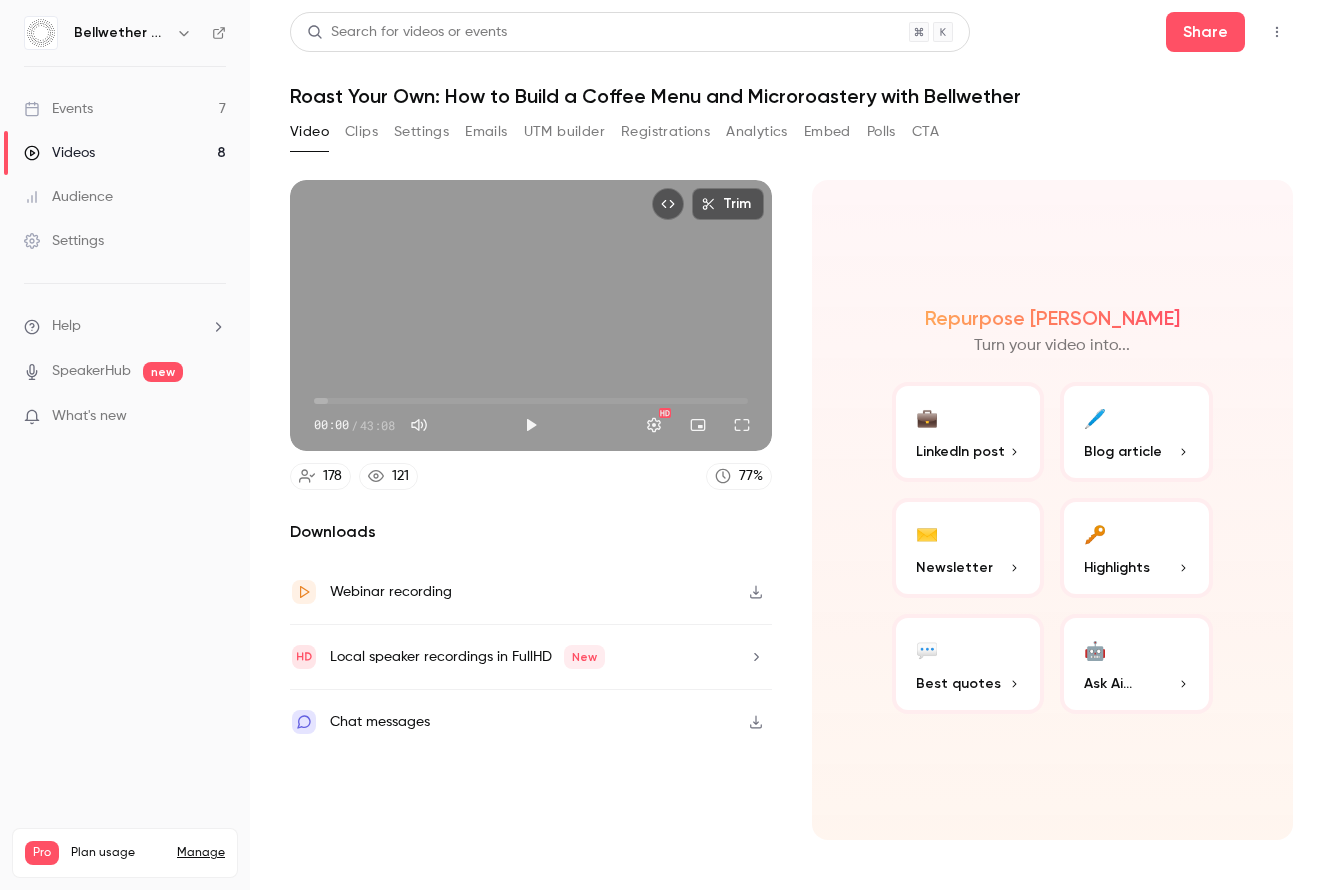 click on "Events 7" at bounding box center [125, 109] 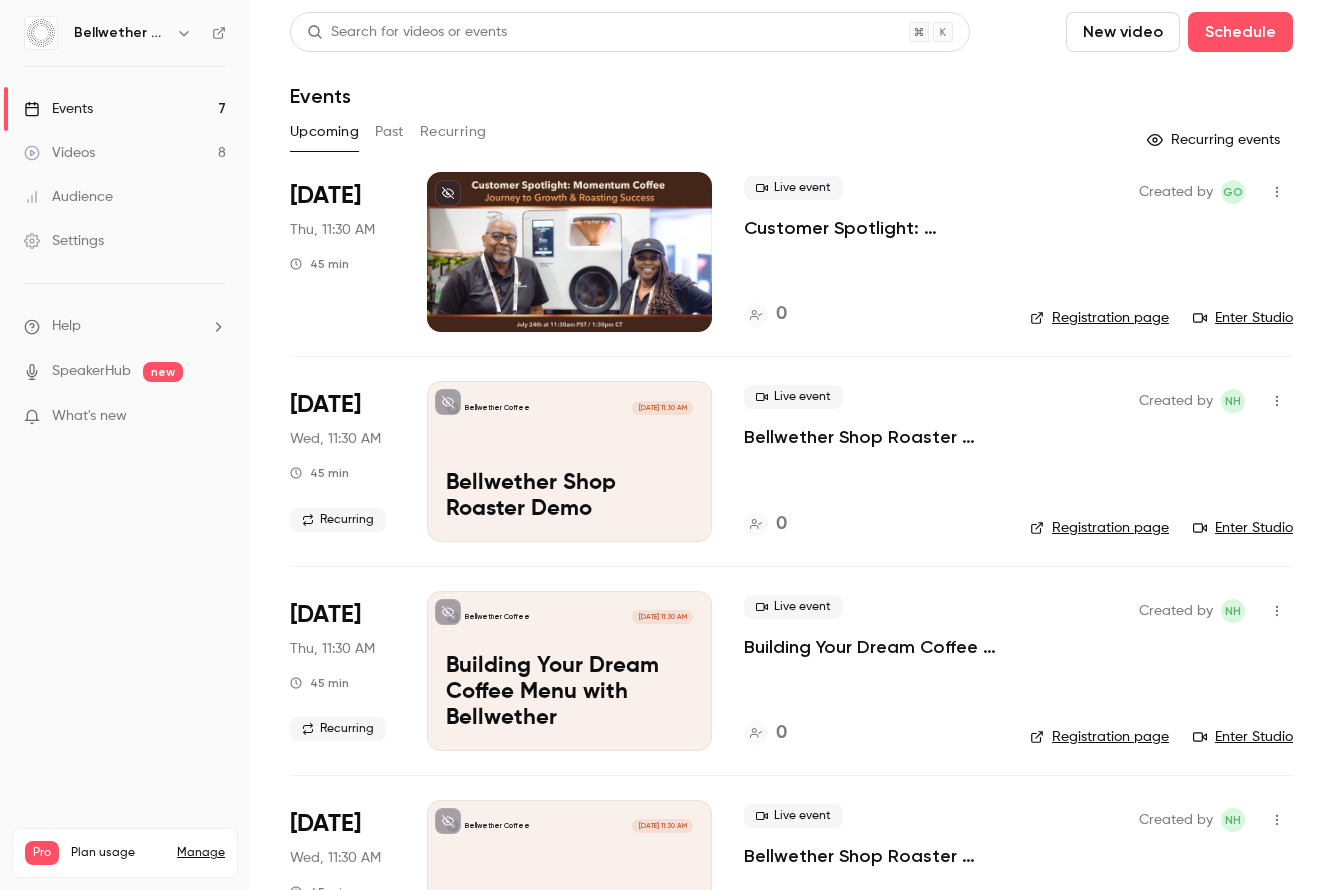 click at bounding box center (569, 252) 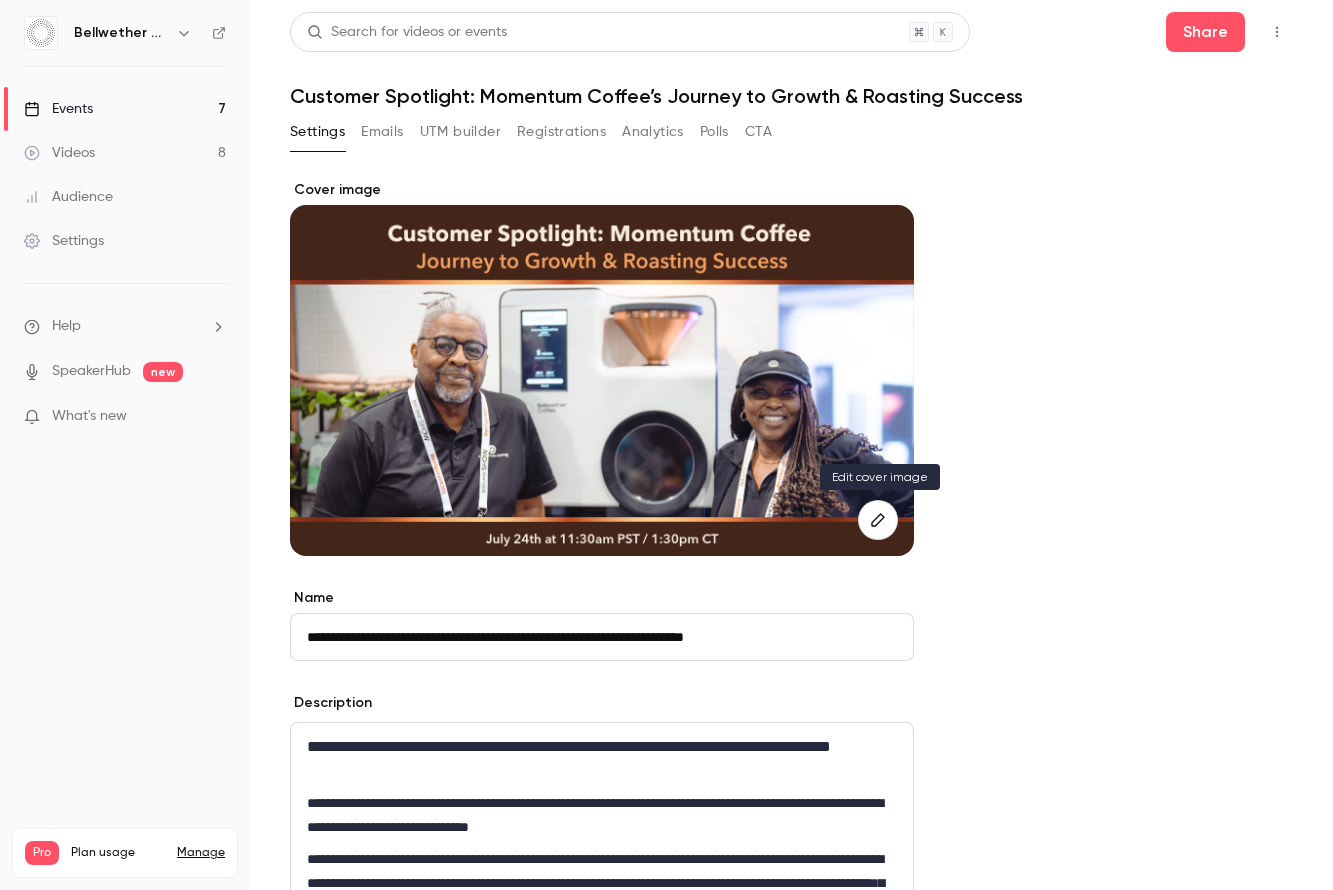 click at bounding box center (878, 520) 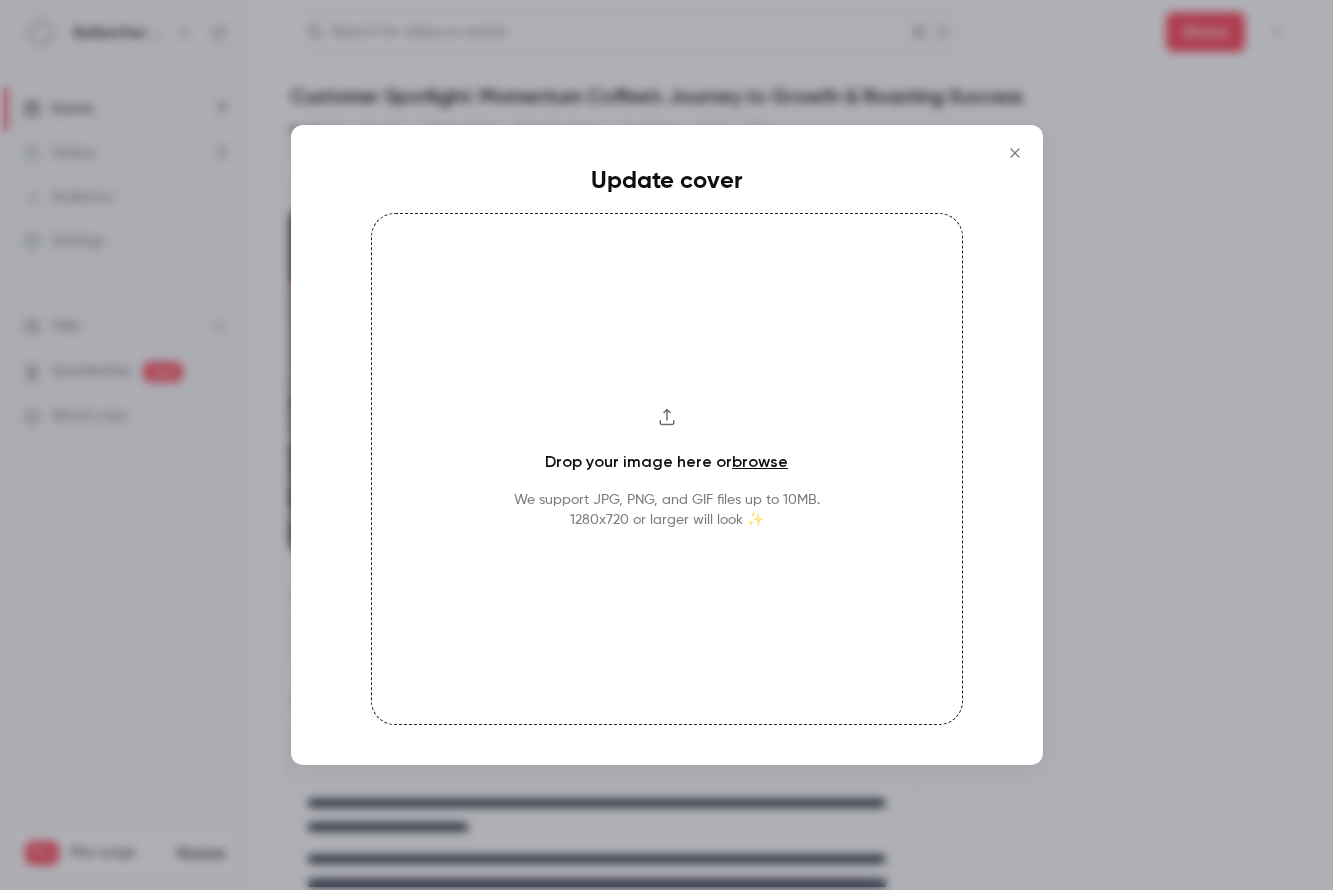 click on "browse" at bounding box center (760, 461) 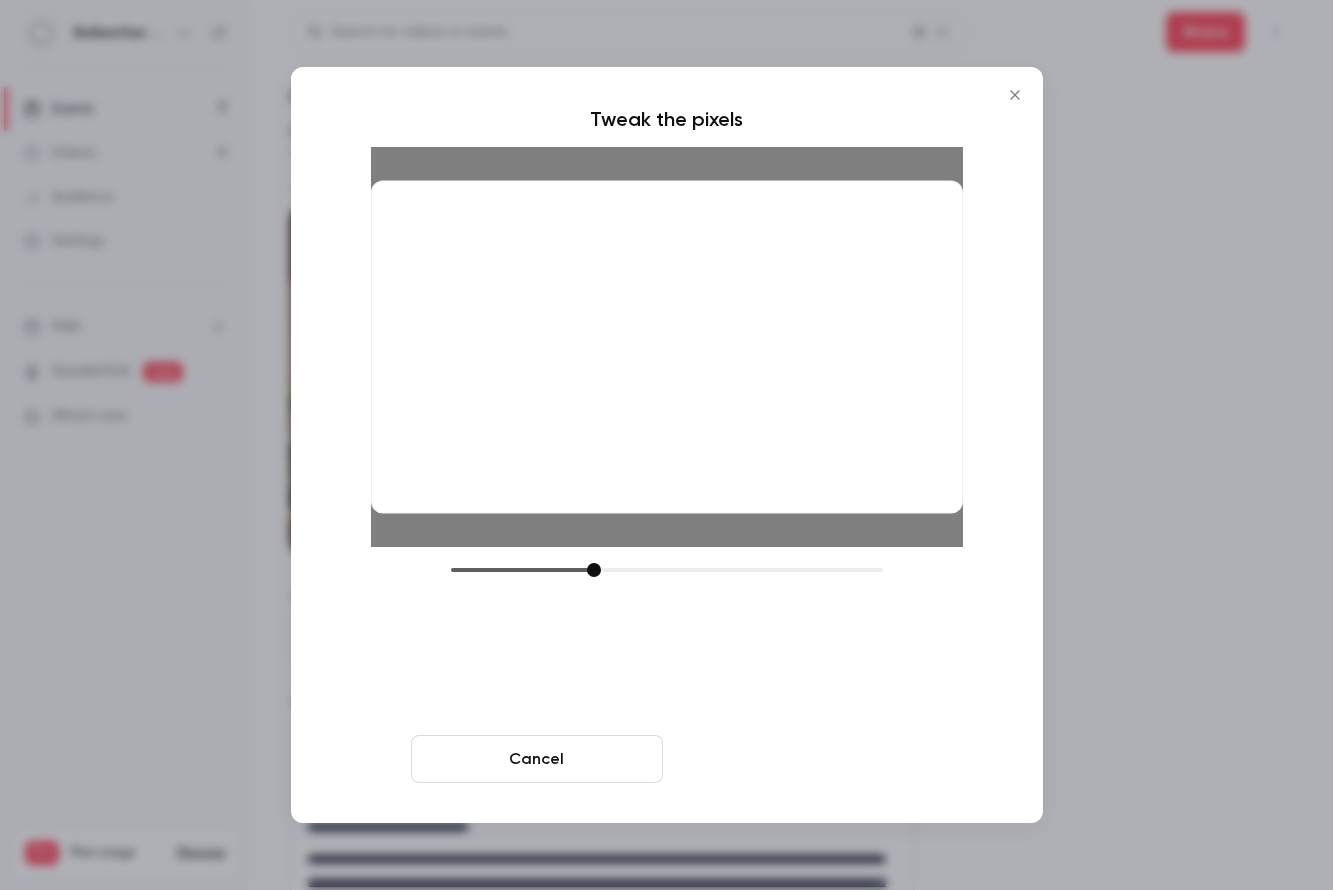 click on "Crop and save" at bounding box center (797, 759) 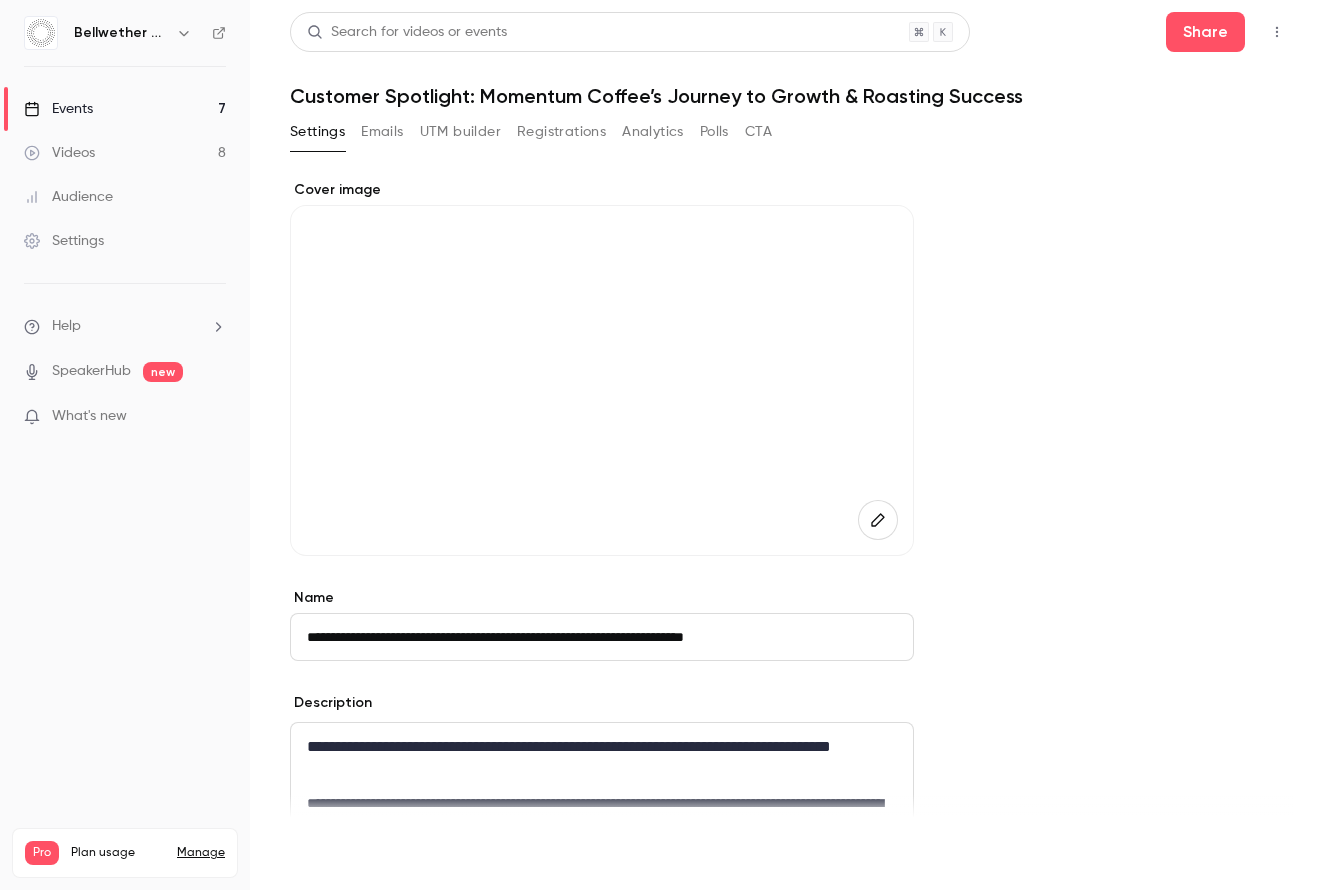 click on "Save" at bounding box center (326, 854) 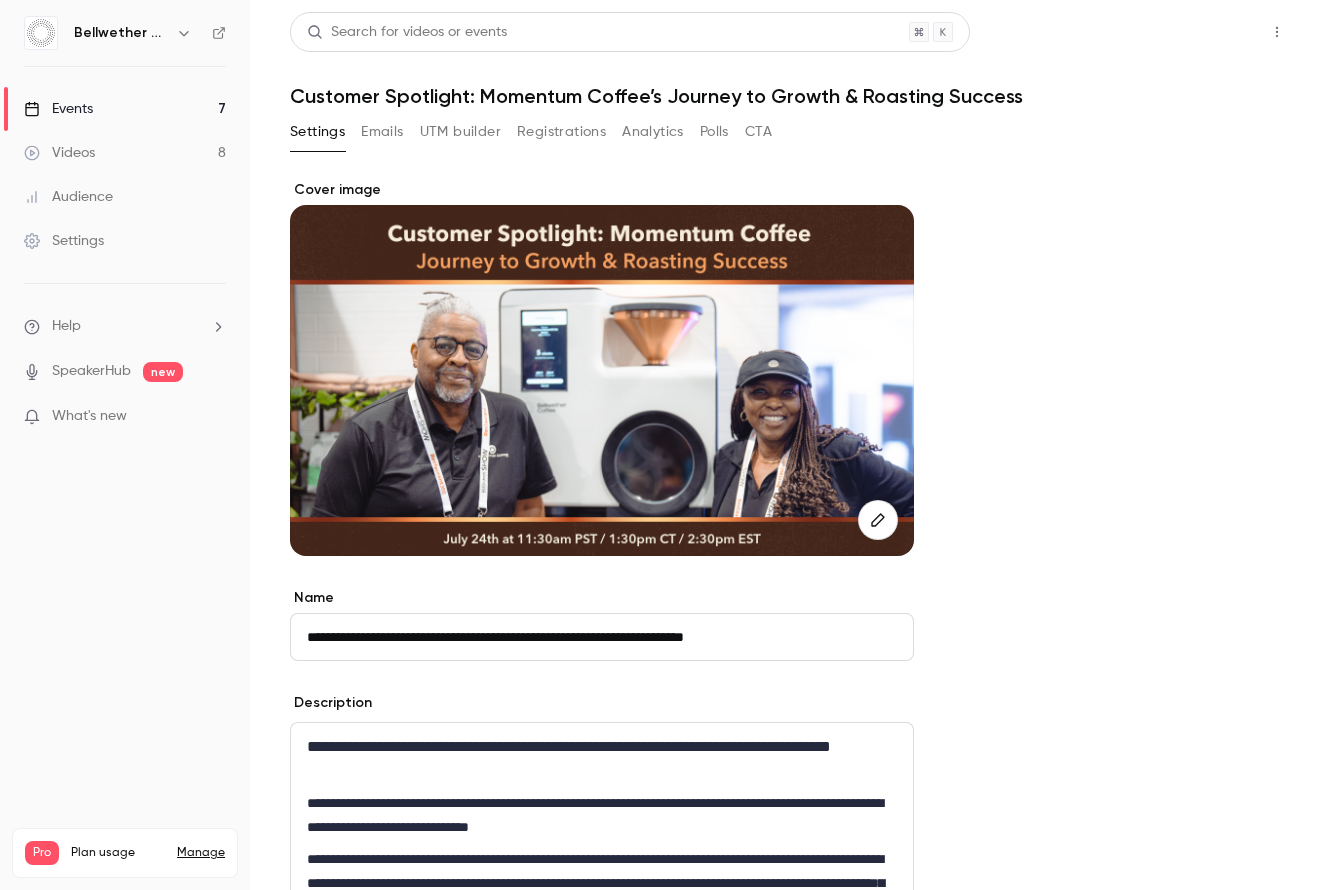 click on "Share" at bounding box center (1205, 32) 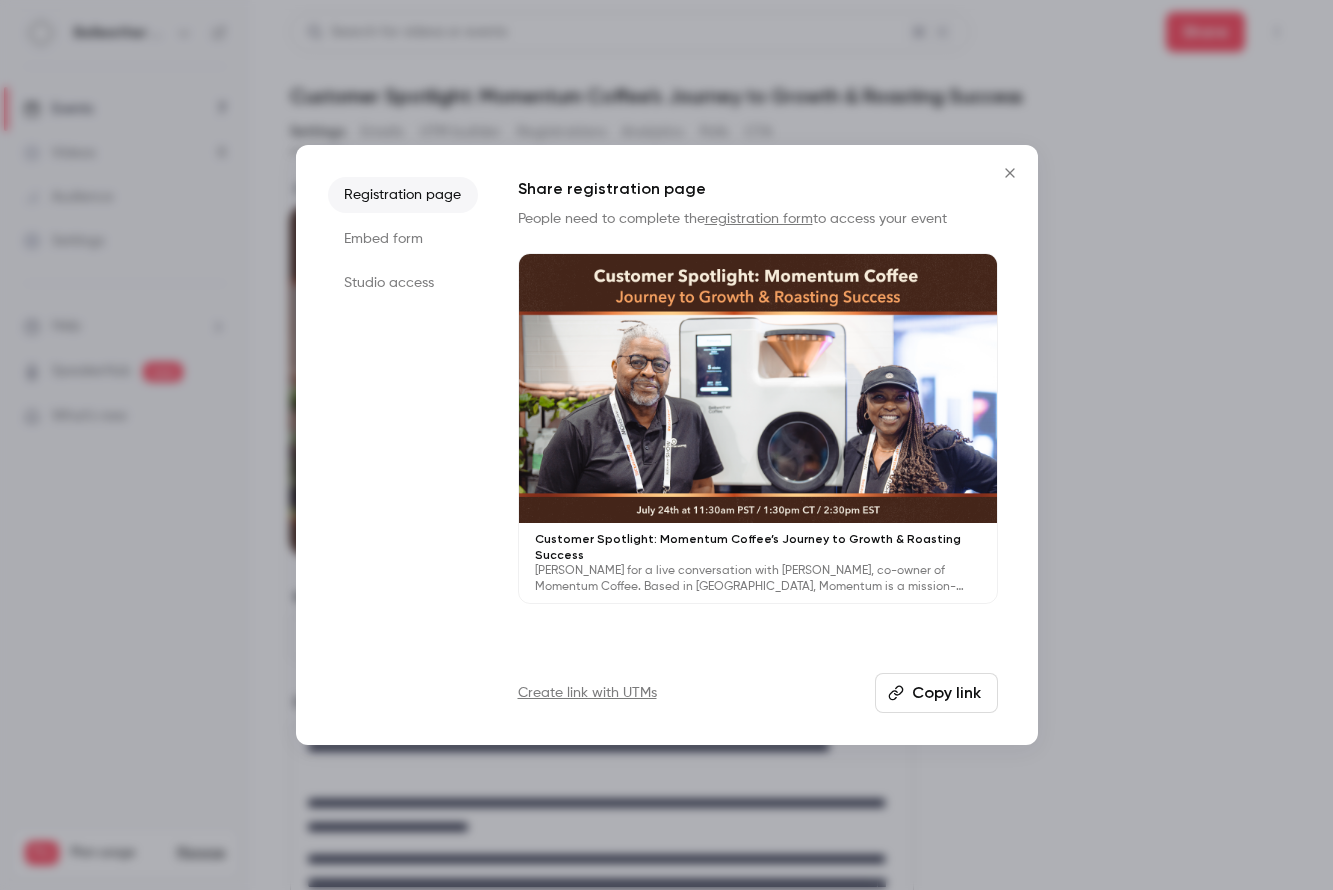 click on "Copy link" at bounding box center [936, 693] 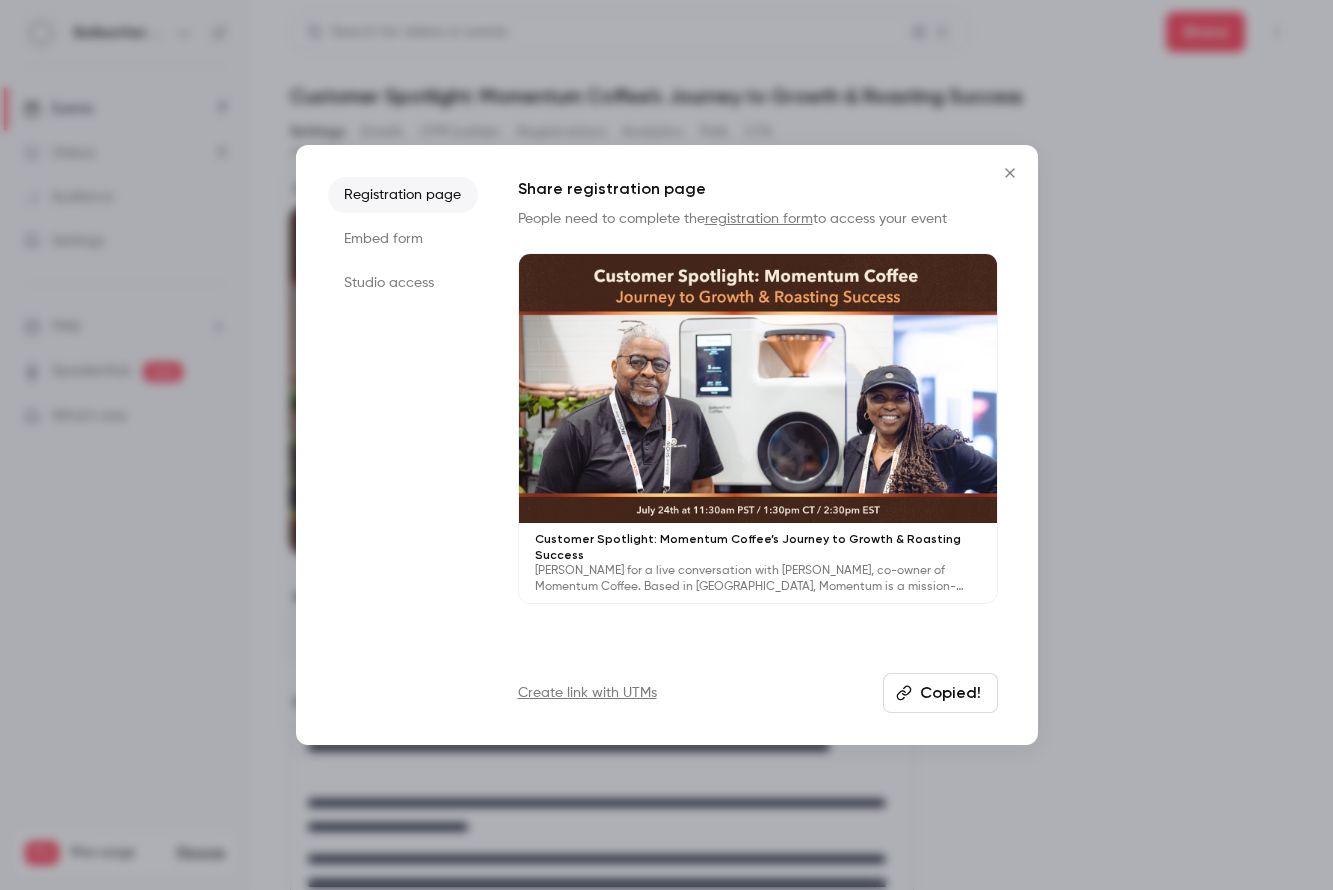 click on "Create link with UTMs" at bounding box center [587, 693] 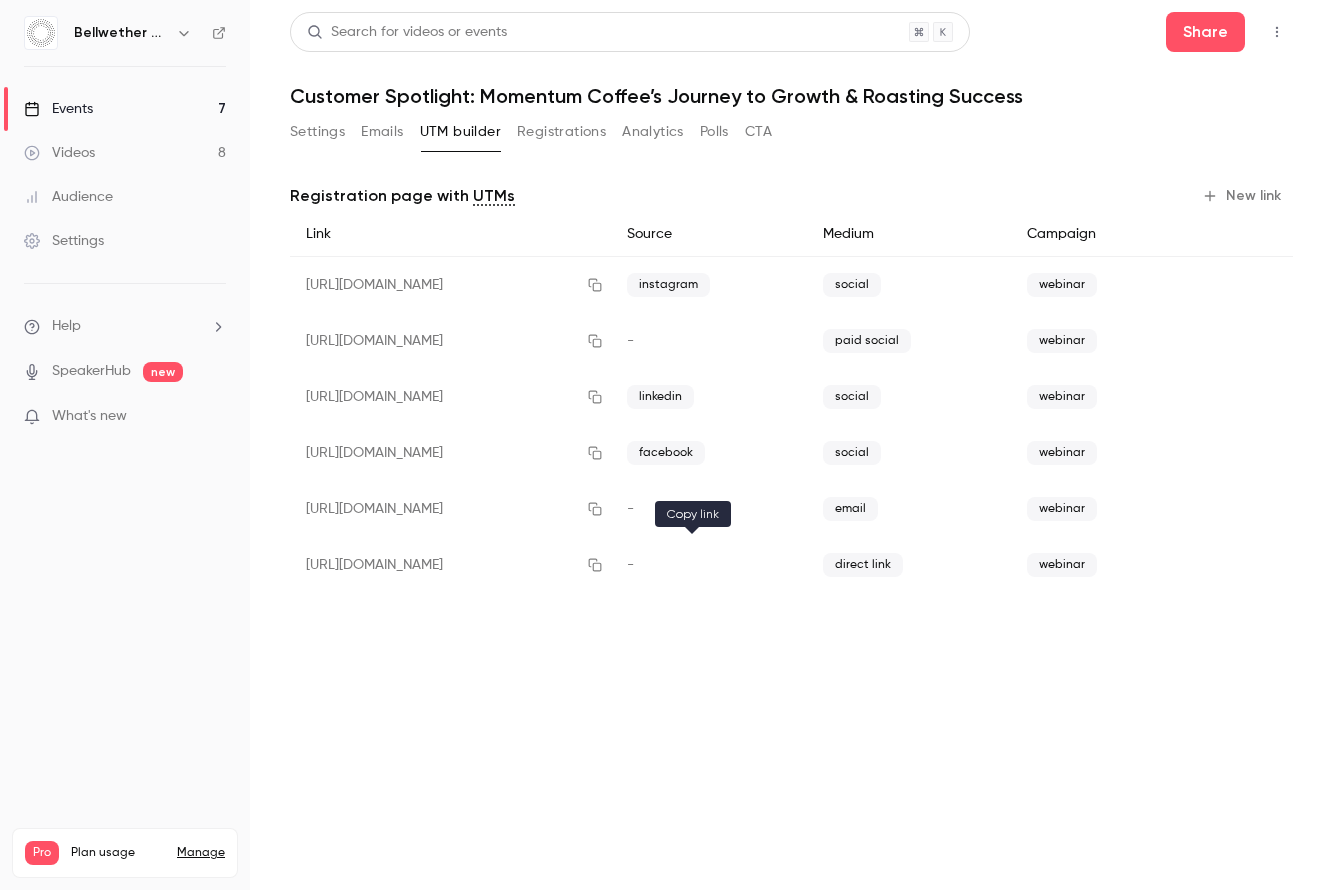 click 